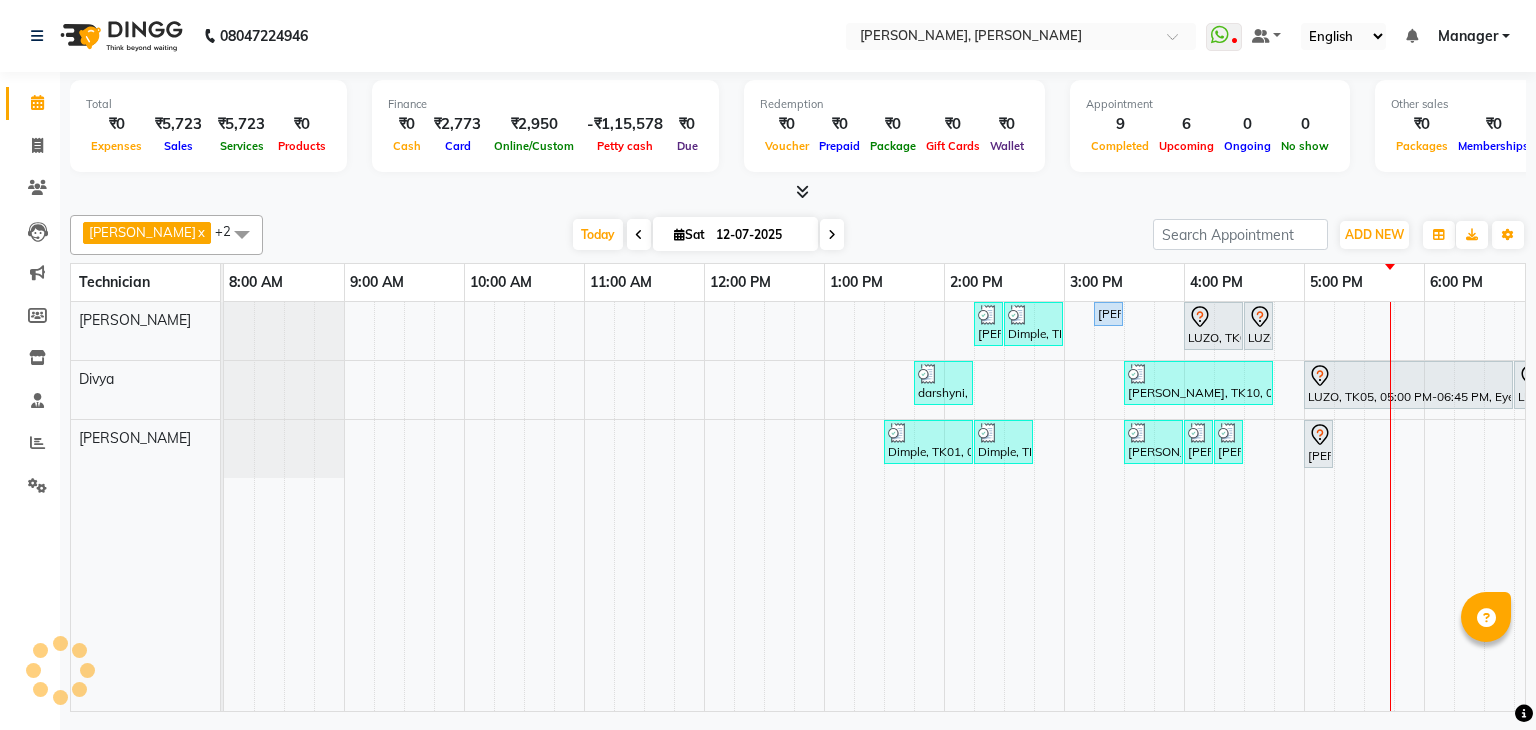 scroll, scrollTop: 0, scrollLeft: 0, axis: both 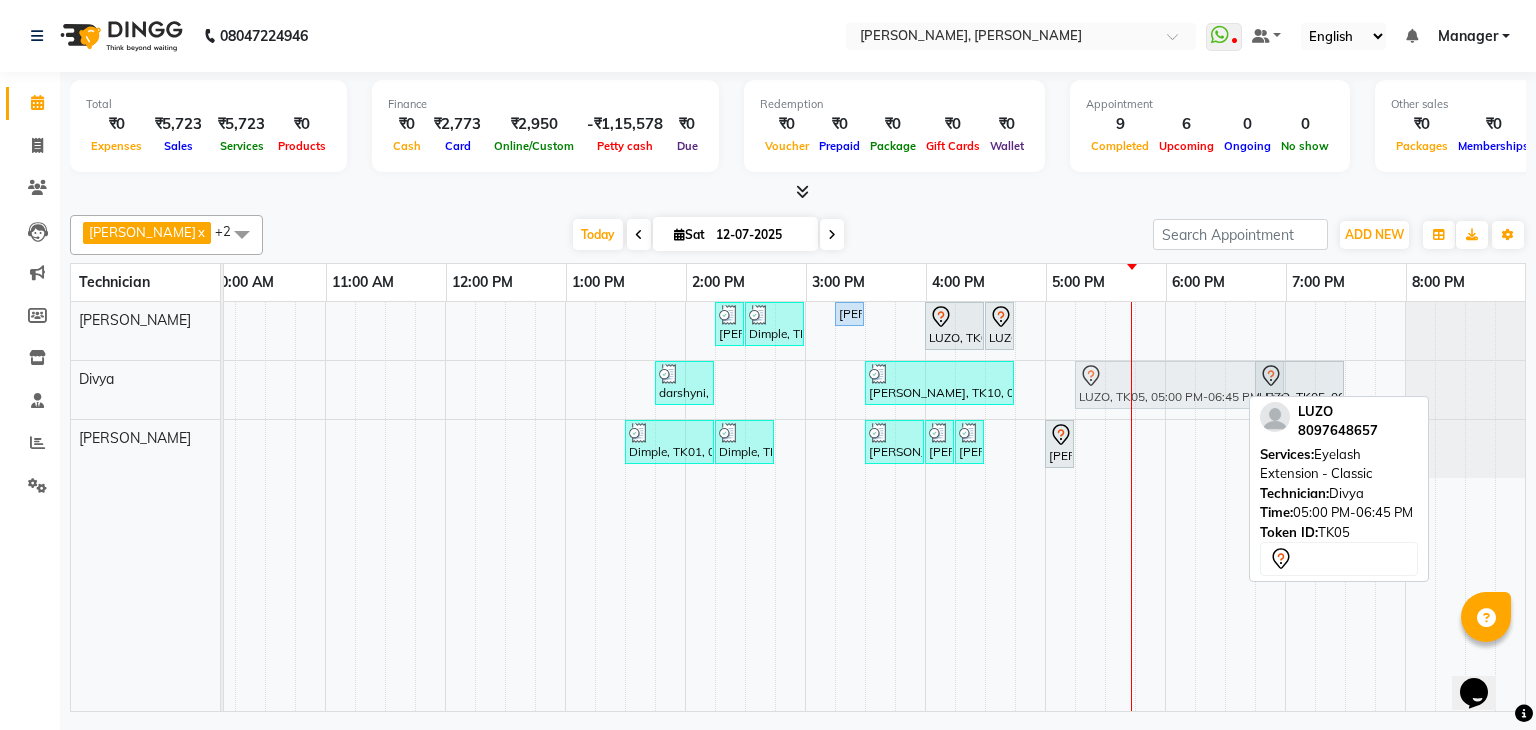 drag, startPoint x: 1080, startPoint y: 379, endPoint x: 1112, endPoint y: 386, distance: 32.75668 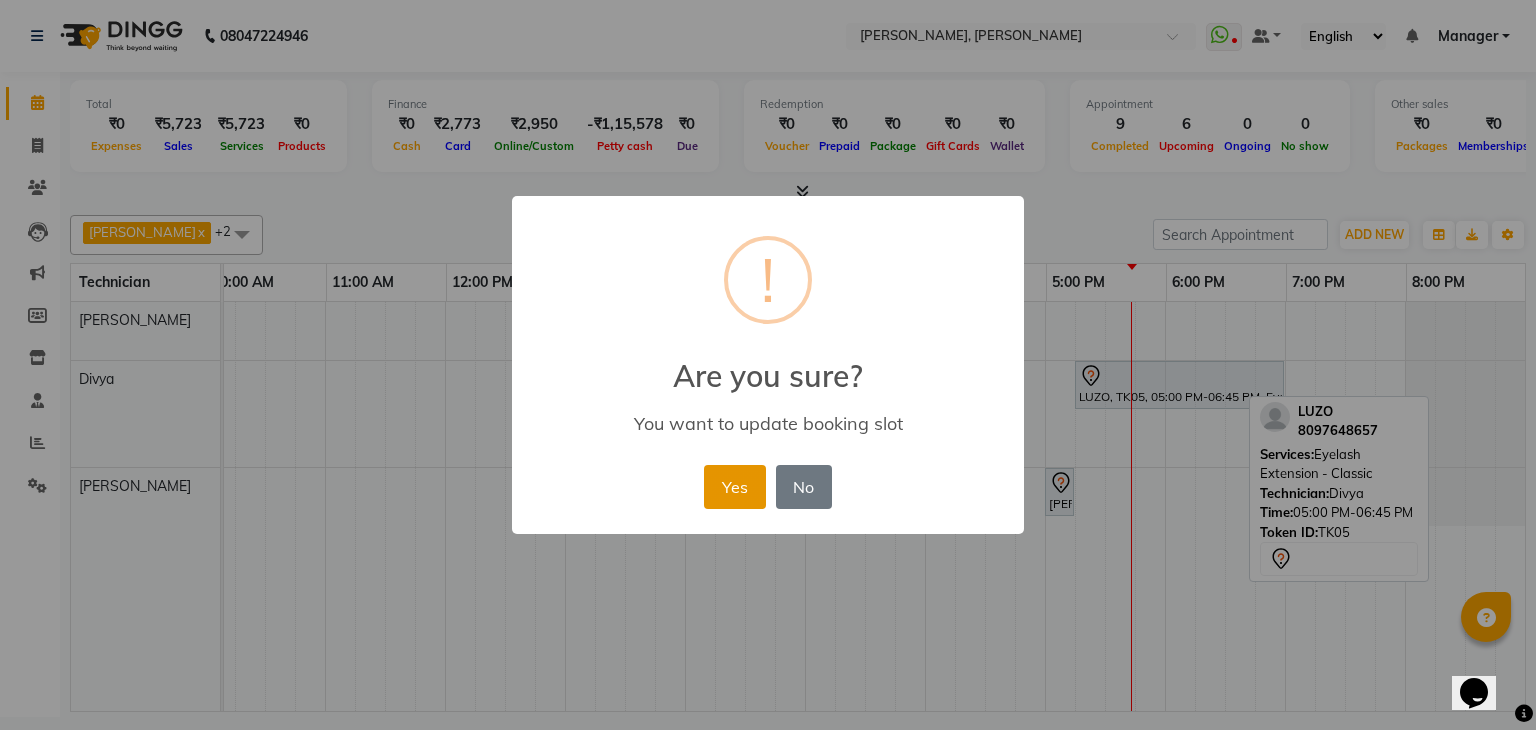 click on "Yes" at bounding box center (734, 487) 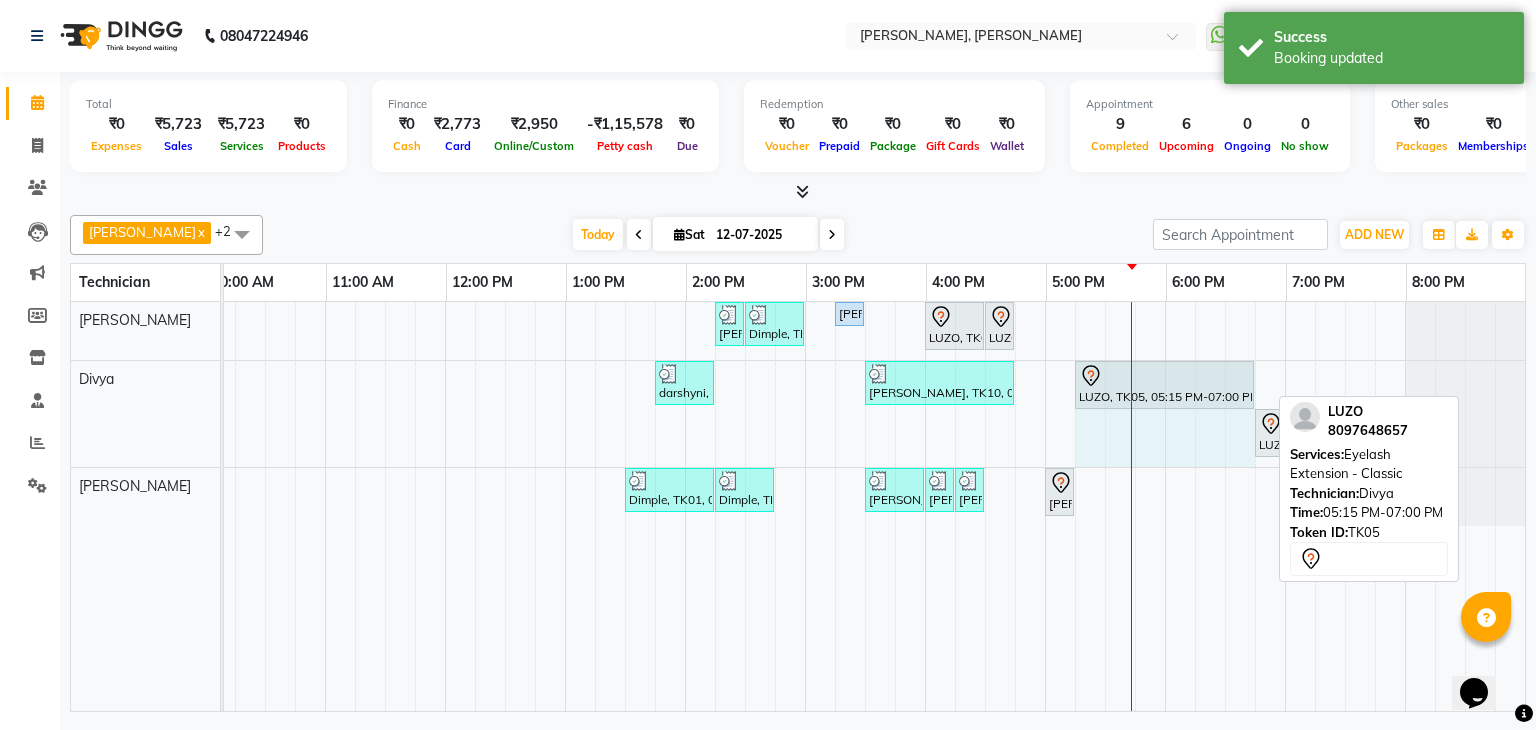 drag, startPoint x: 1264, startPoint y: 373, endPoint x: 1231, endPoint y: 378, distance: 33.37664 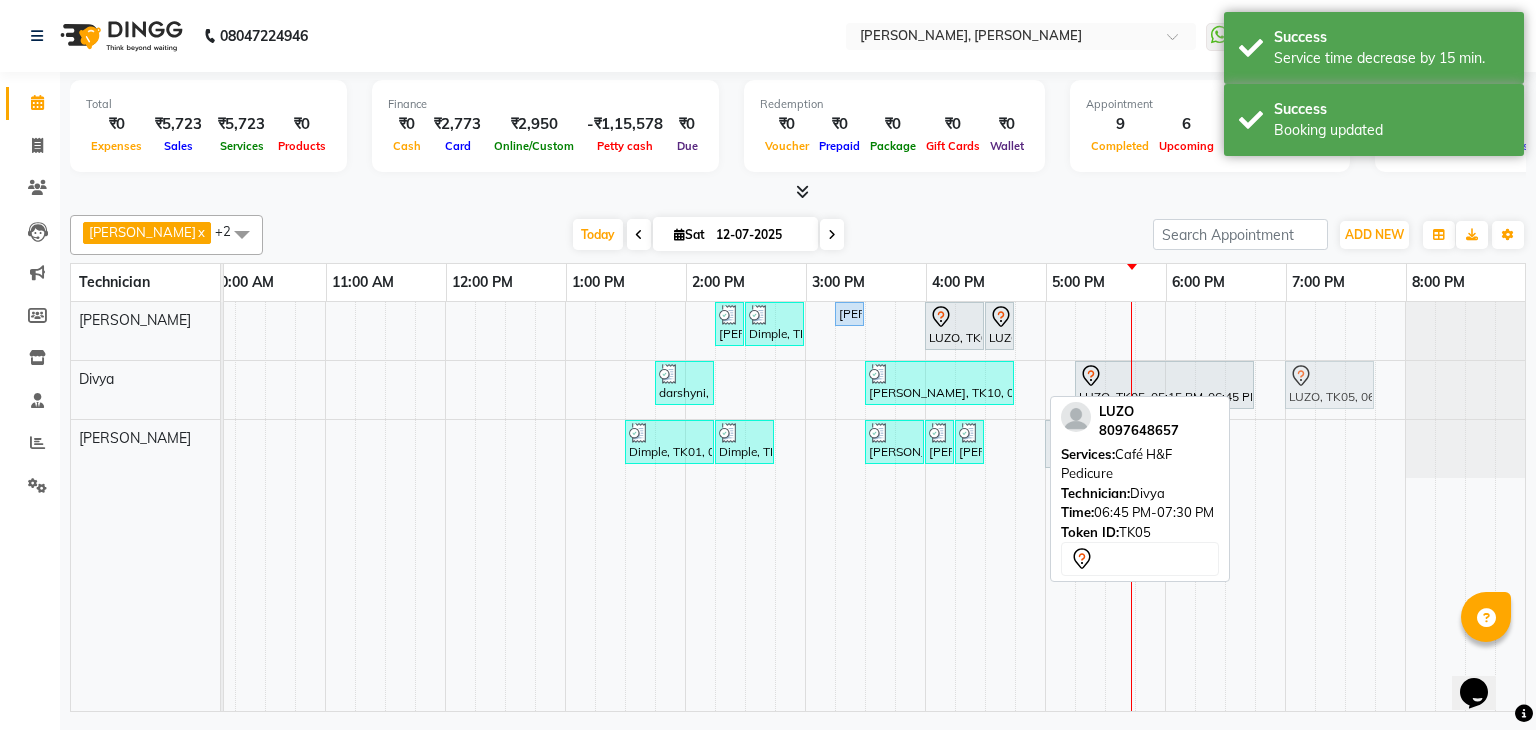 drag, startPoint x: 1279, startPoint y: 373, endPoint x: 1314, endPoint y: 383, distance: 36.40055 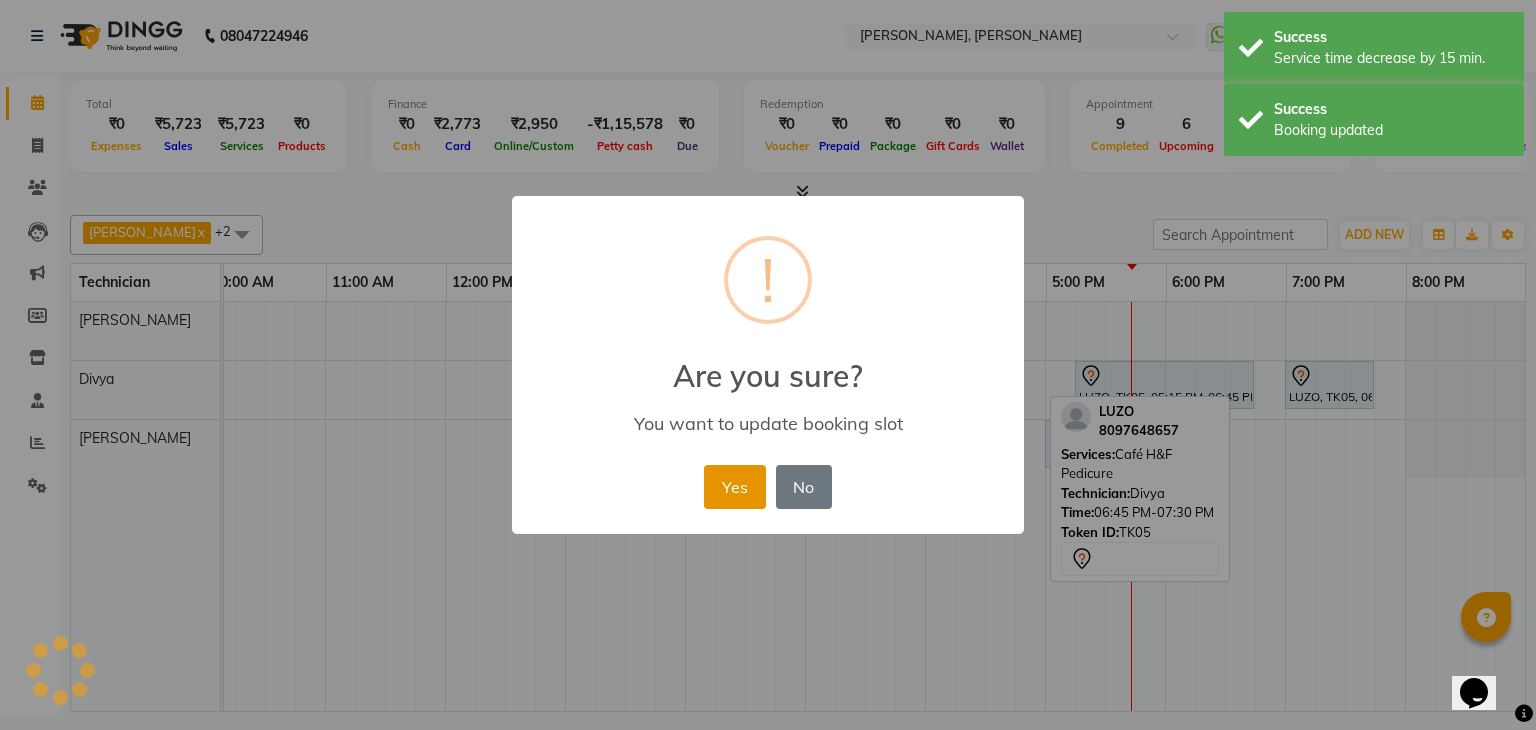 click on "Yes" at bounding box center [734, 487] 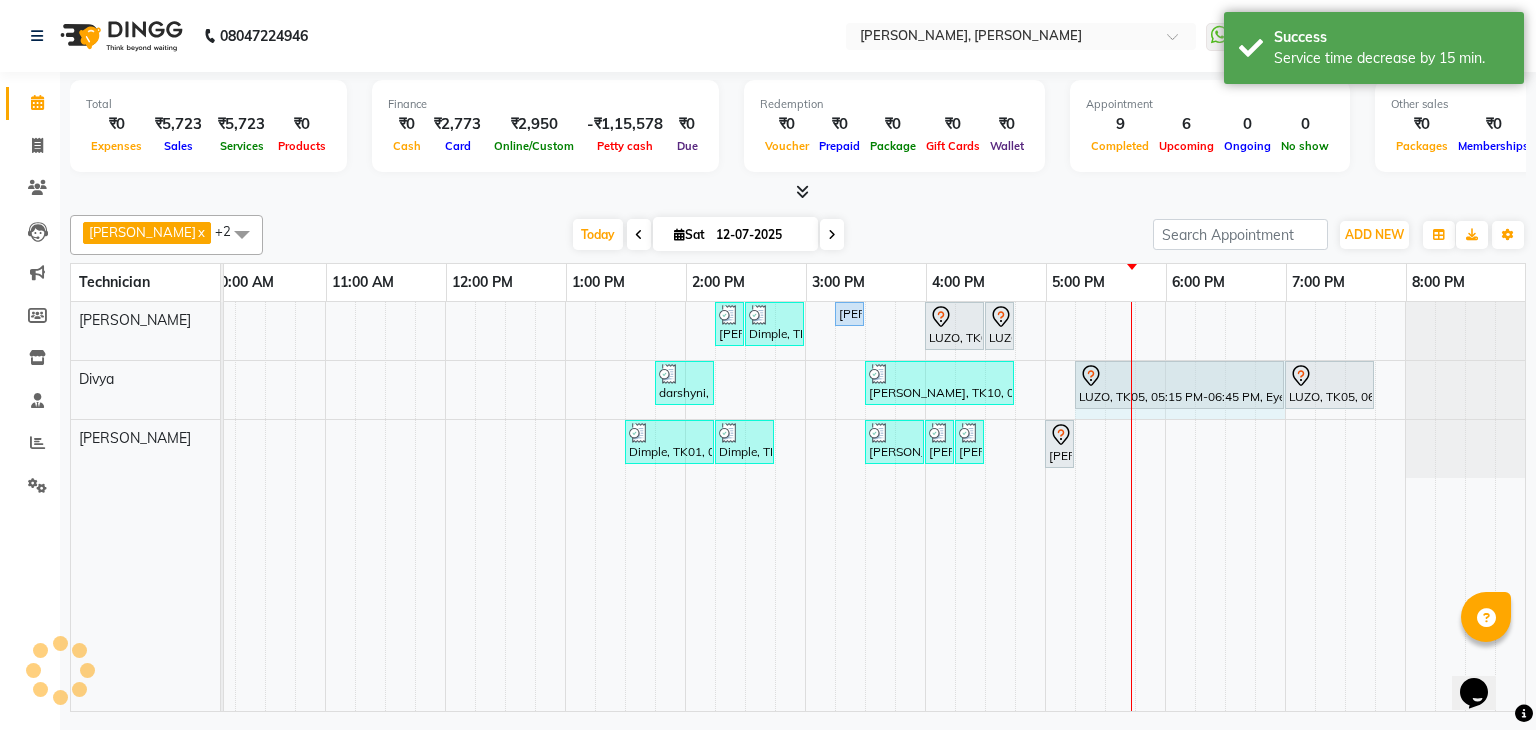 drag, startPoint x: 1237, startPoint y: 377, endPoint x: 1246, endPoint y: 383, distance: 10.816654 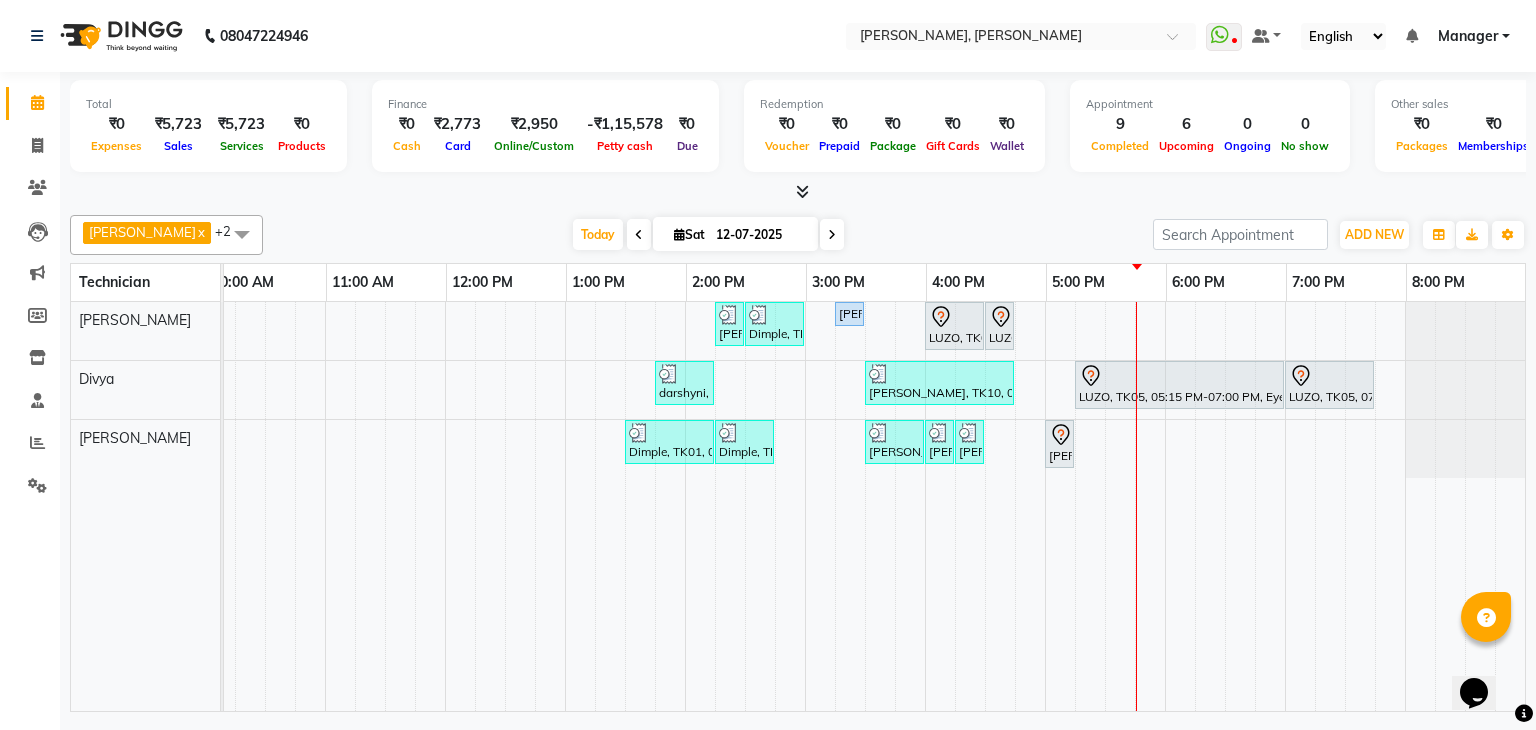 click at bounding box center (832, 235) 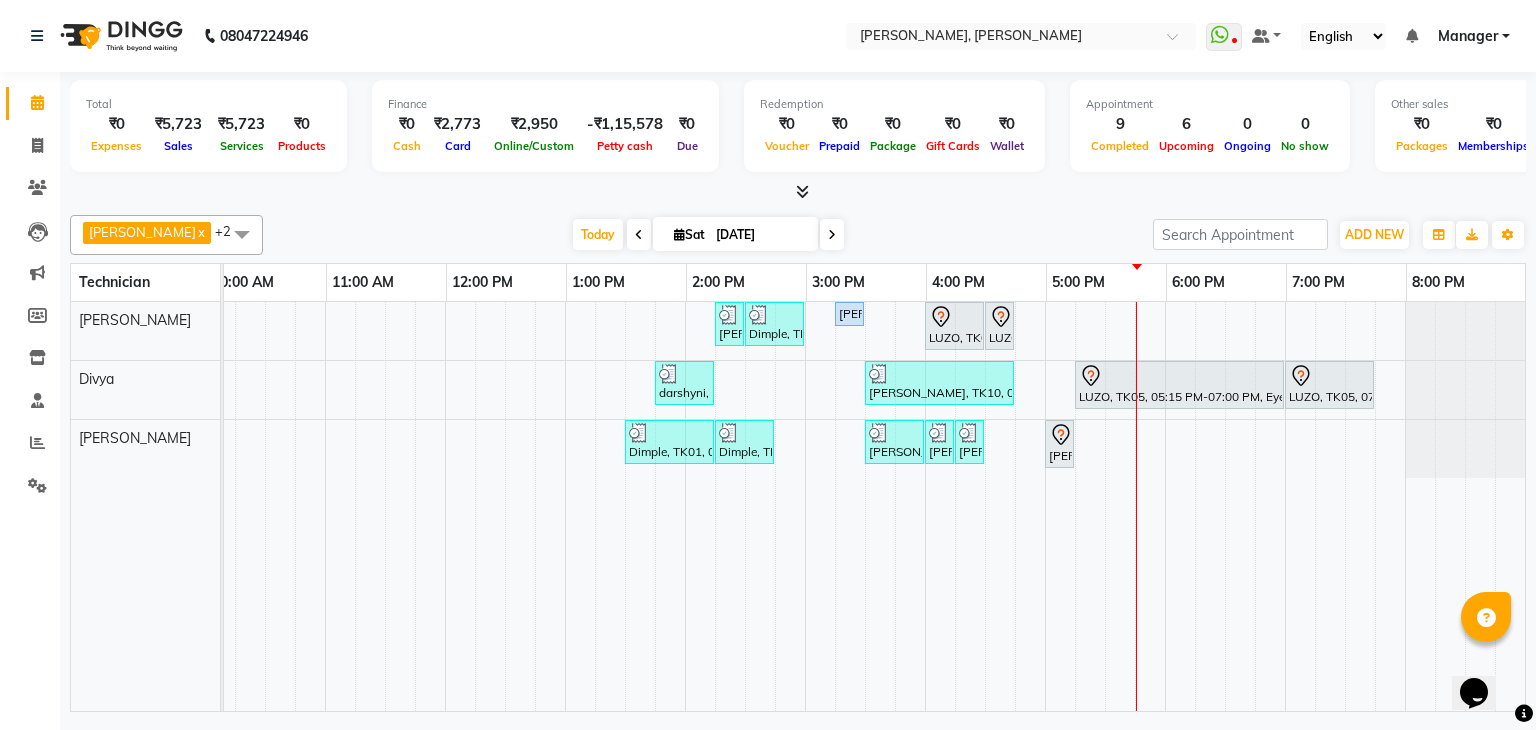 scroll, scrollTop: 0, scrollLeft: 0, axis: both 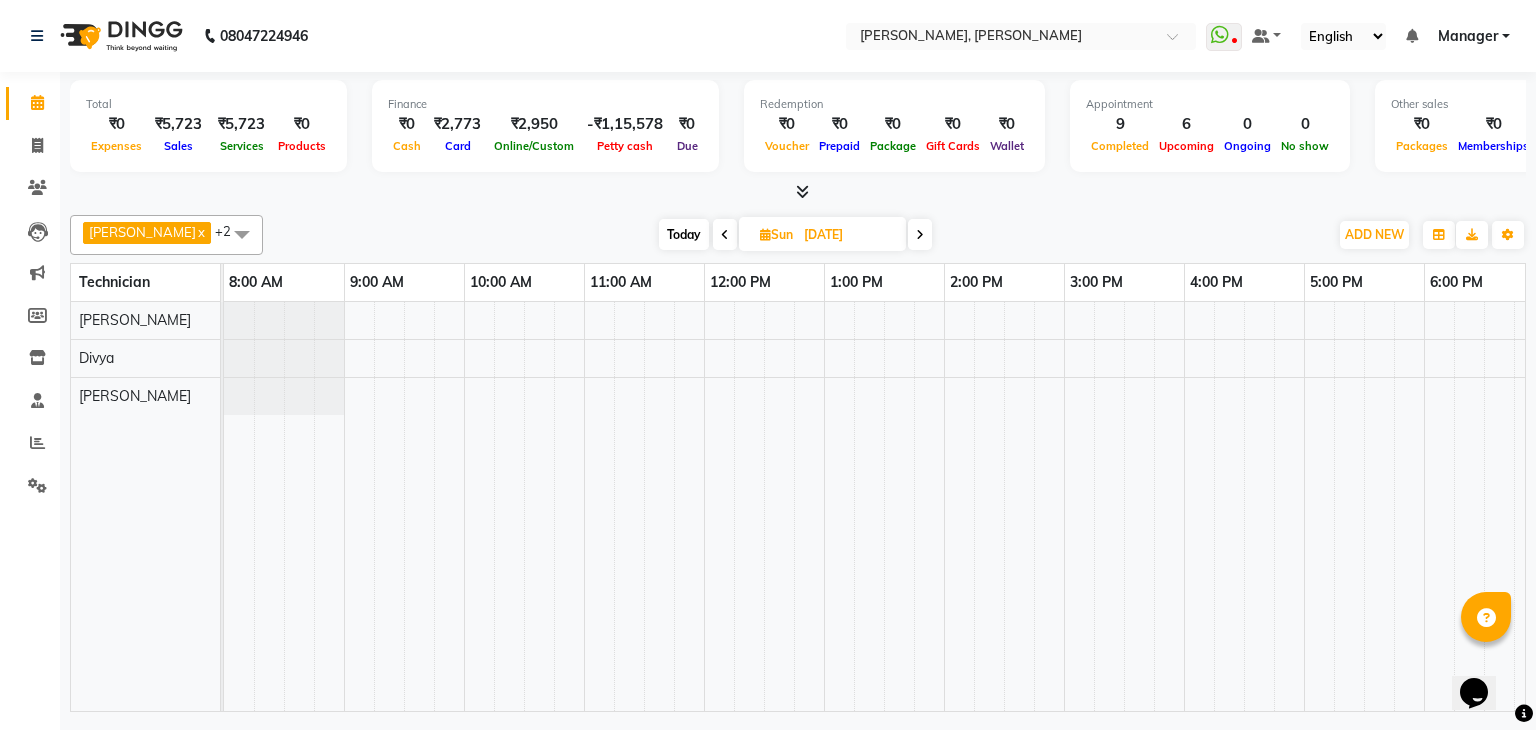 click on "Today" at bounding box center [684, 234] 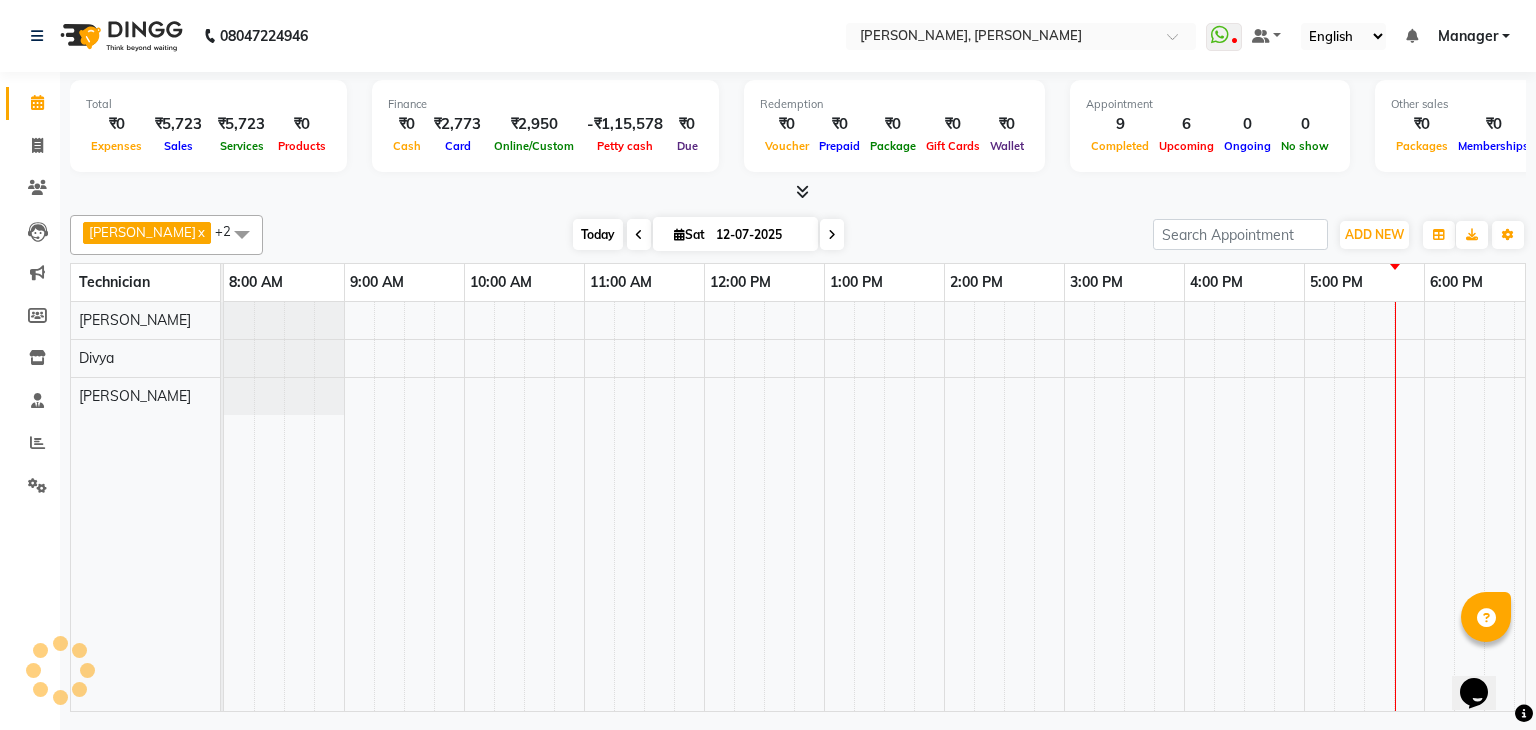scroll, scrollTop: 0, scrollLeft: 258, axis: horizontal 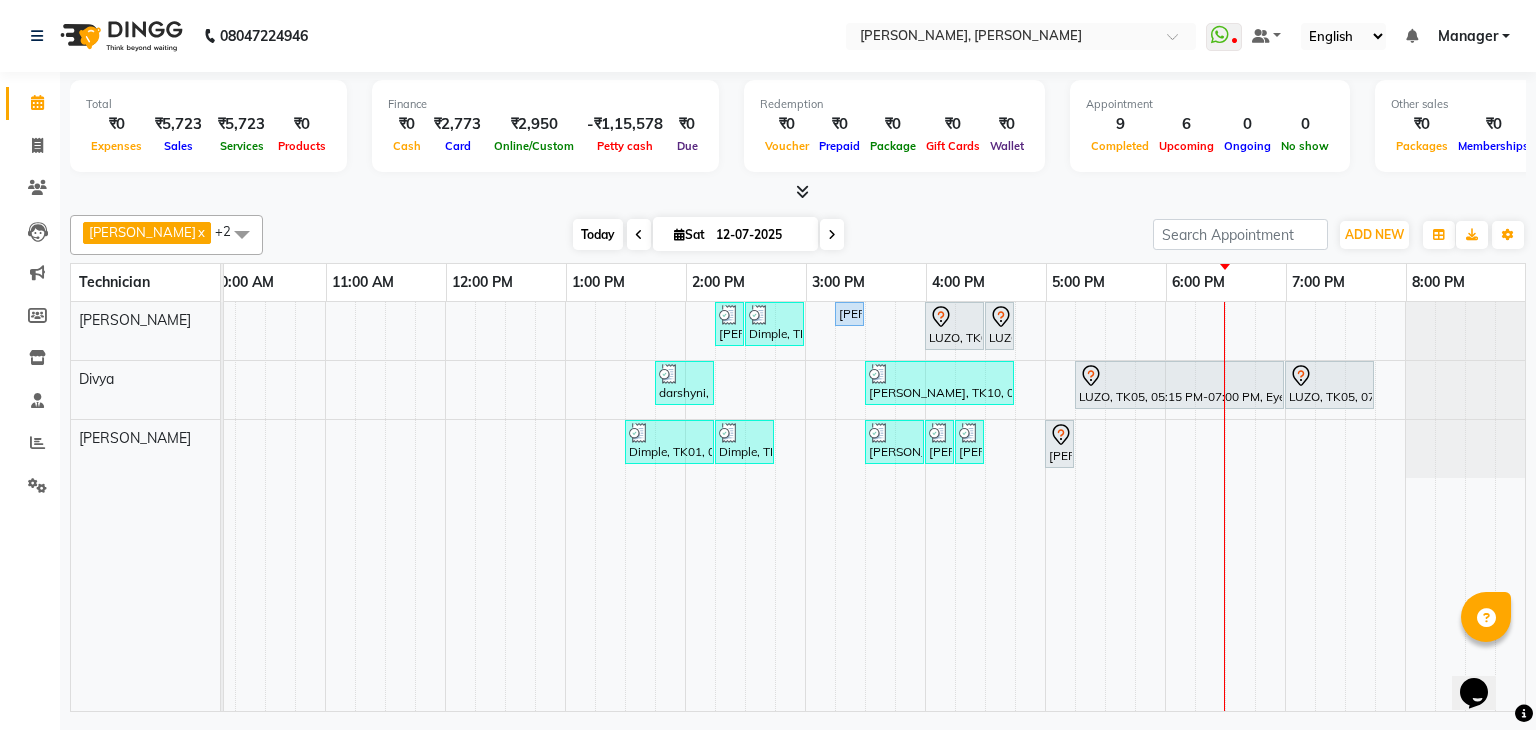 click on "Today" at bounding box center (598, 234) 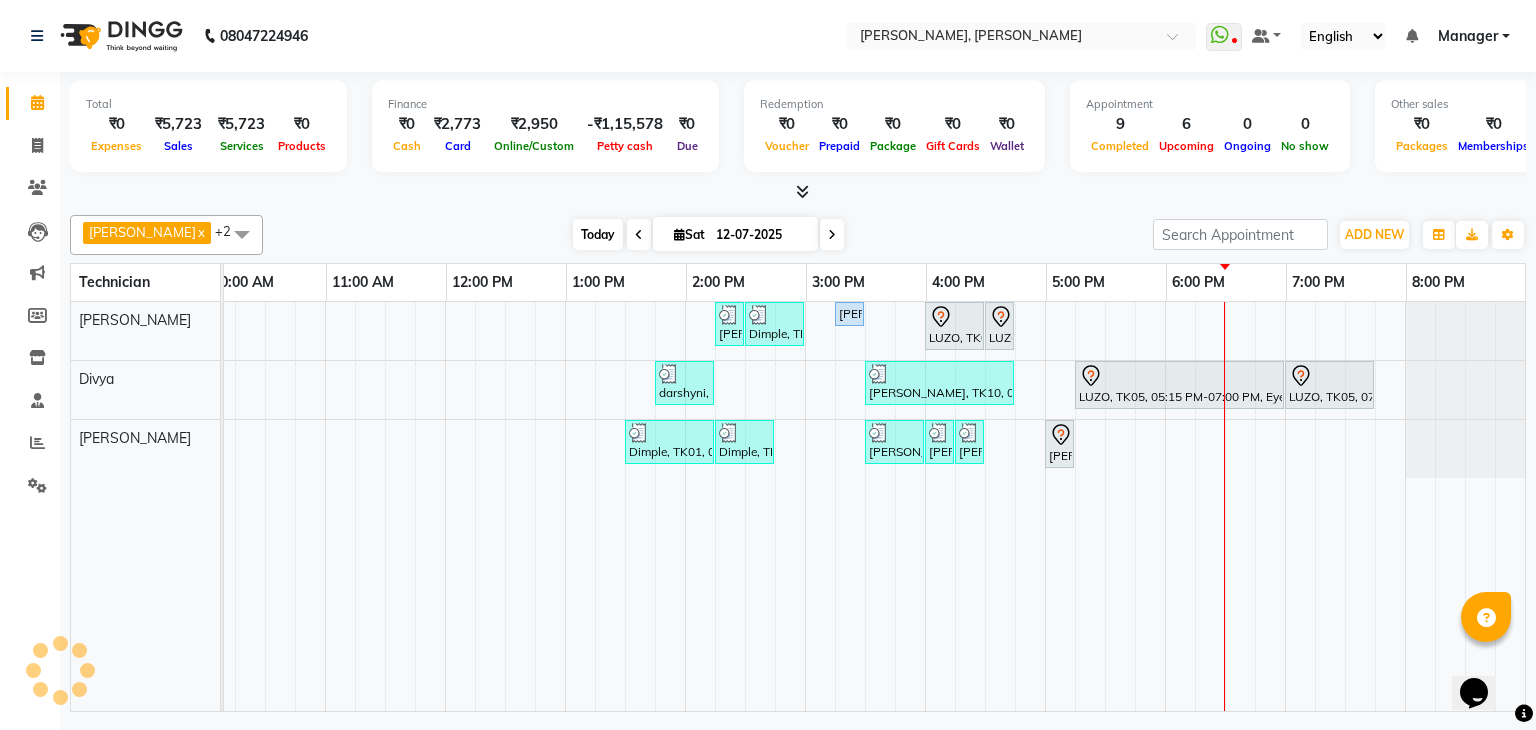 scroll, scrollTop: 0, scrollLeft: 0, axis: both 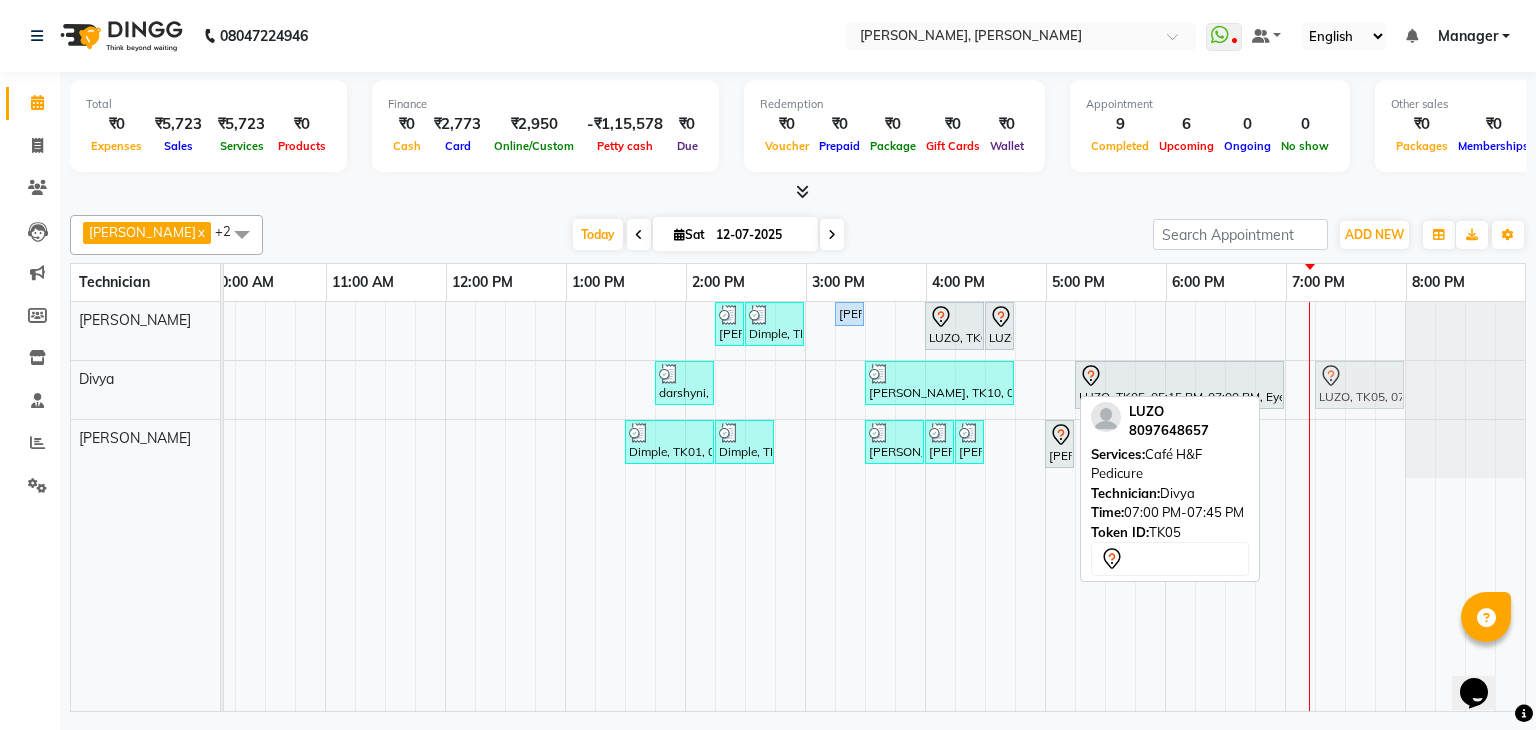 drag, startPoint x: 1322, startPoint y: 381, endPoint x: 1341, endPoint y: 384, distance: 19.235384 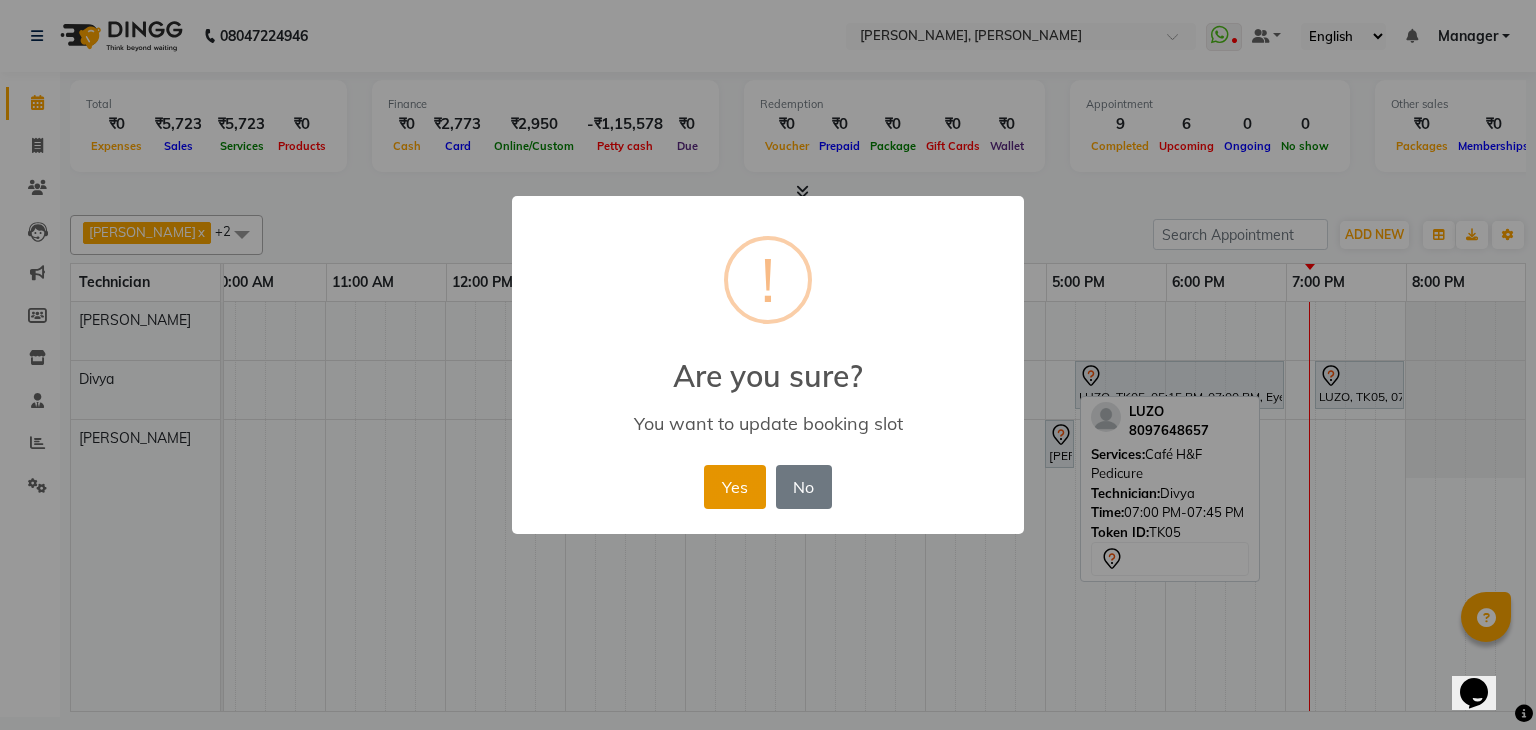 click on "Yes" at bounding box center (734, 487) 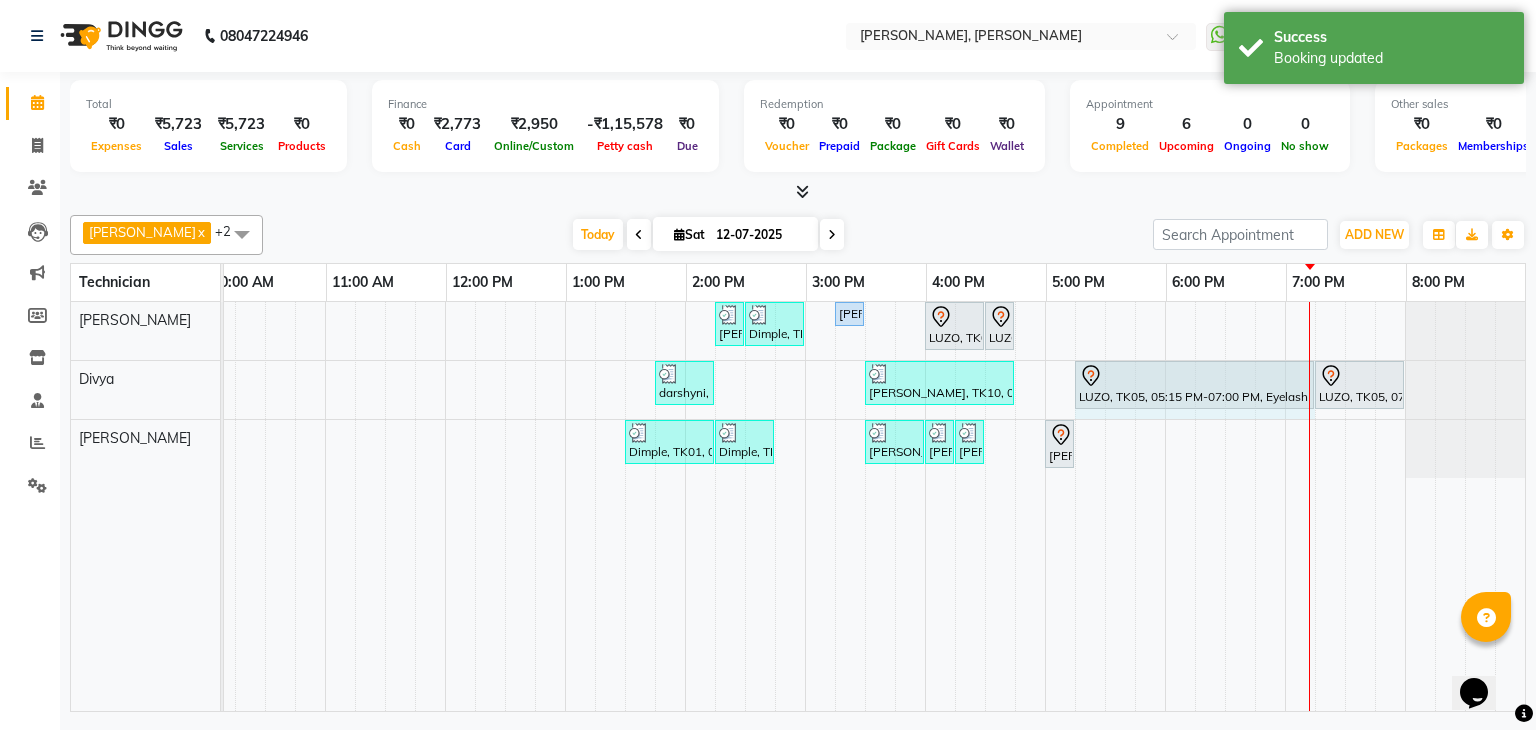 drag, startPoint x: 1268, startPoint y: 386, endPoint x: 1290, endPoint y: 389, distance: 22.203604 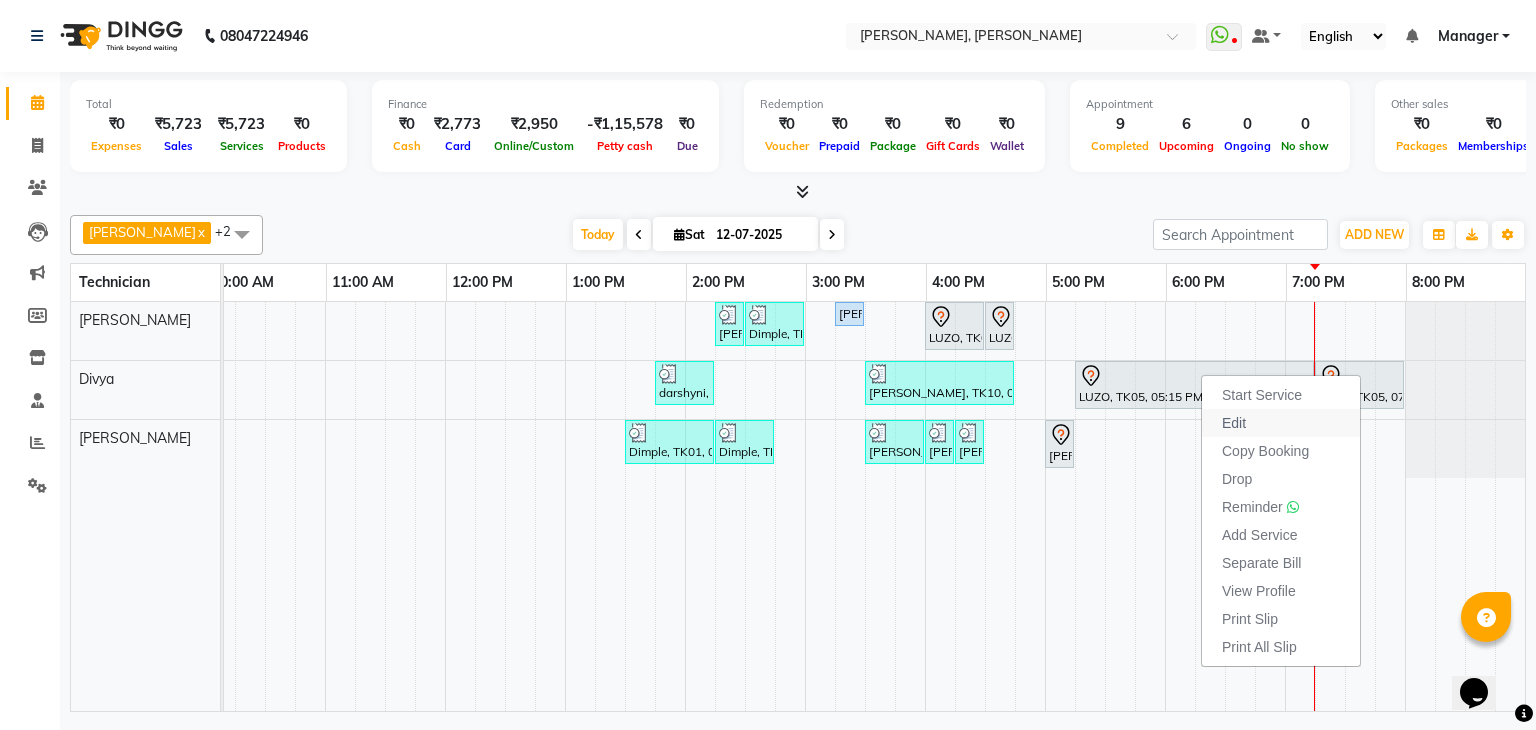 click on "Edit" at bounding box center [1234, 423] 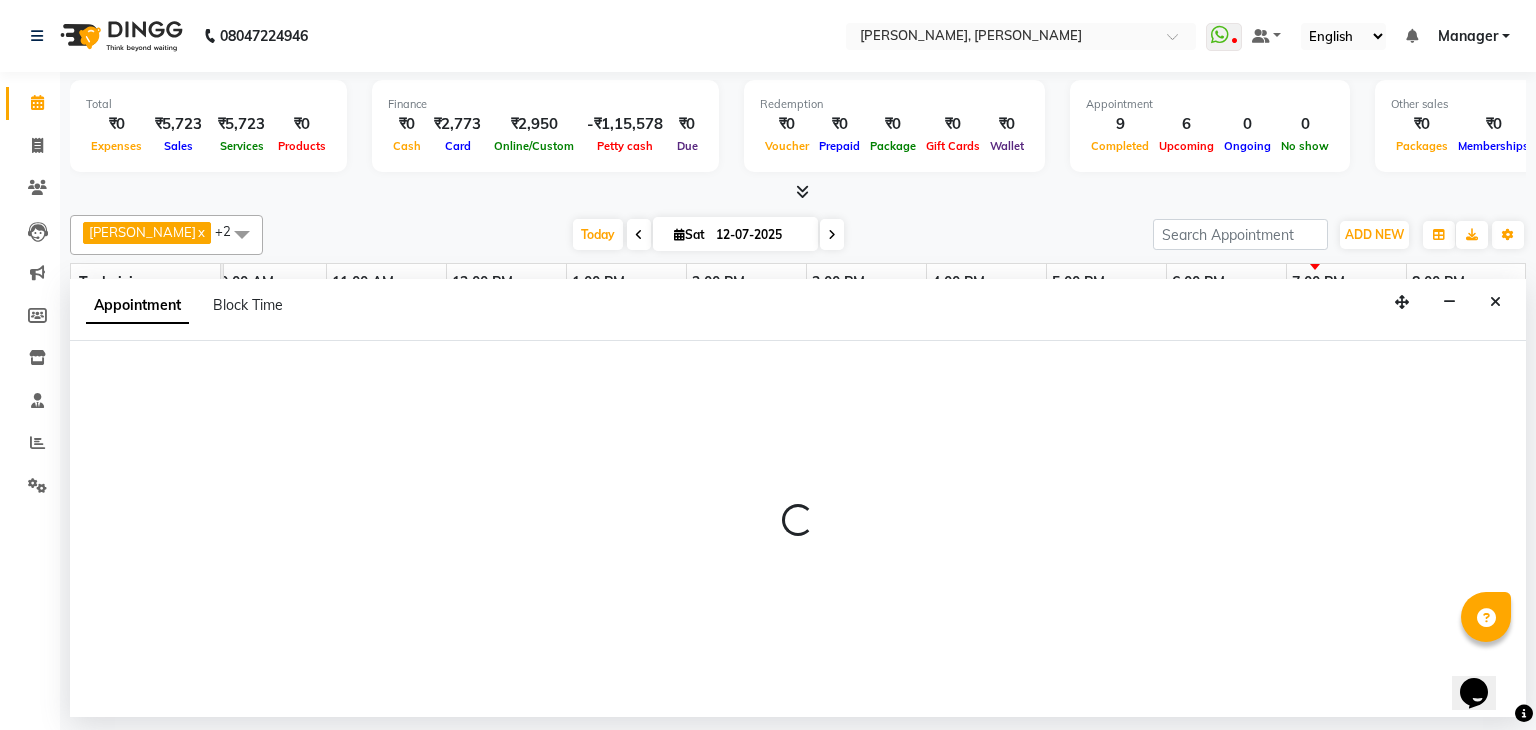 select on "tentative" 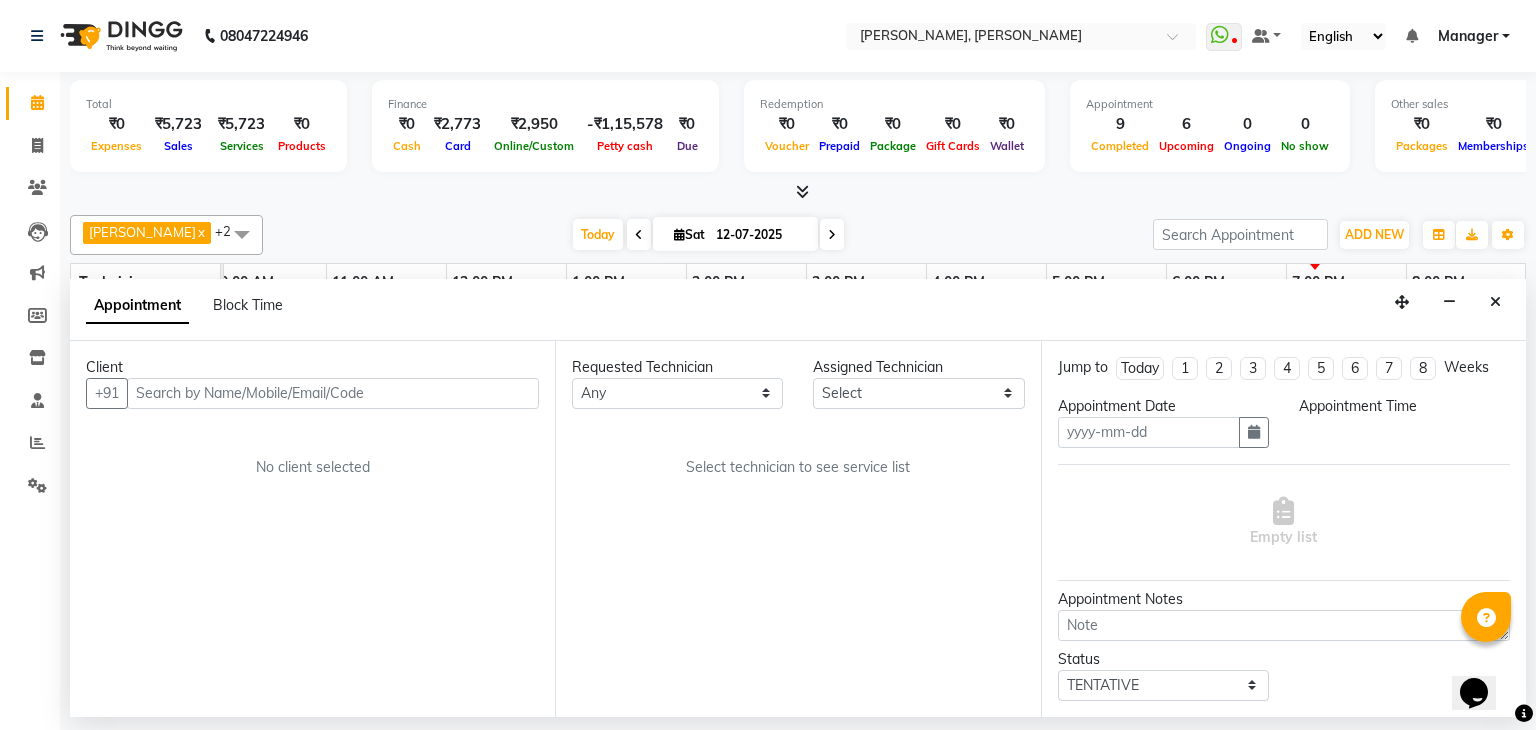 type on "12-07-2025" 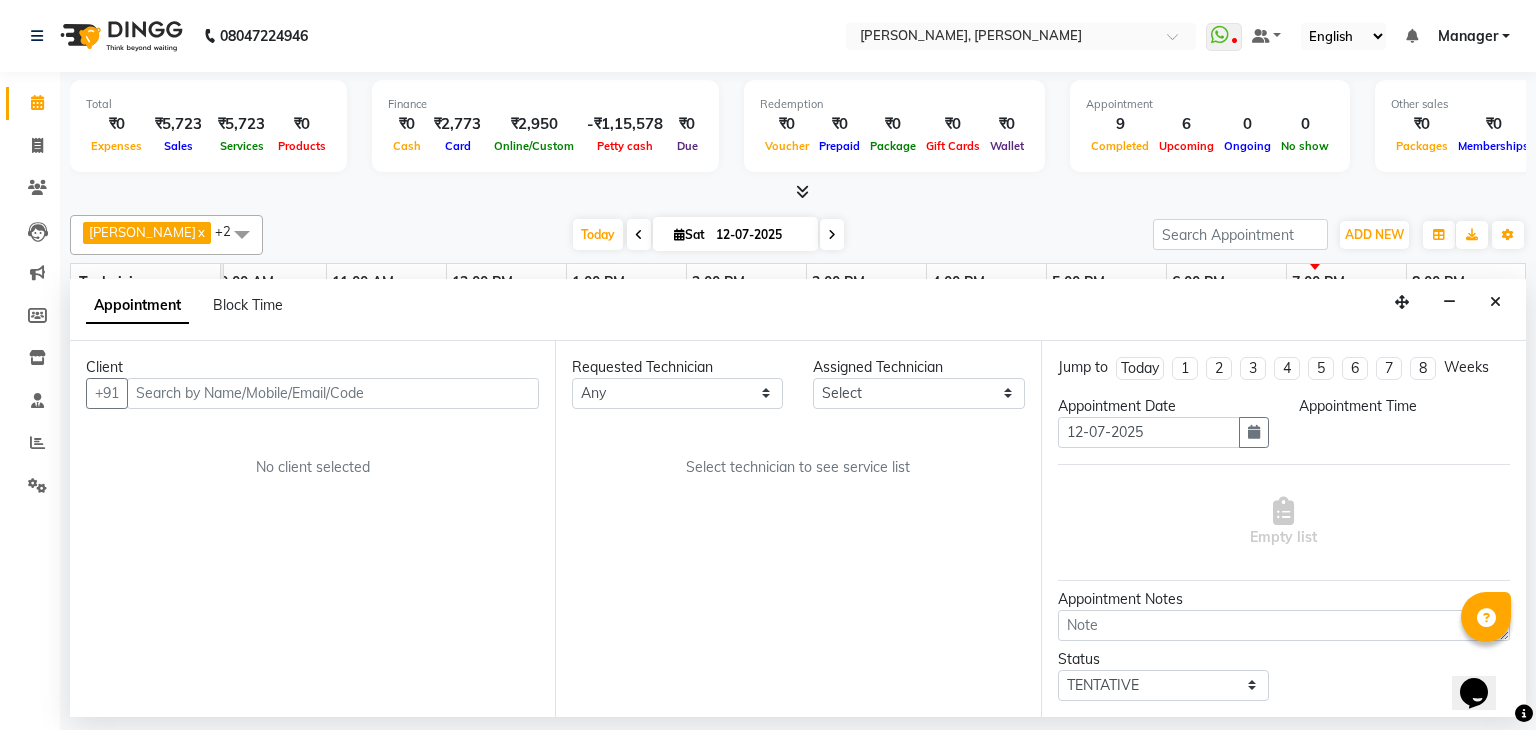 scroll, scrollTop: 0, scrollLeft: 0, axis: both 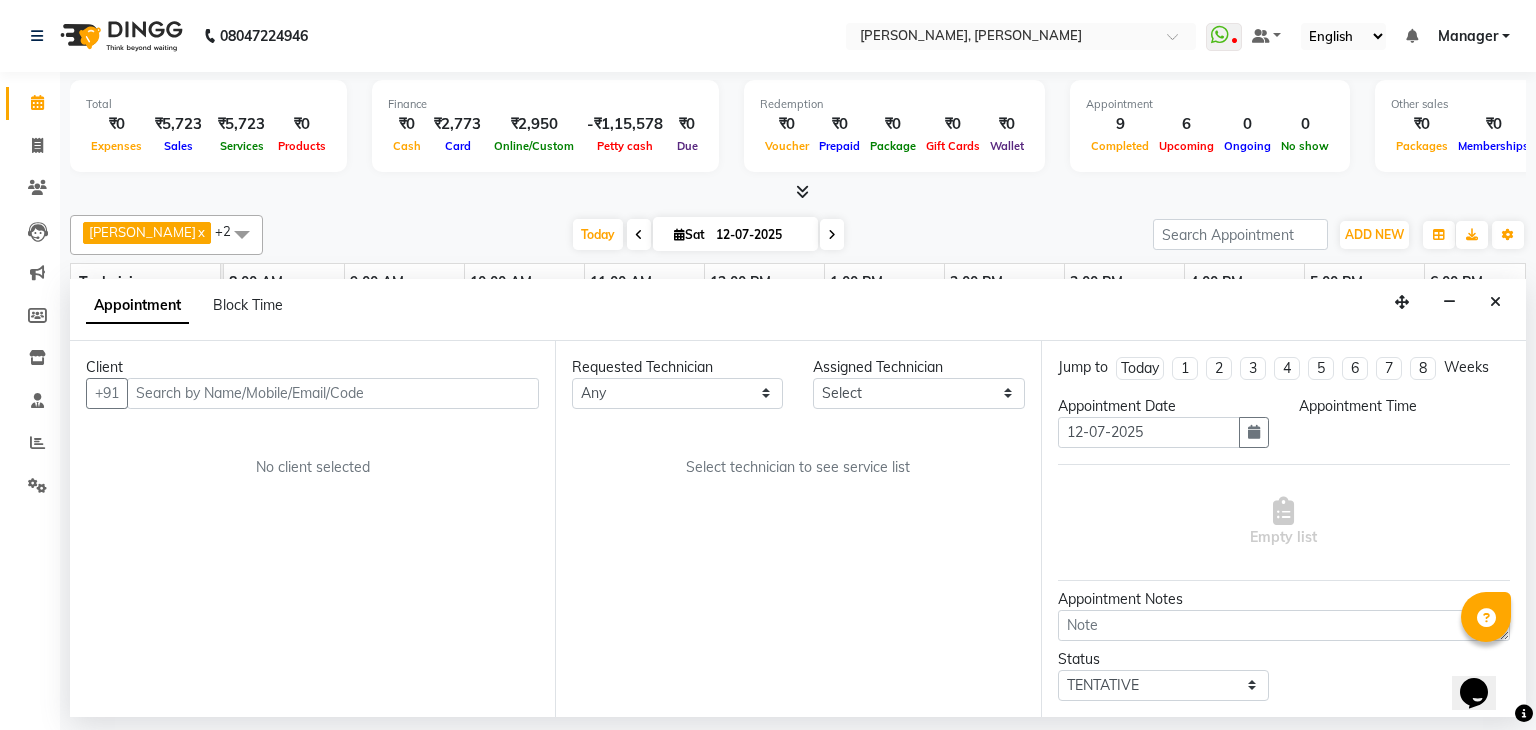 select on "960" 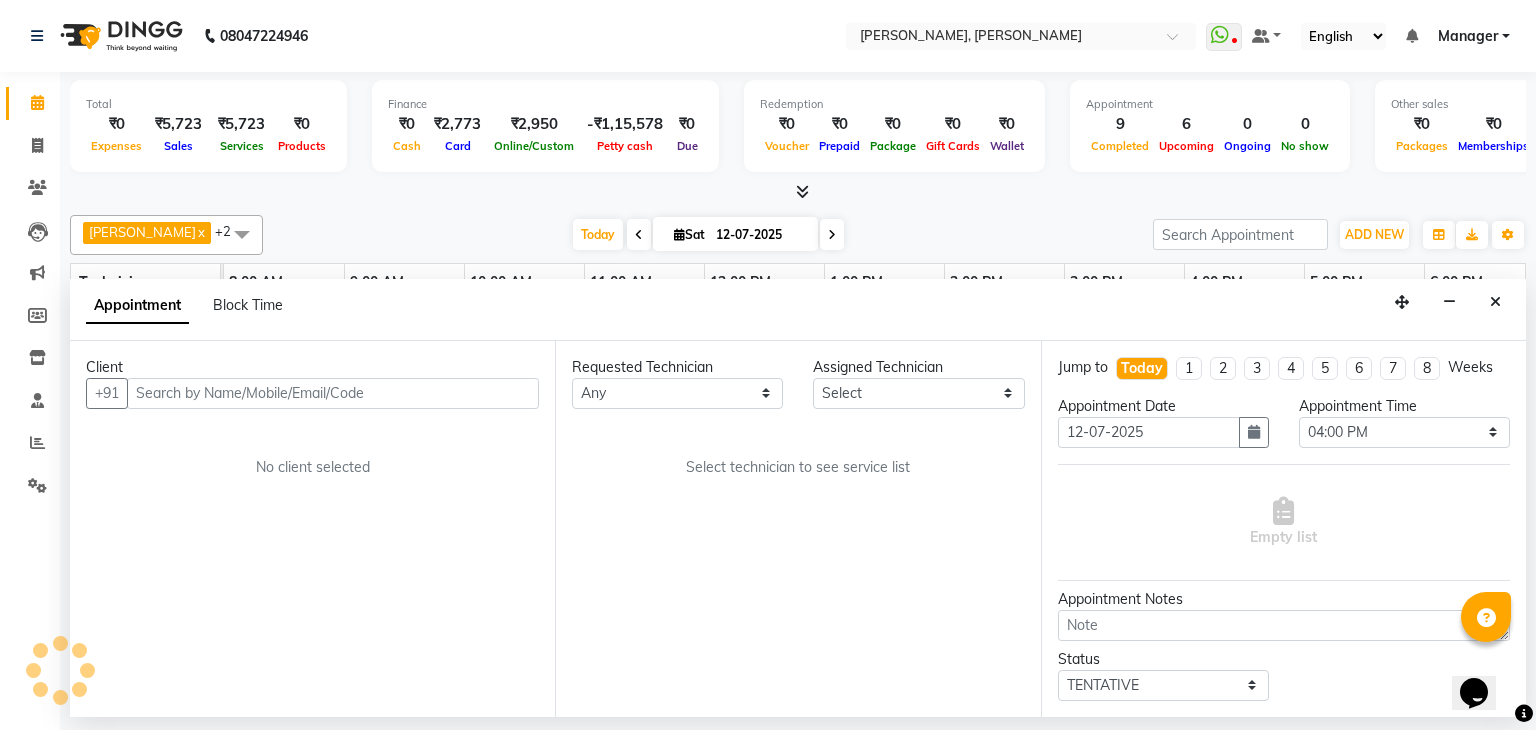 scroll, scrollTop: 0, scrollLeft: 258, axis: horizontal 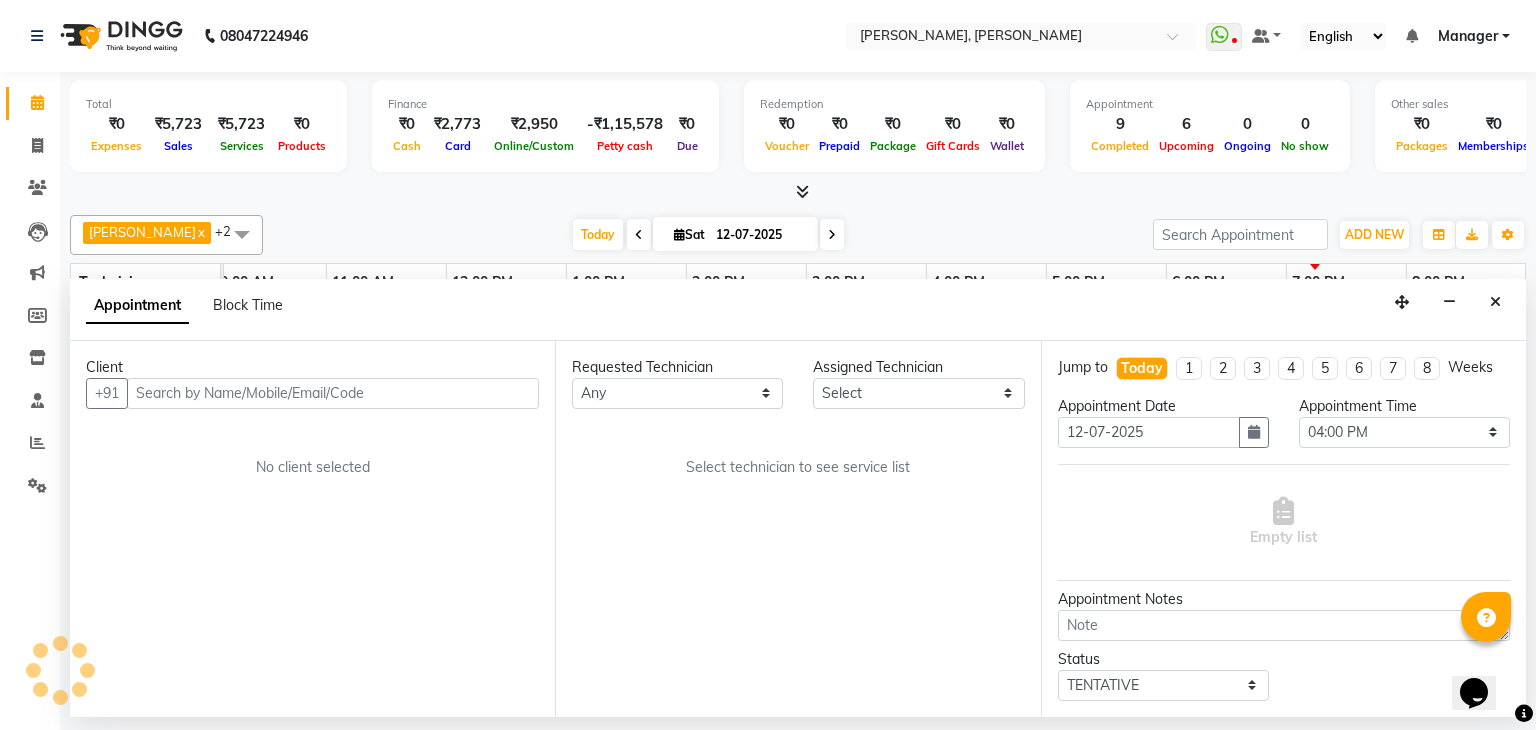 select on "72520" 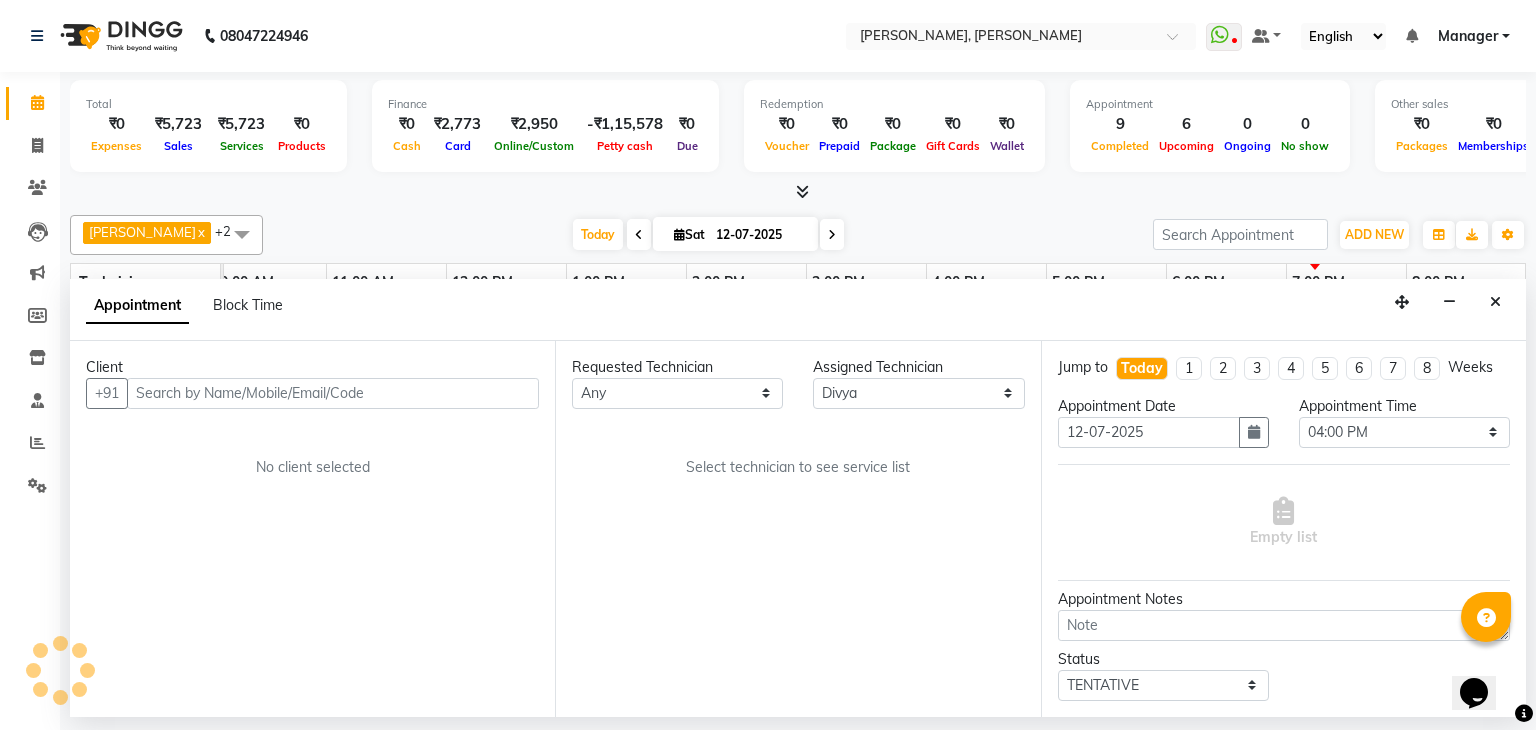 select on "3204" 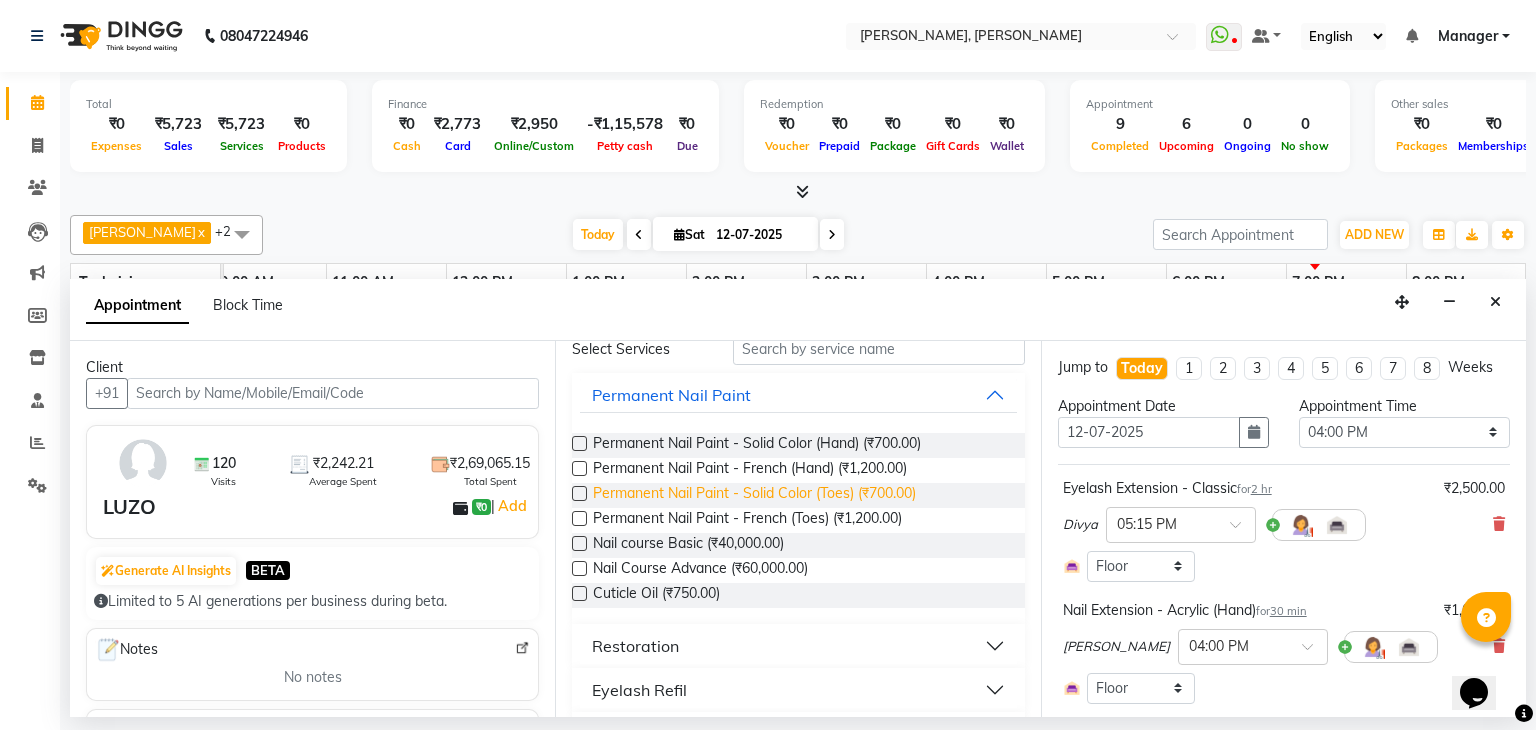 scroll, scrollTop: 118, scrollLeft: 0, axis: vertical 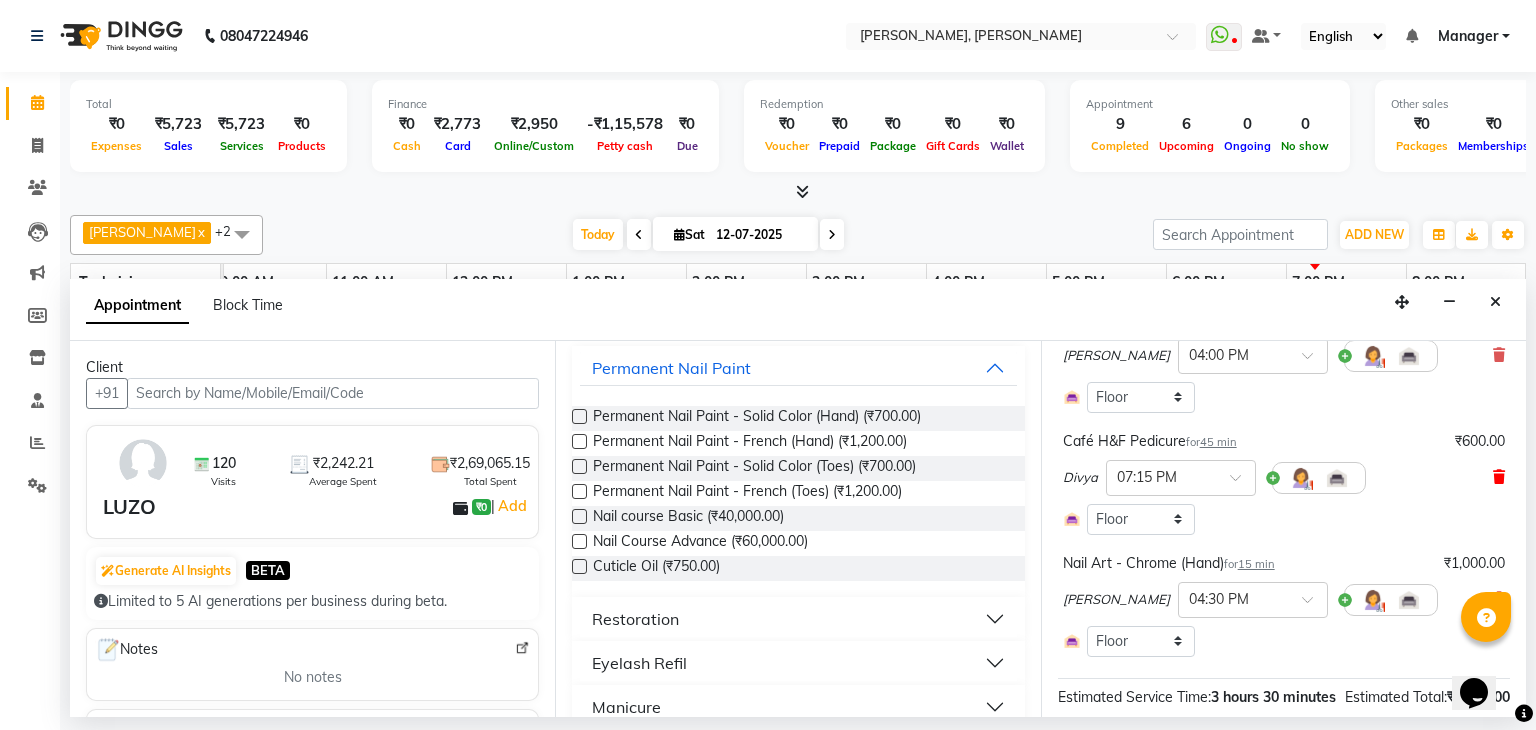 click at bounding box center [1499, 477] 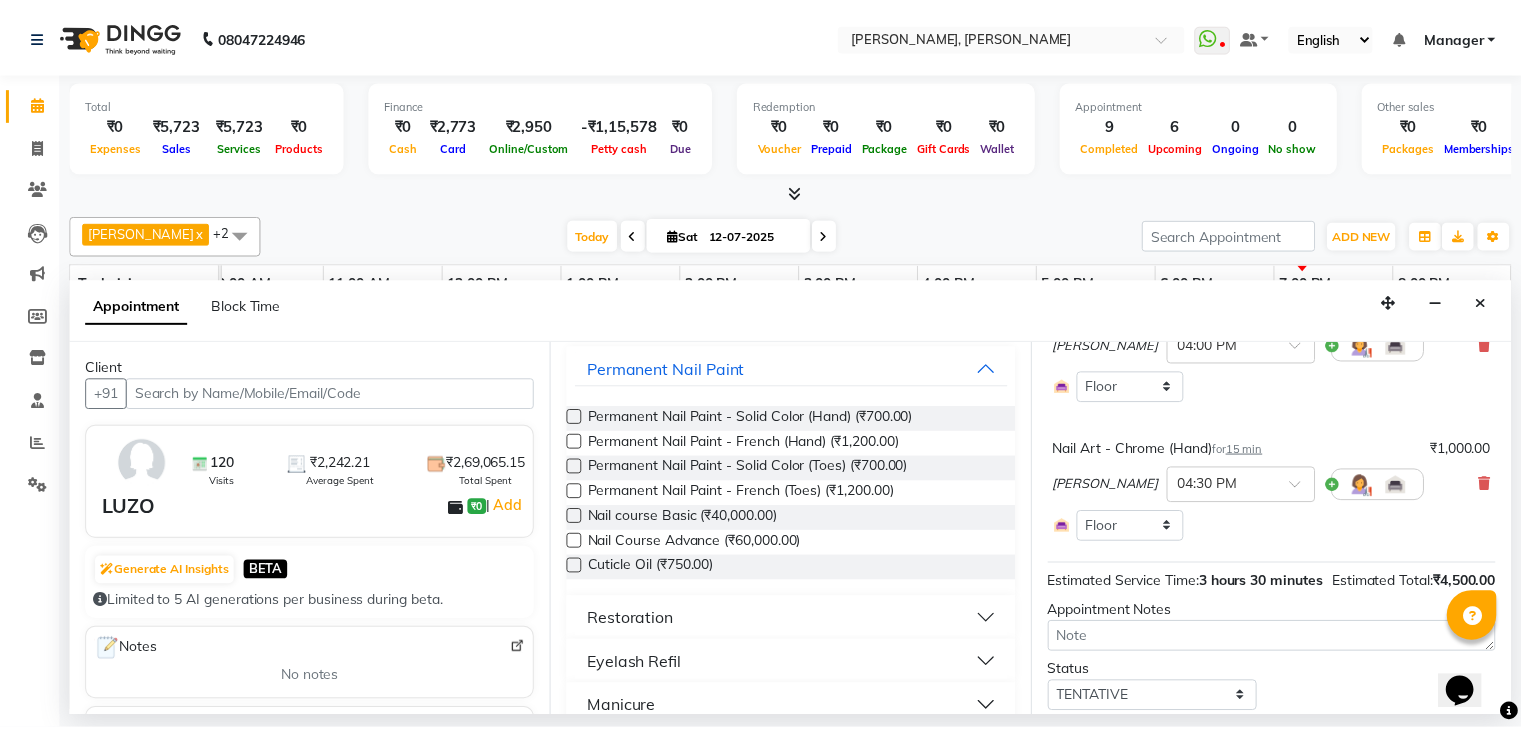 scroll, scrollTop: 386, scrollLeft: 0, axis: vertical 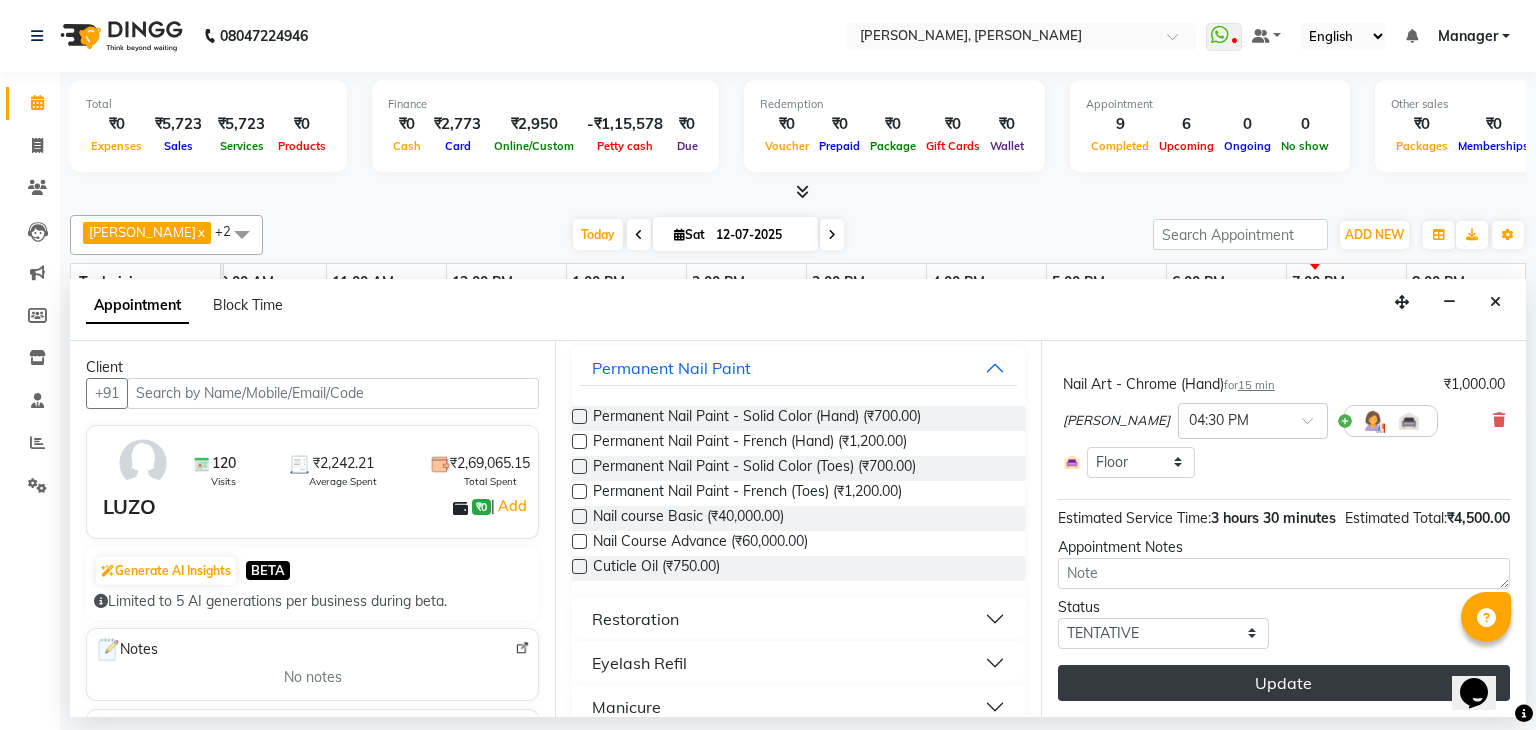 click on "Update" at bounding box center (1284, 683) 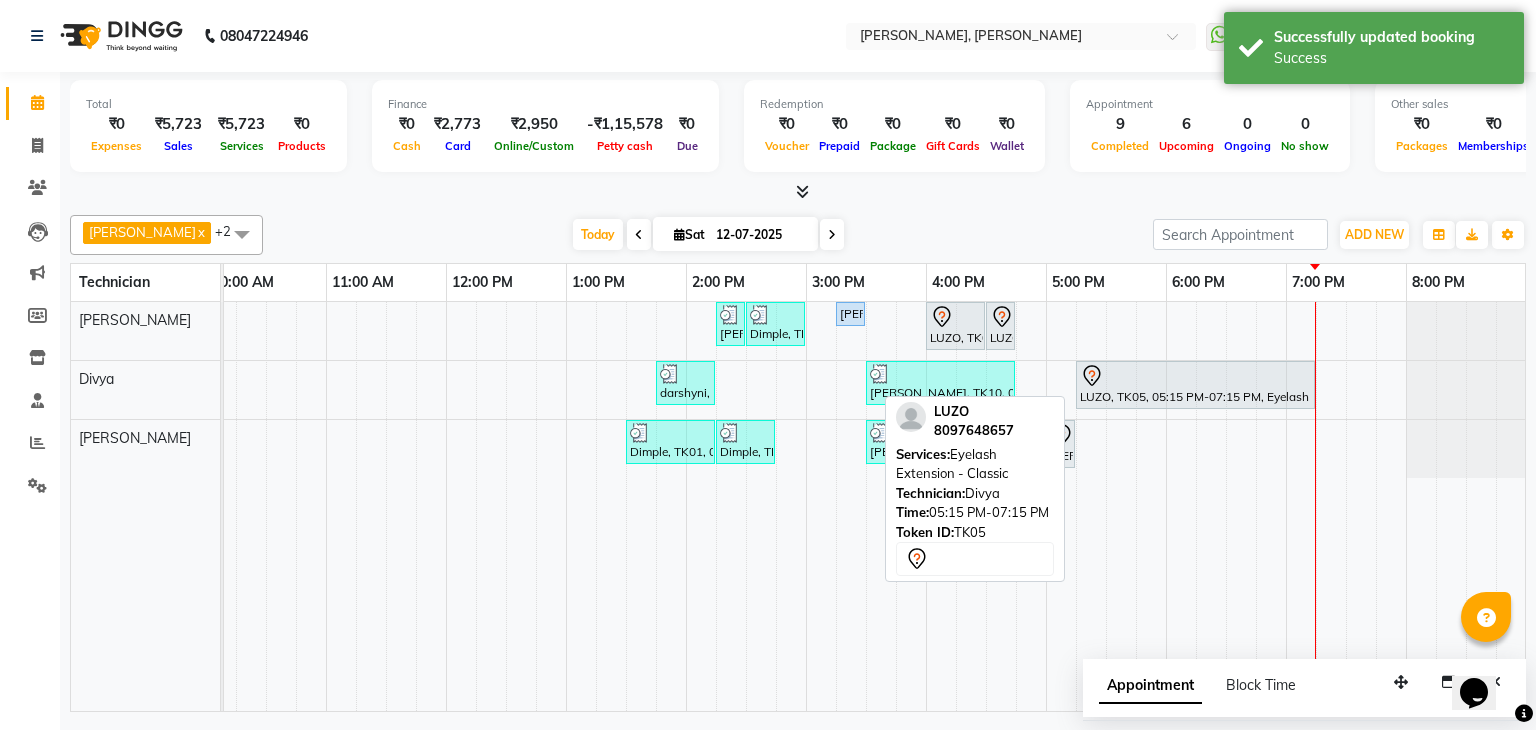 click on "LUZO, TK05, 05:15 PM-07:15 PM, Eyelash Extension - Classic" at bounding box center [1195, 385] 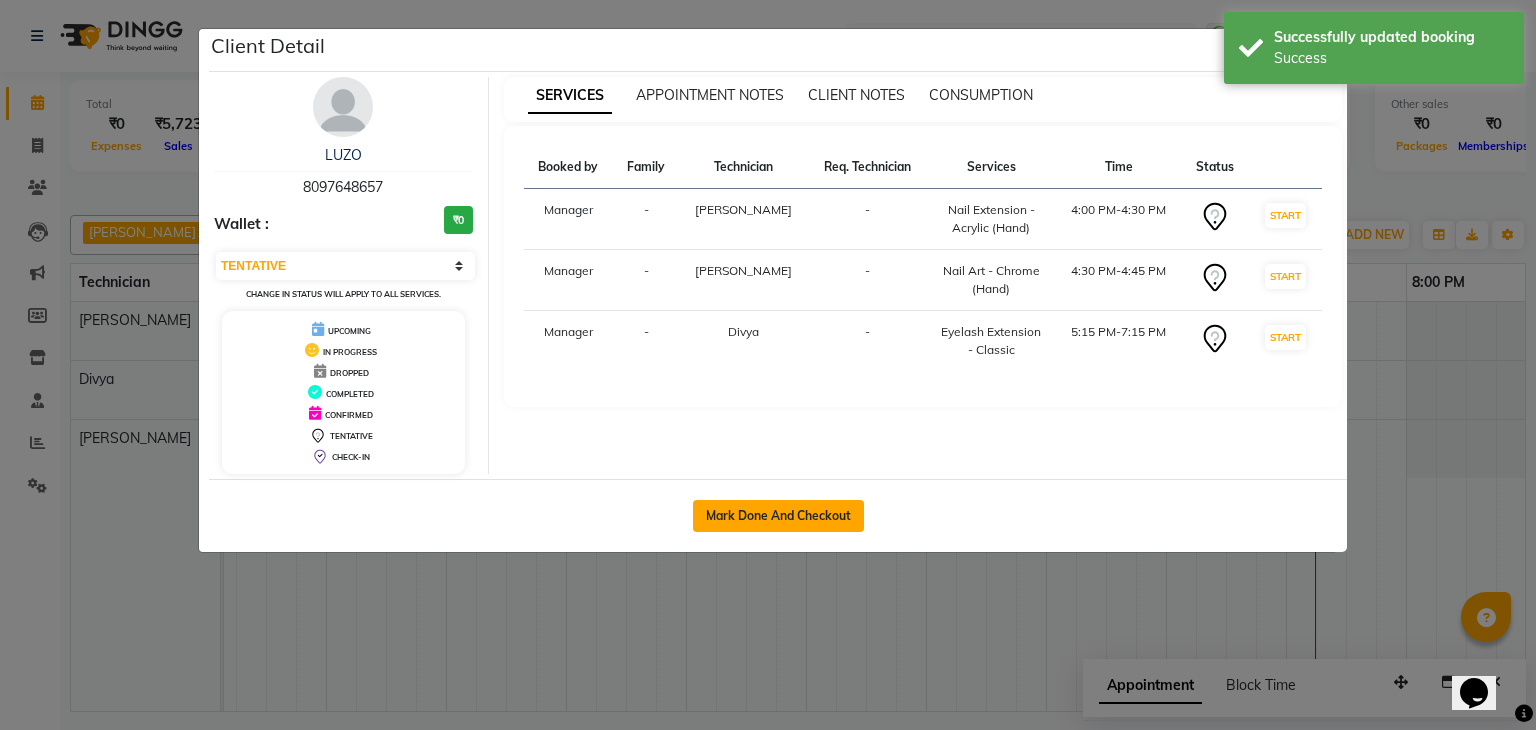 click on "Mark Done And Checkout" 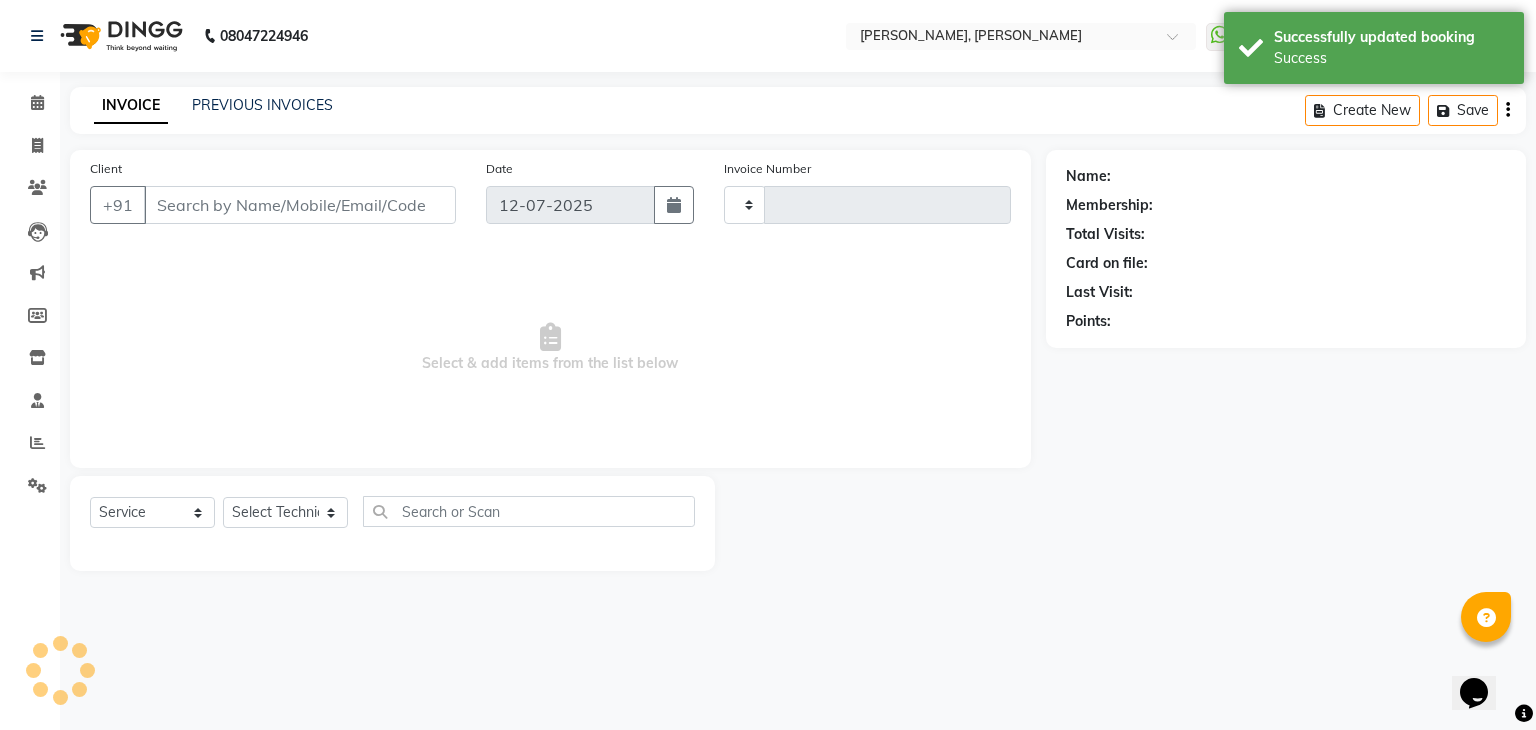 type on "0769" 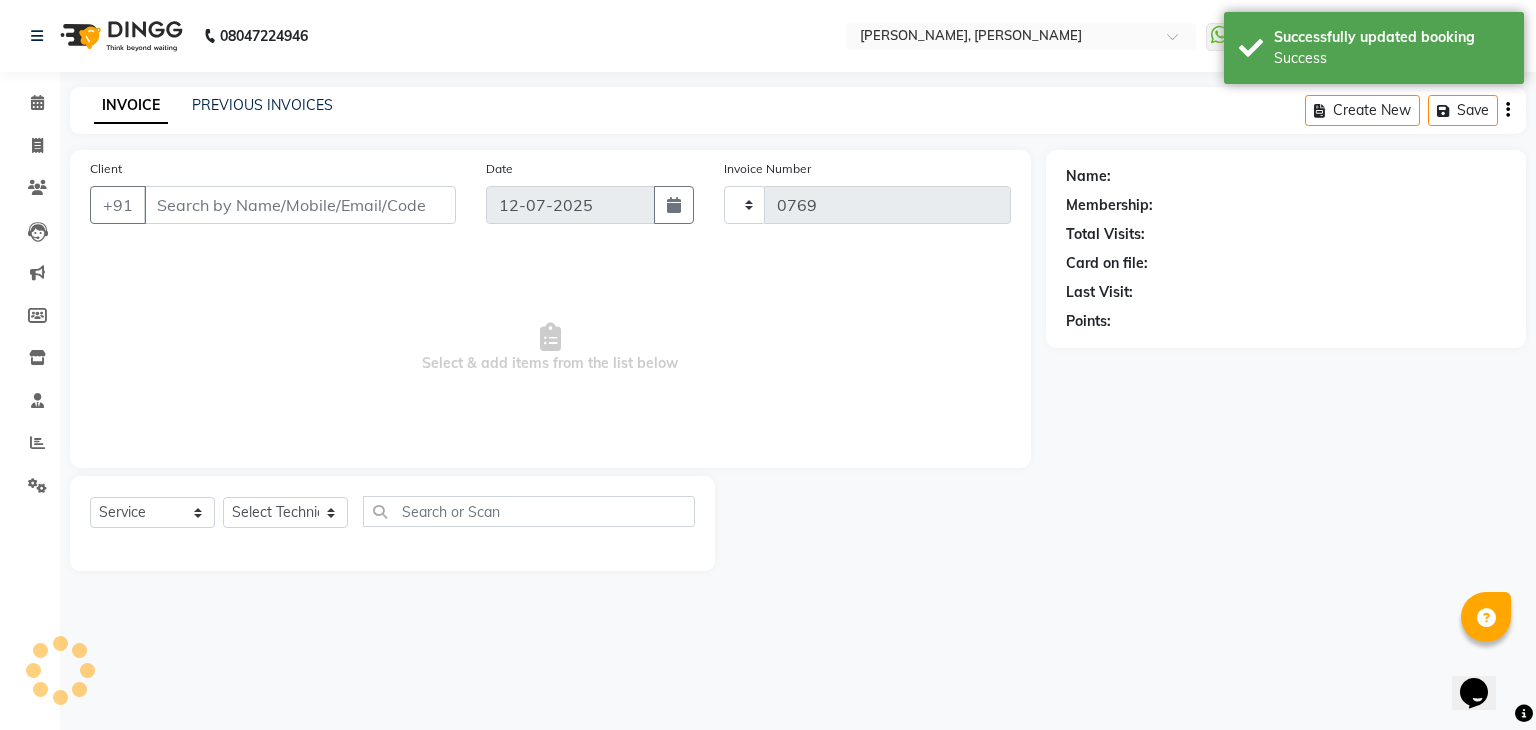 select on "6455" 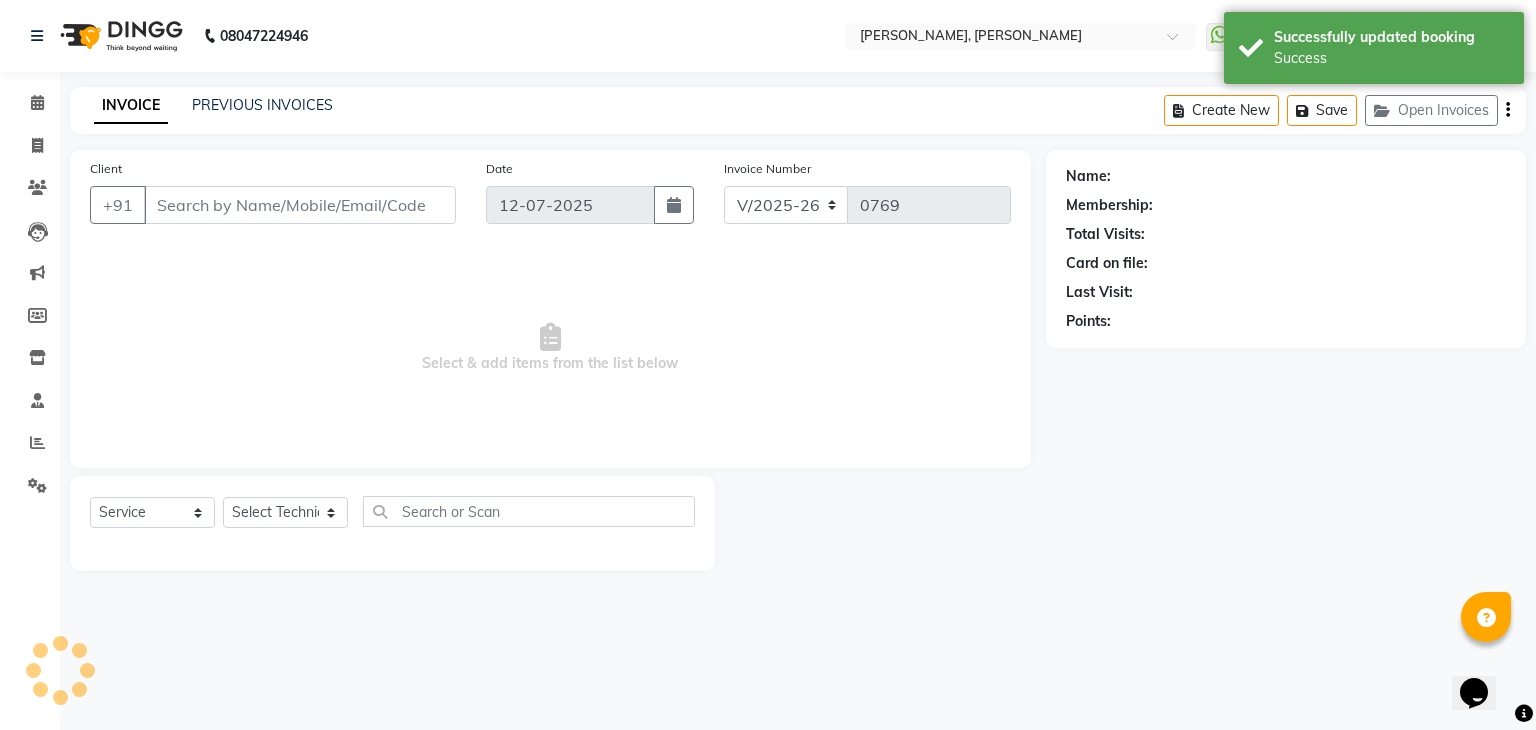 type on "80******57" 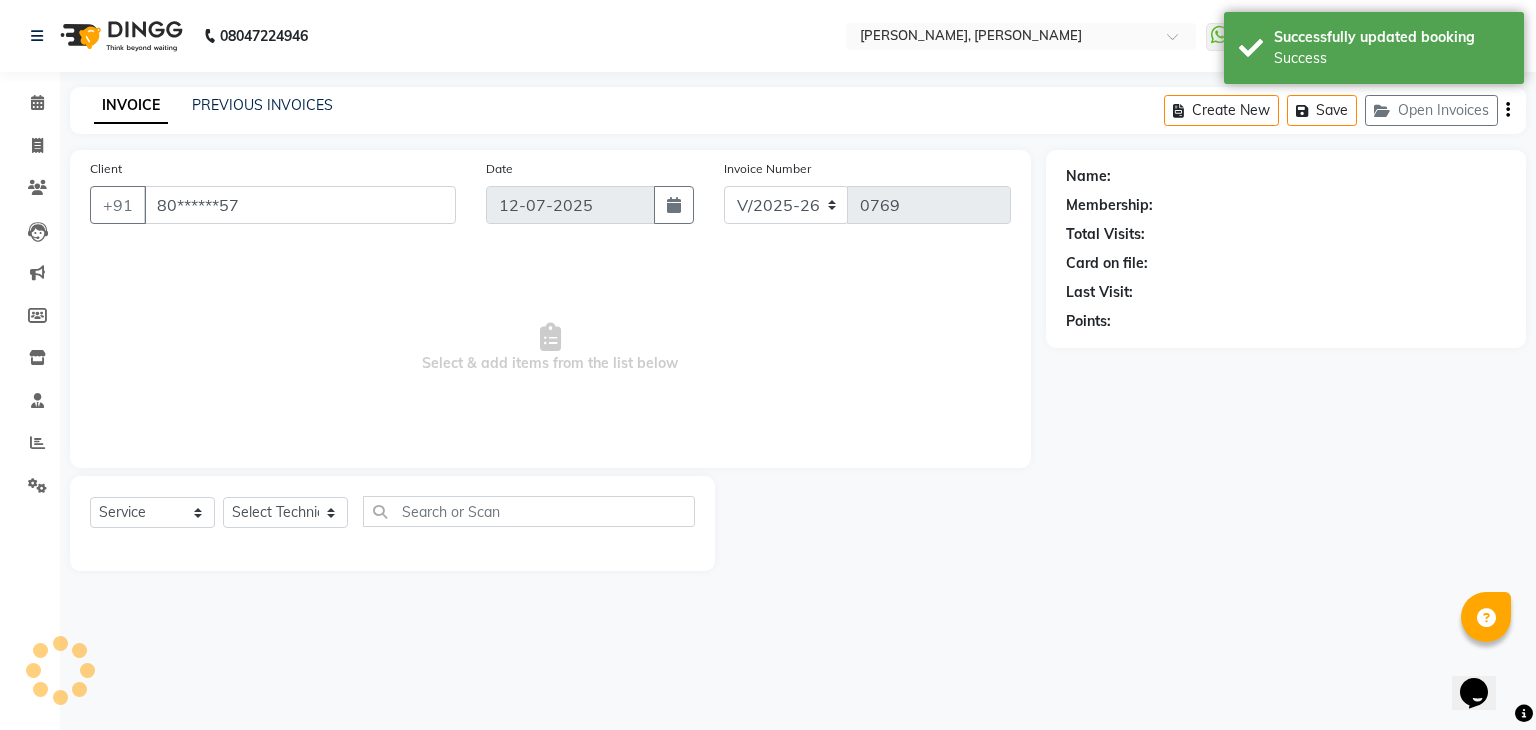 select on "54412" 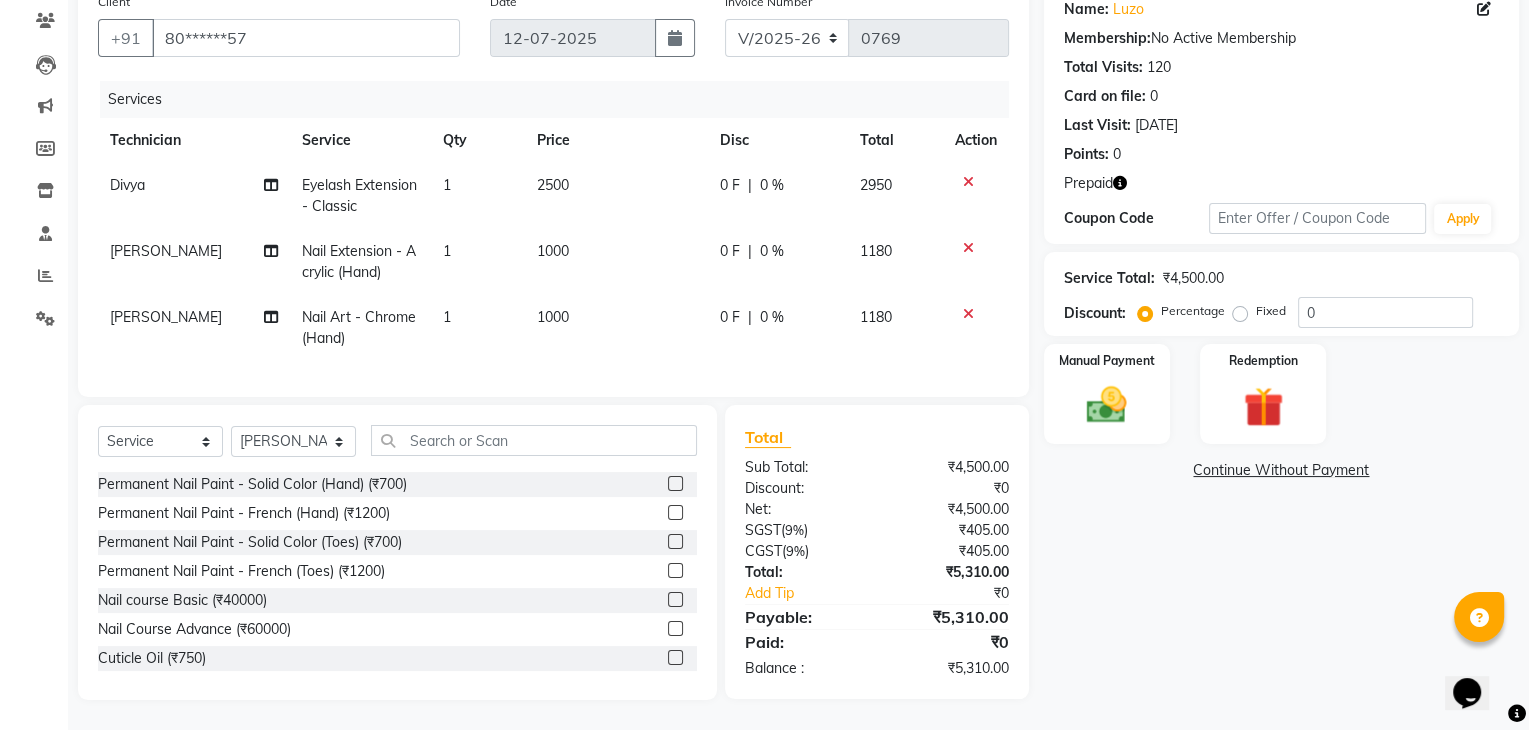scroll, scrollTop: 0, scrollLeft: 0, axis: both 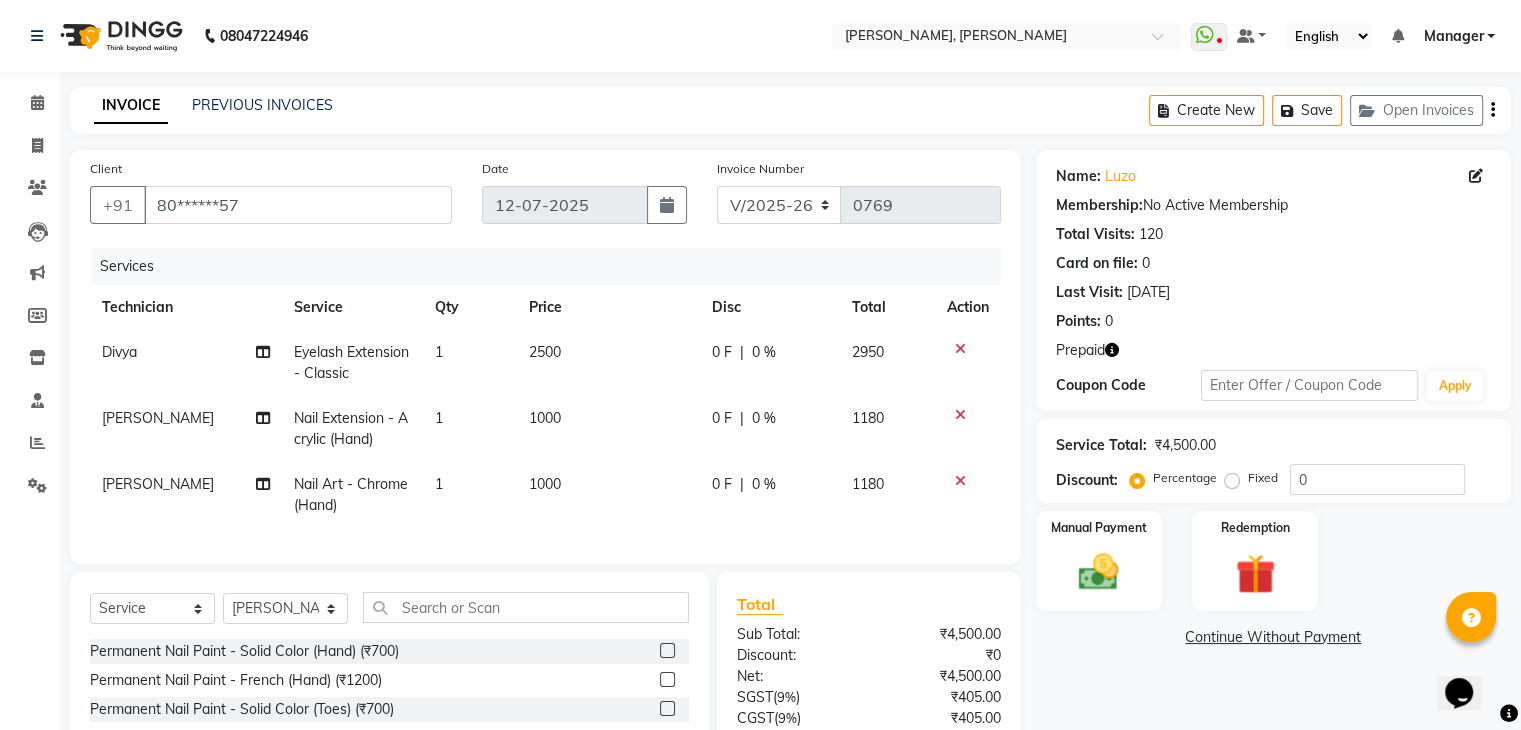 click 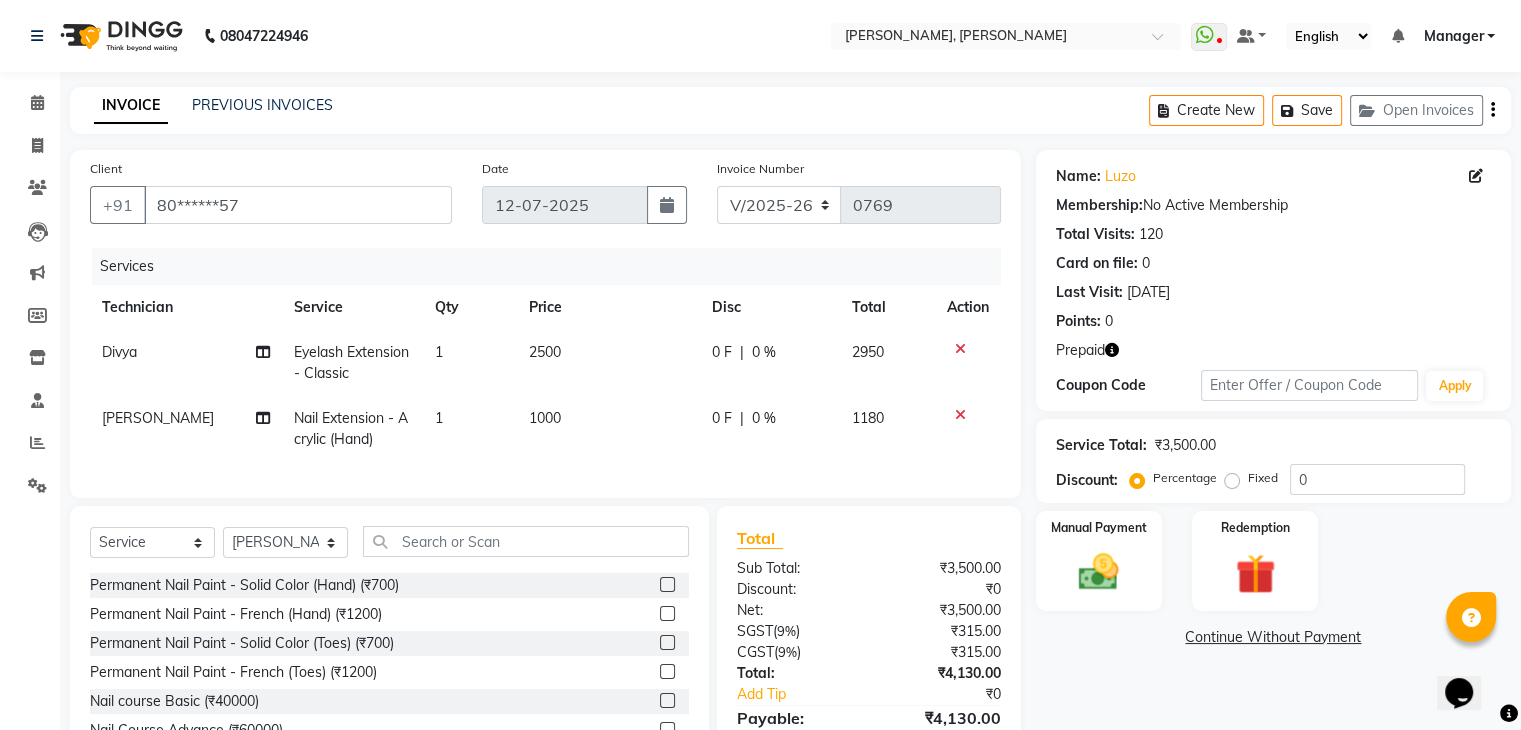 click 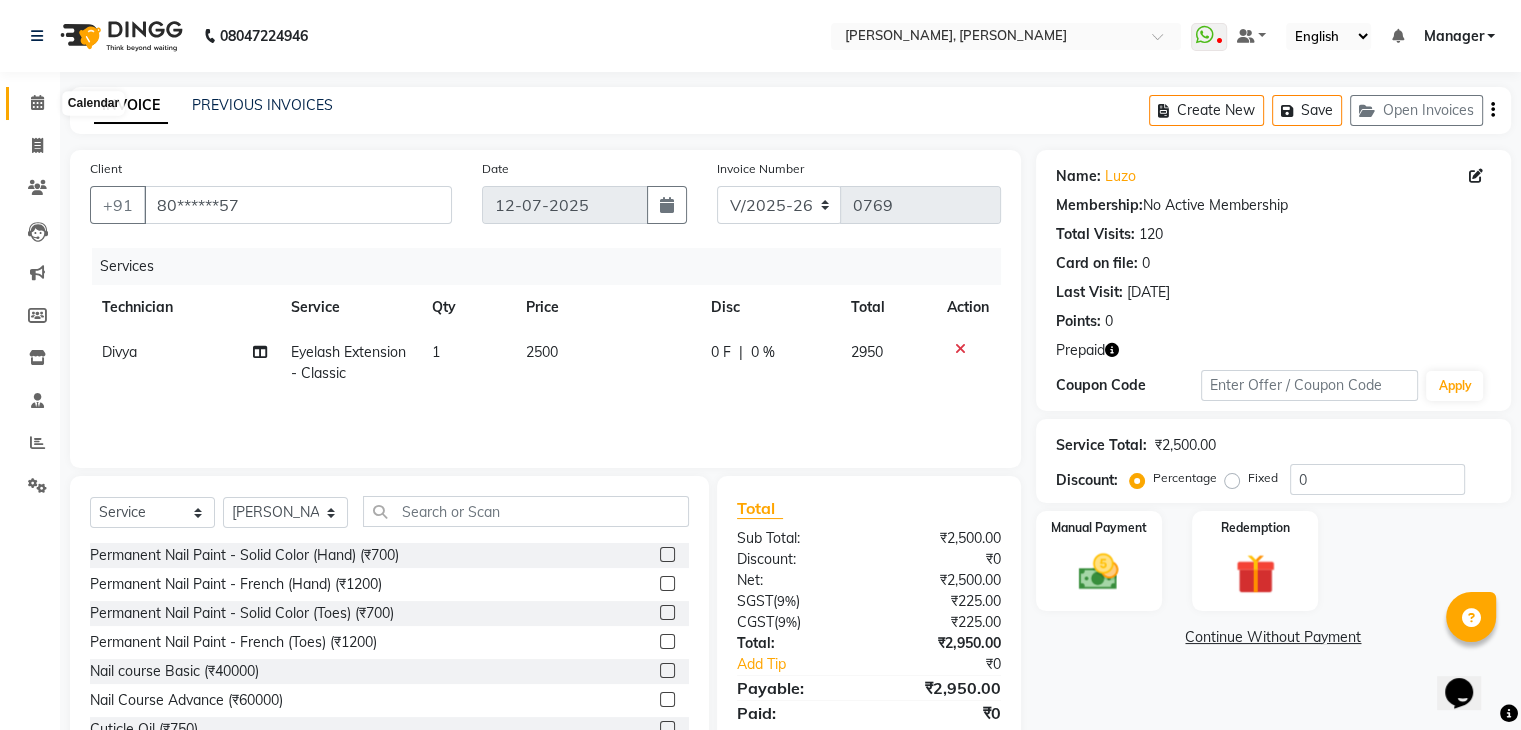 click 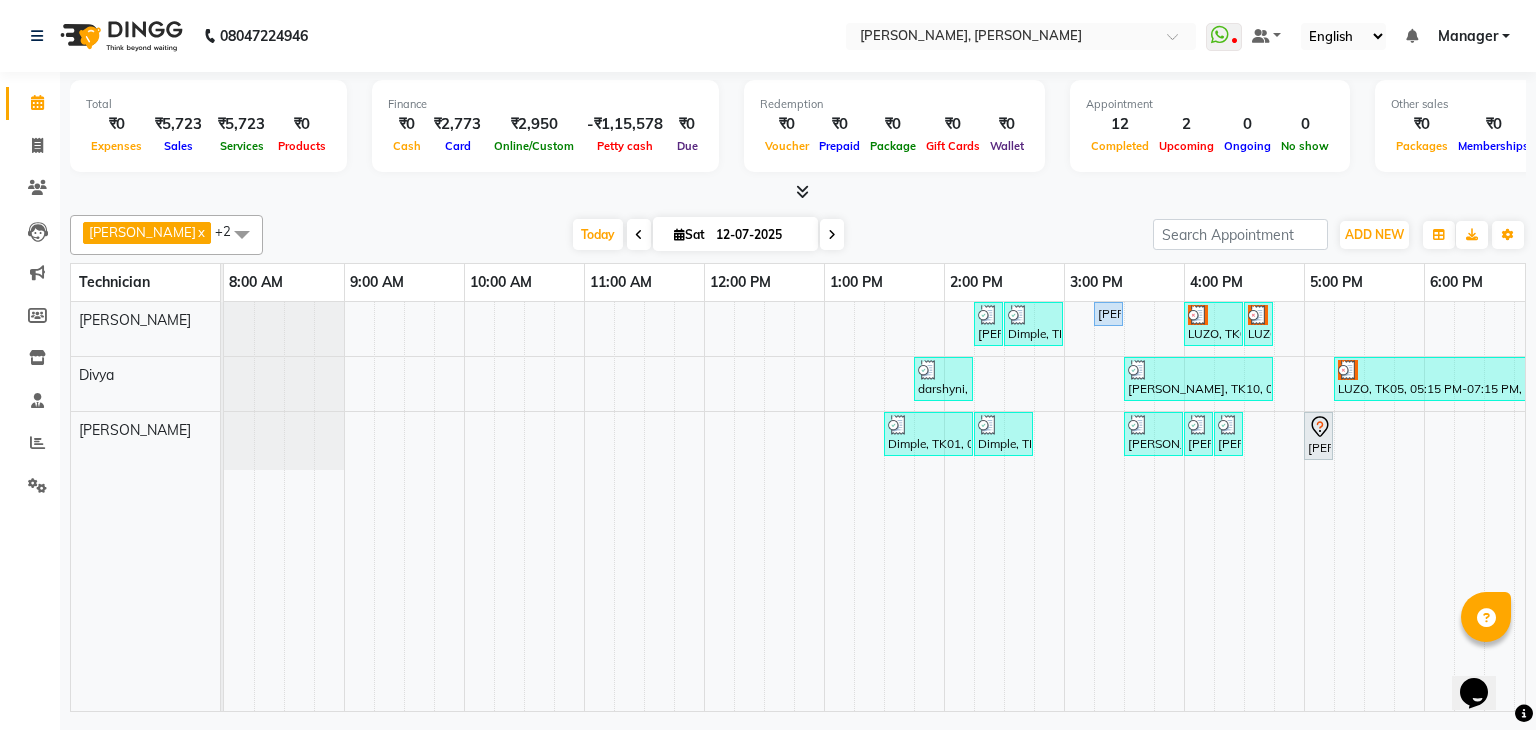 scroll, scrollTop: 0, scrollLeft: 273, axis: horizontal 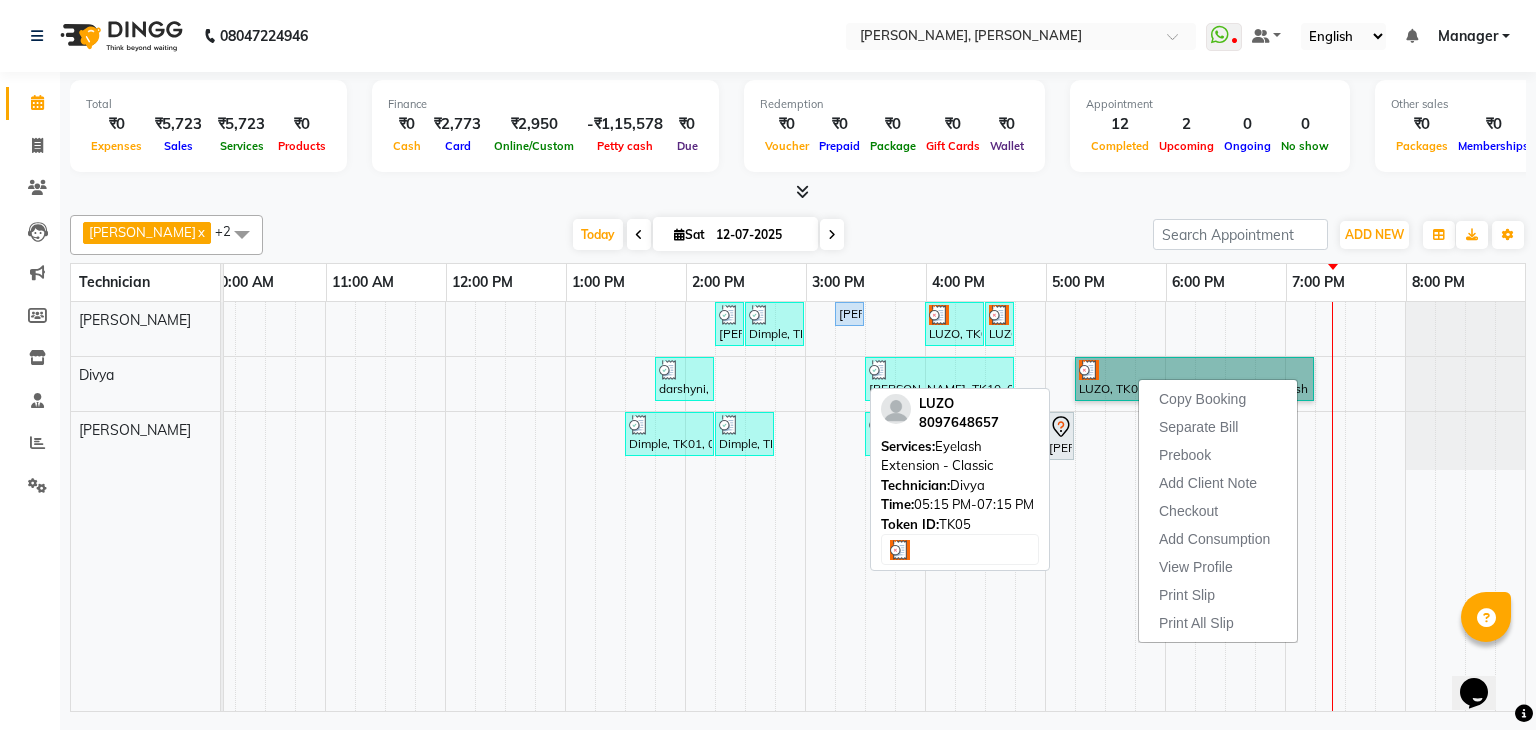 click on "LUZO, TK05, 05:15 PM-07:15 PM, Eyelash Extension - Classic" at bounding box center [1194, 379] 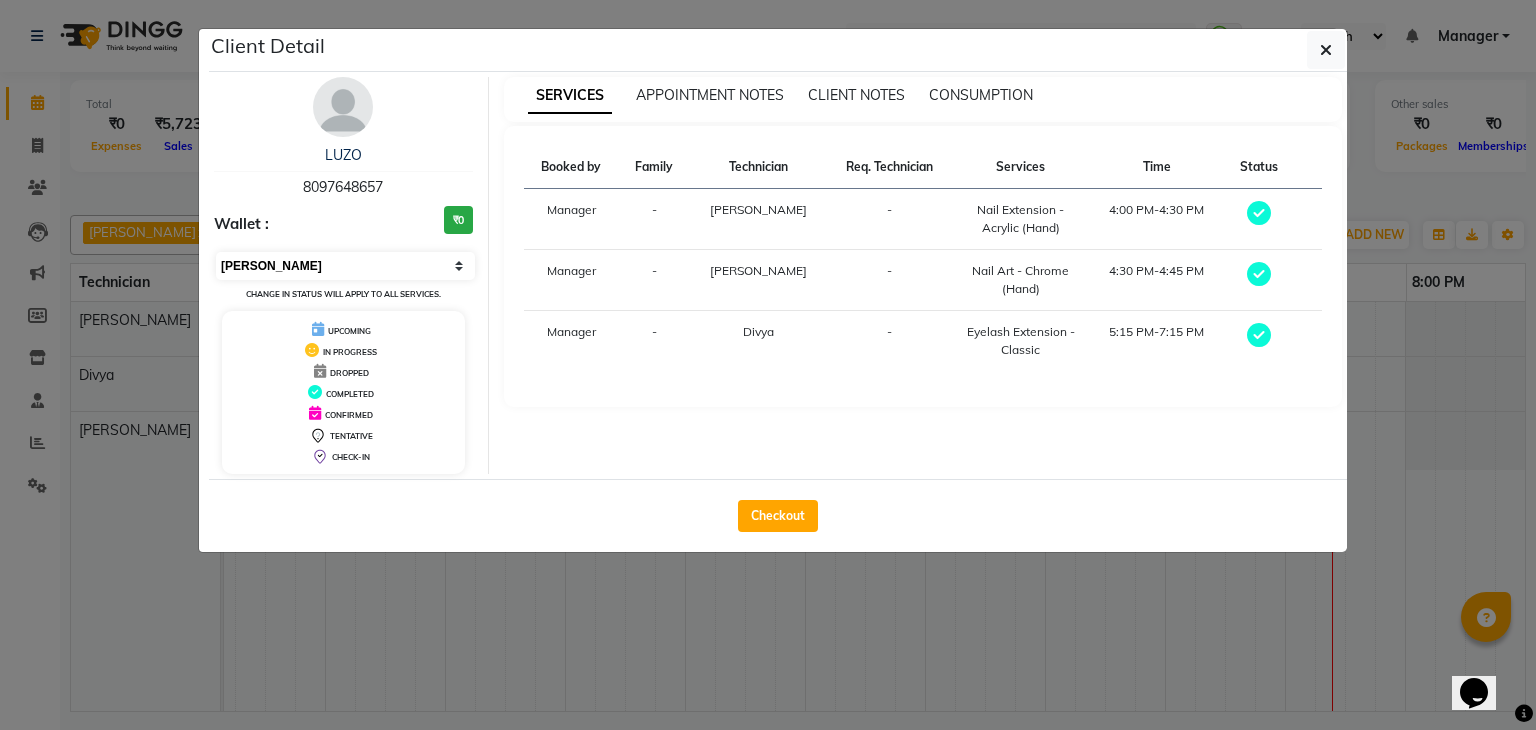 click on "Select MARK DONE UPCOMING" at bounding box center [345, 266] 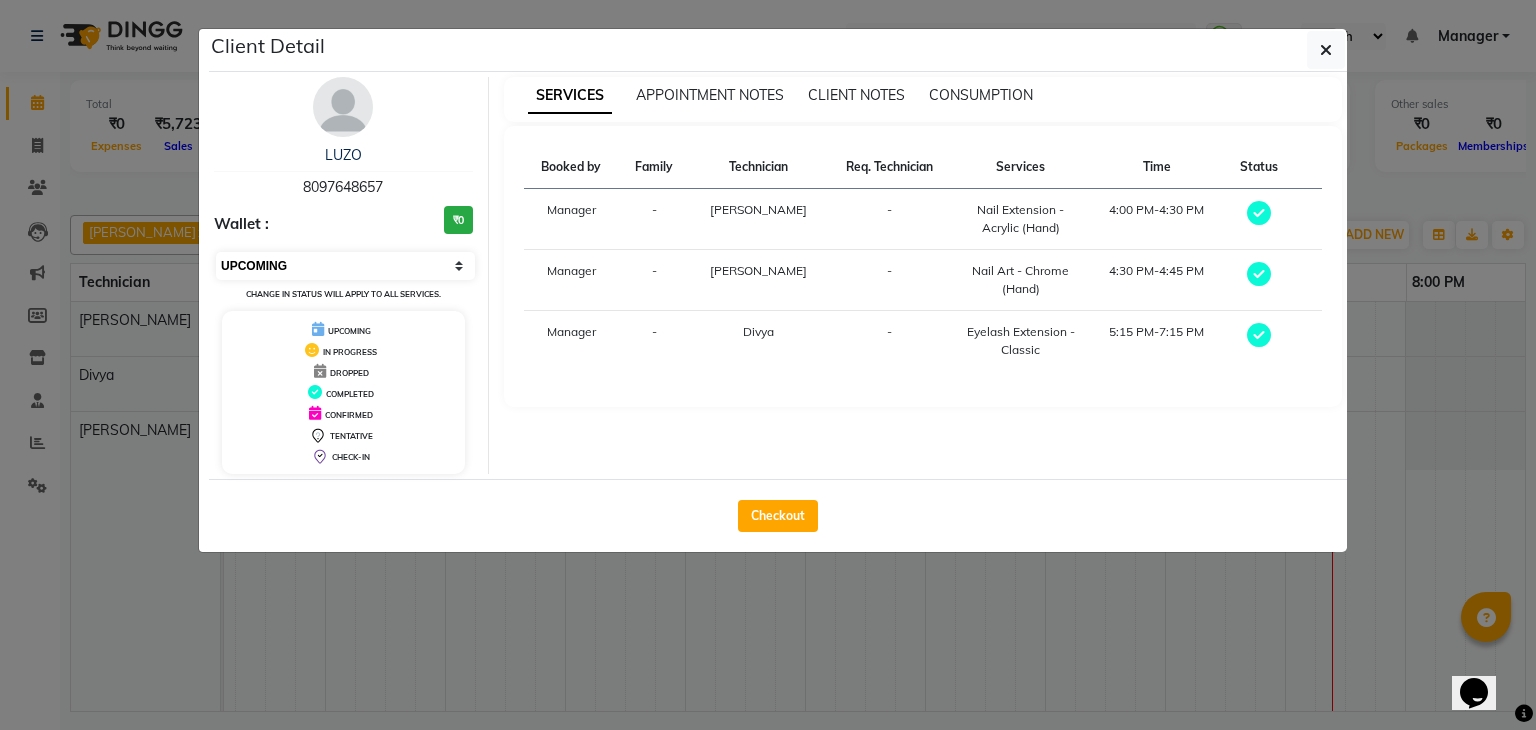 click on "Select MARK DONE UPCOMING" at bounding box center [345, 266] 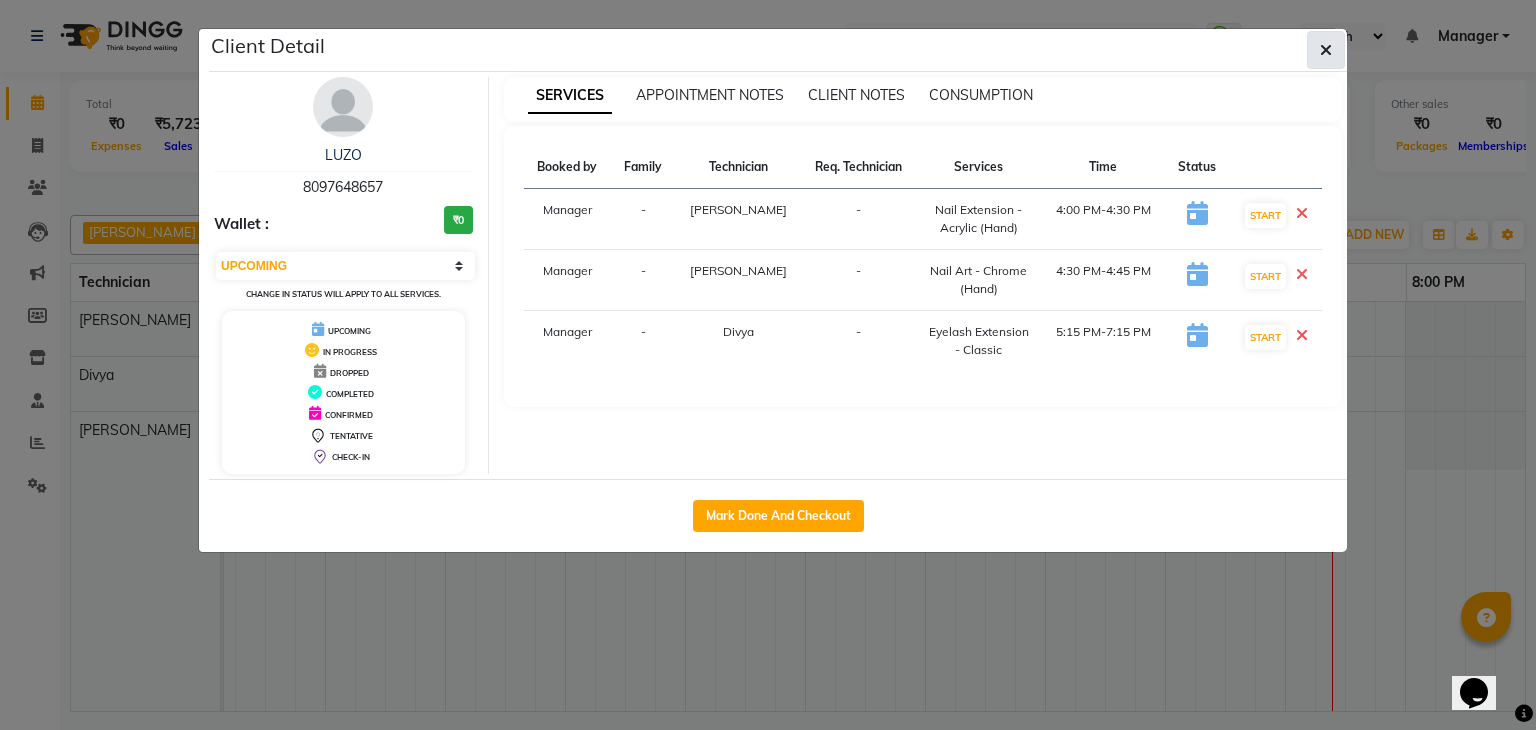 click 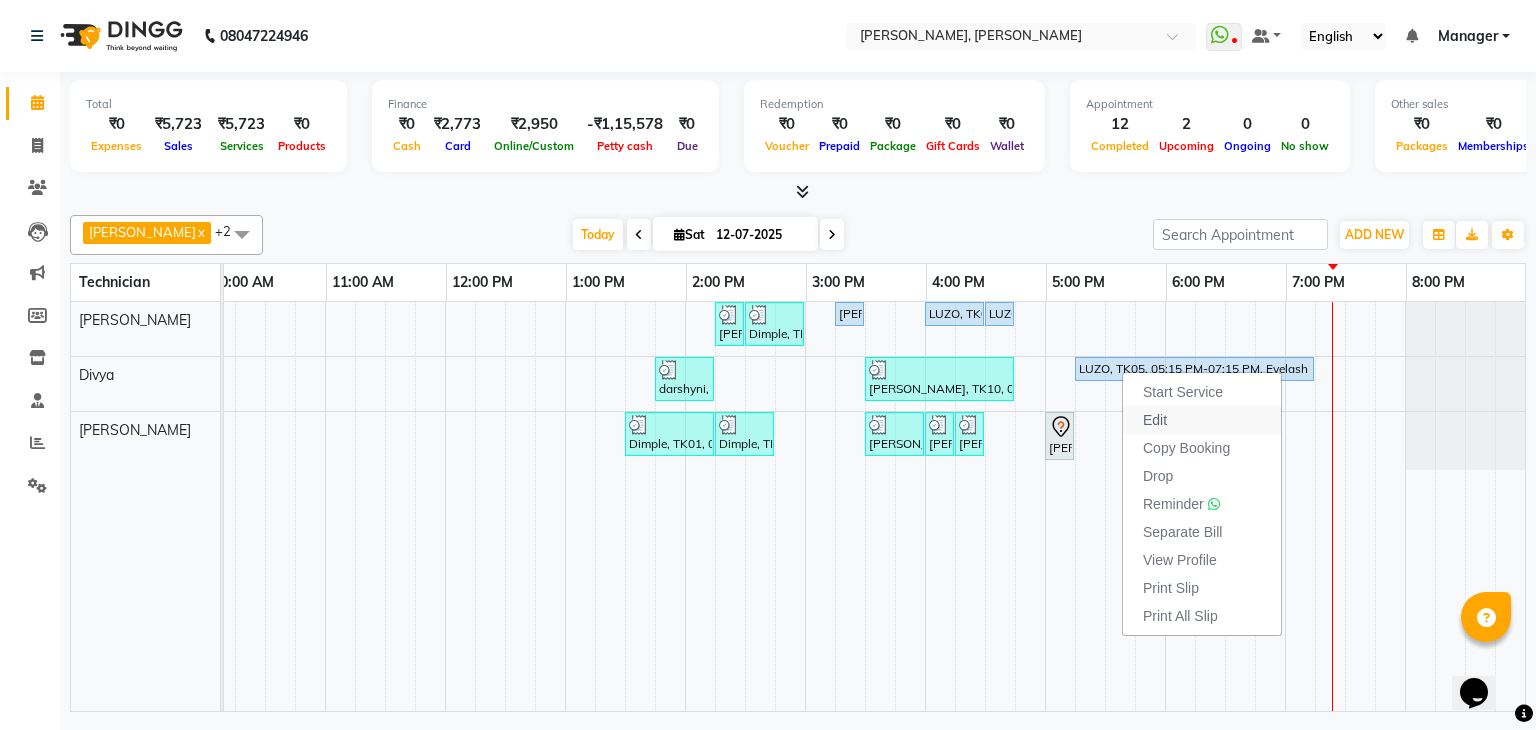 click on "Edit" at bounding box center [1202, 420] 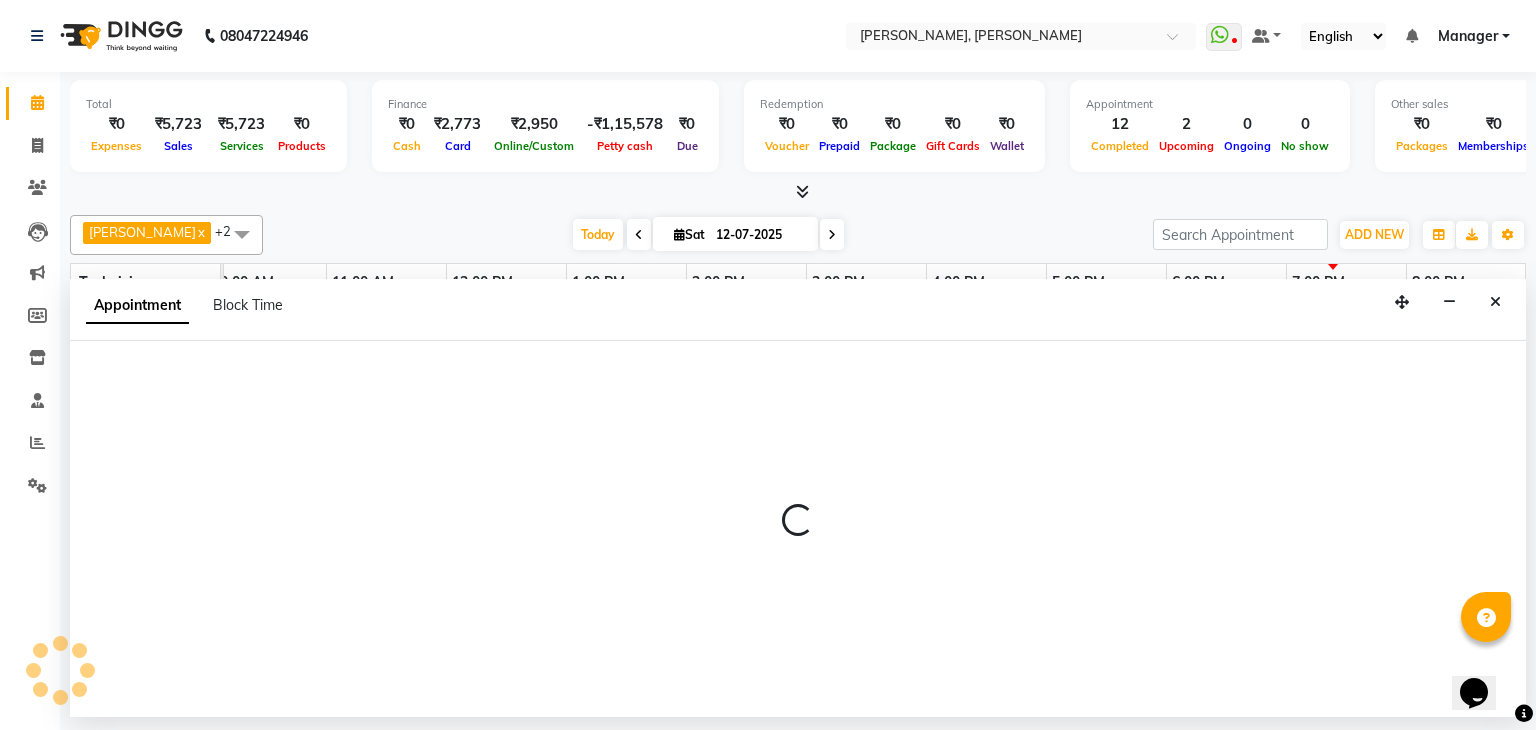 select on "upcoming" 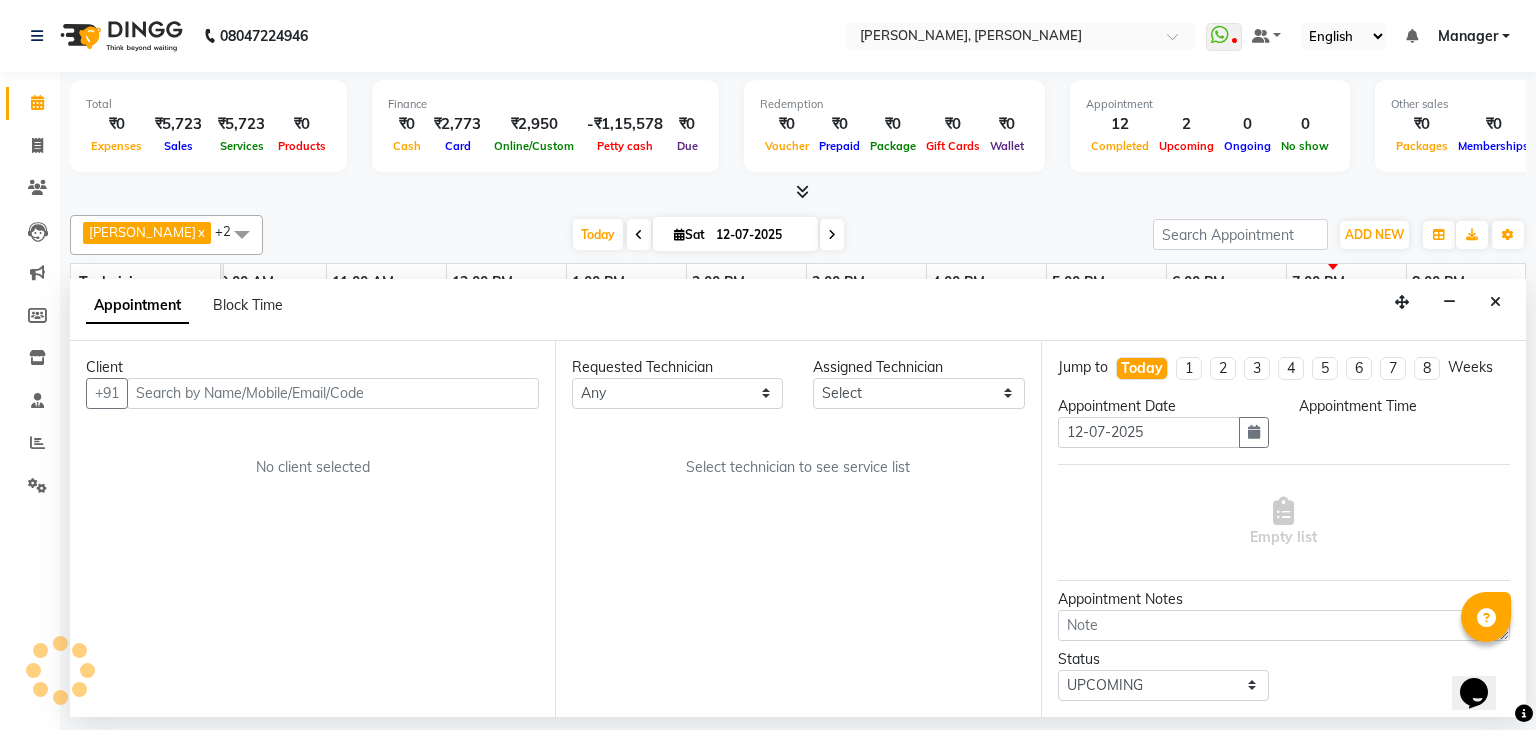 select on "72520" 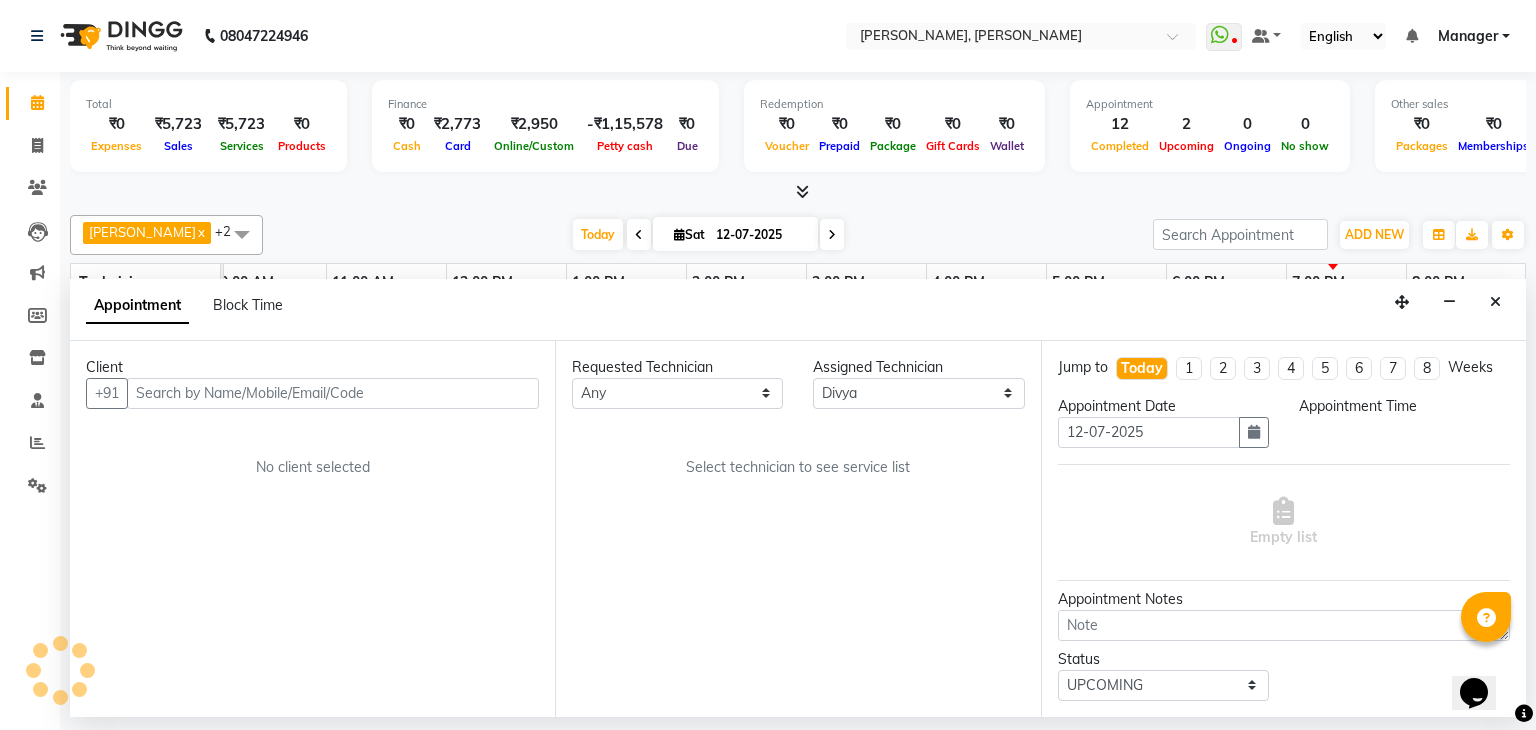 scroll, scrollTop: 0, scrollLeft: 258, axis: horizontal 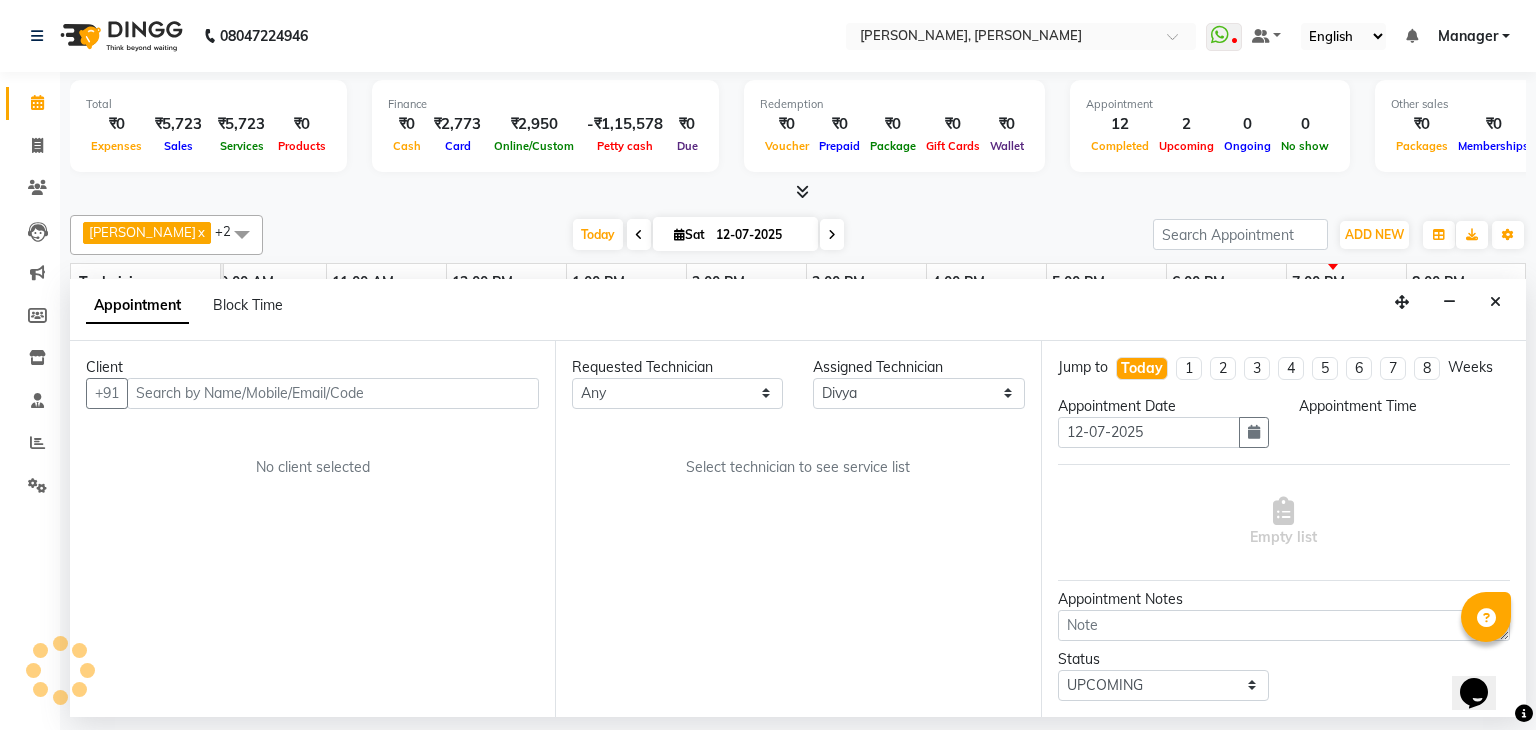 select on "960" 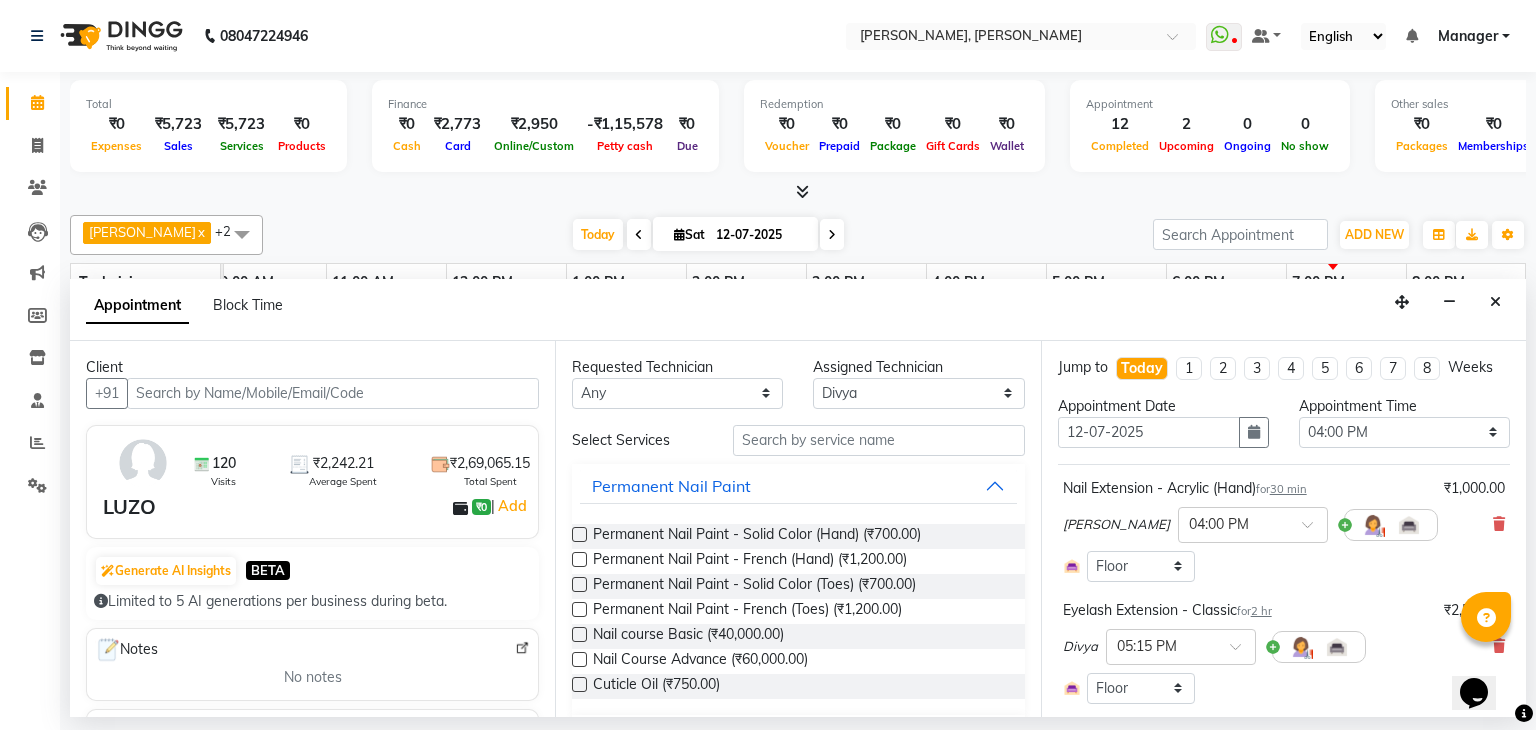 click at bounding box center [333, 393] 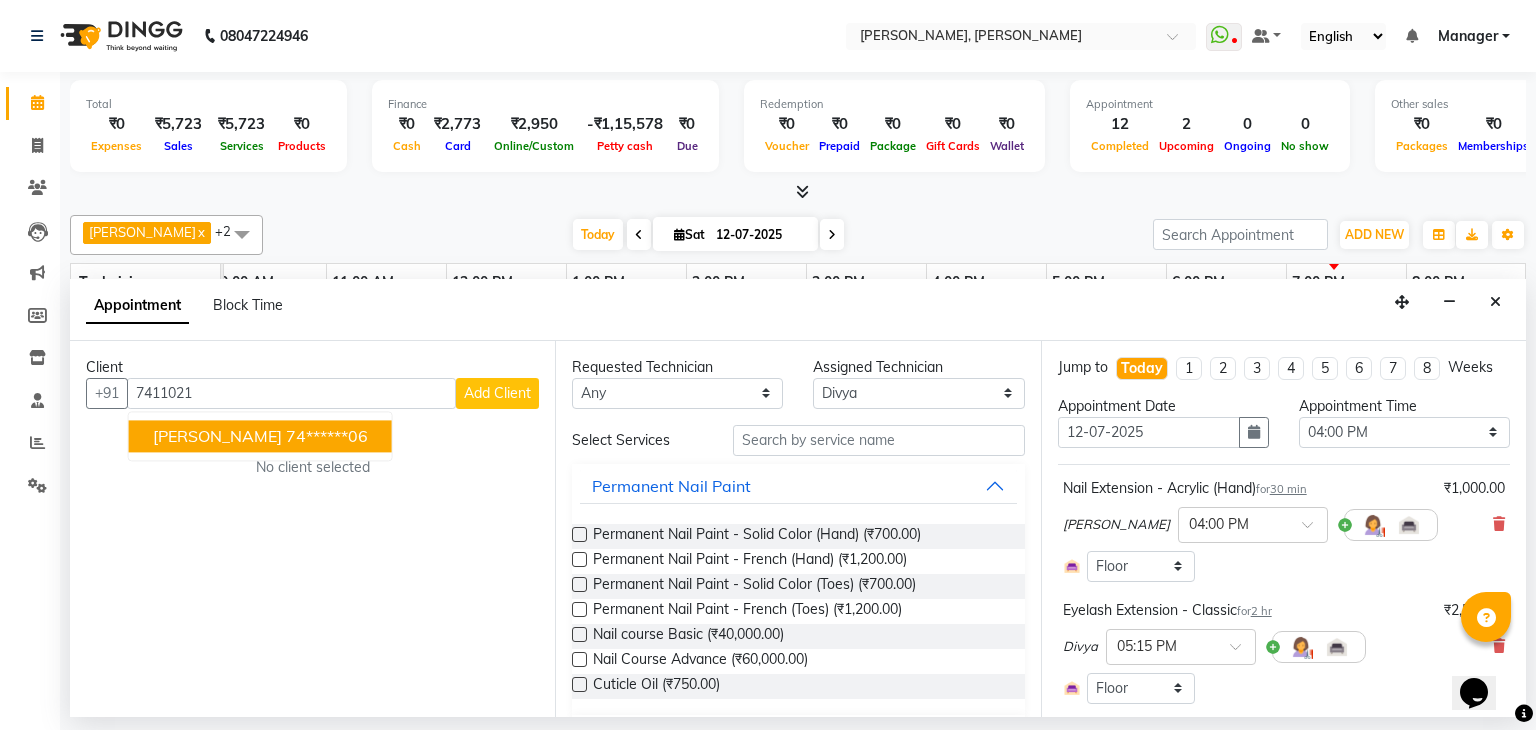 click on "74******06" at bounding box center [327, 436] 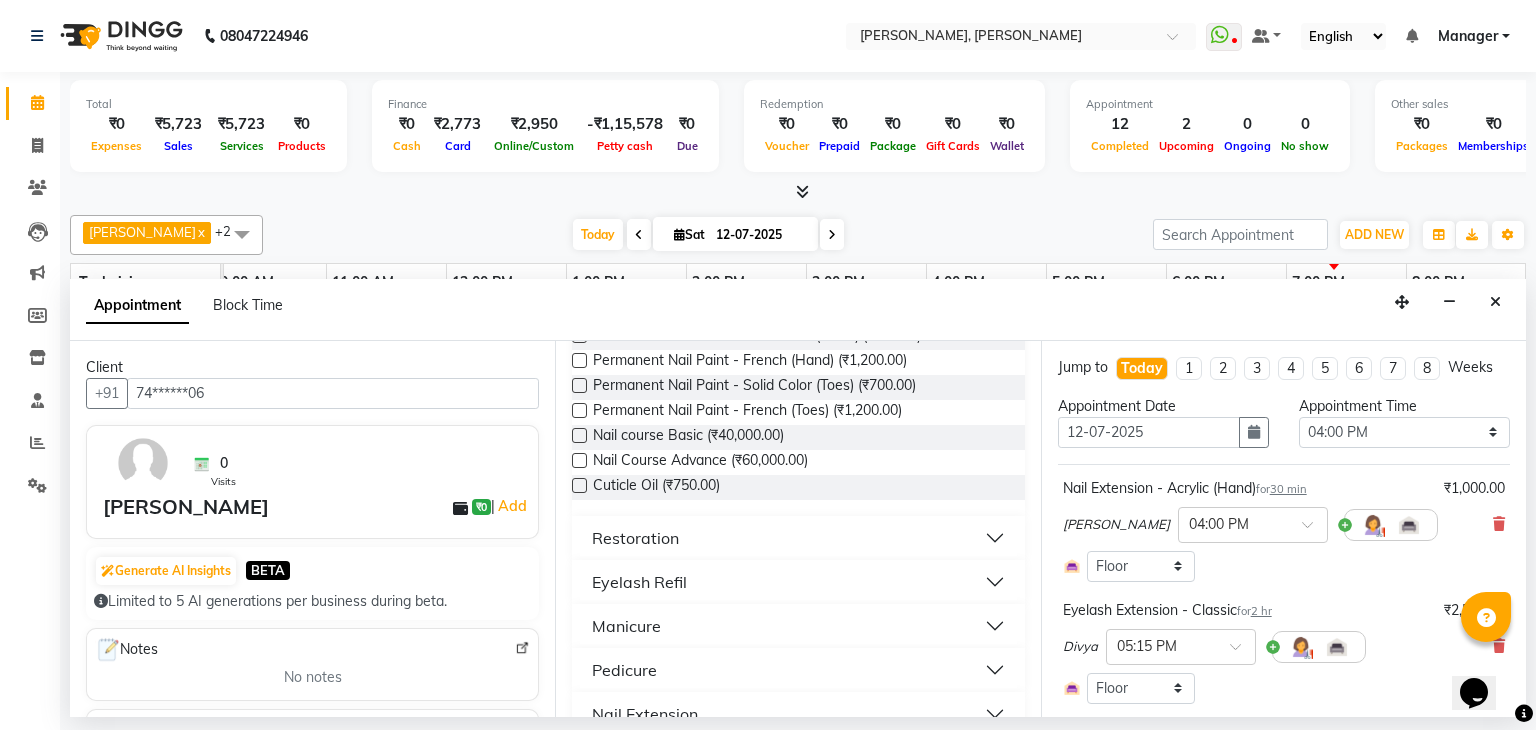 scroll, scrollTop: 203, scrollLeft: 0, axis: vertical 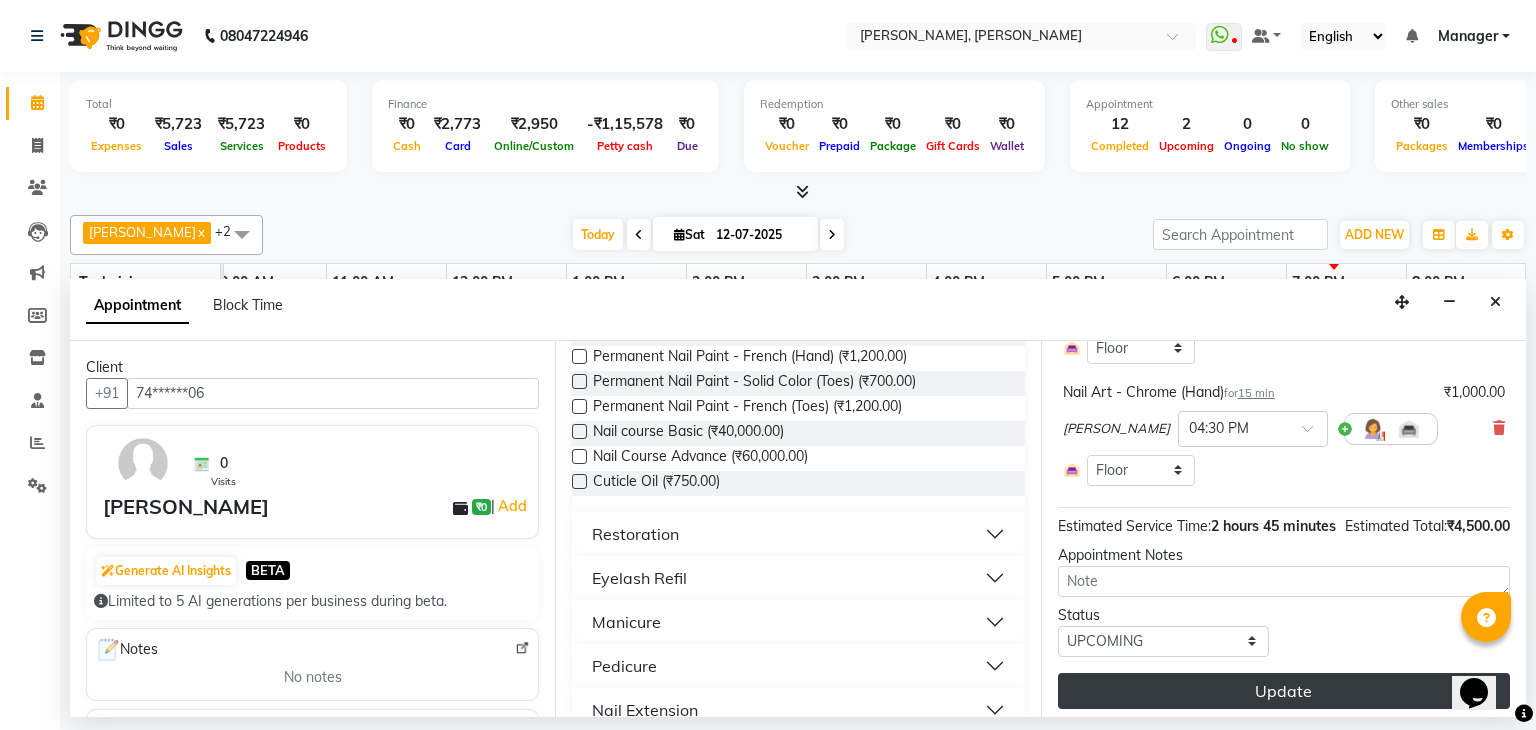 type on "74******06" 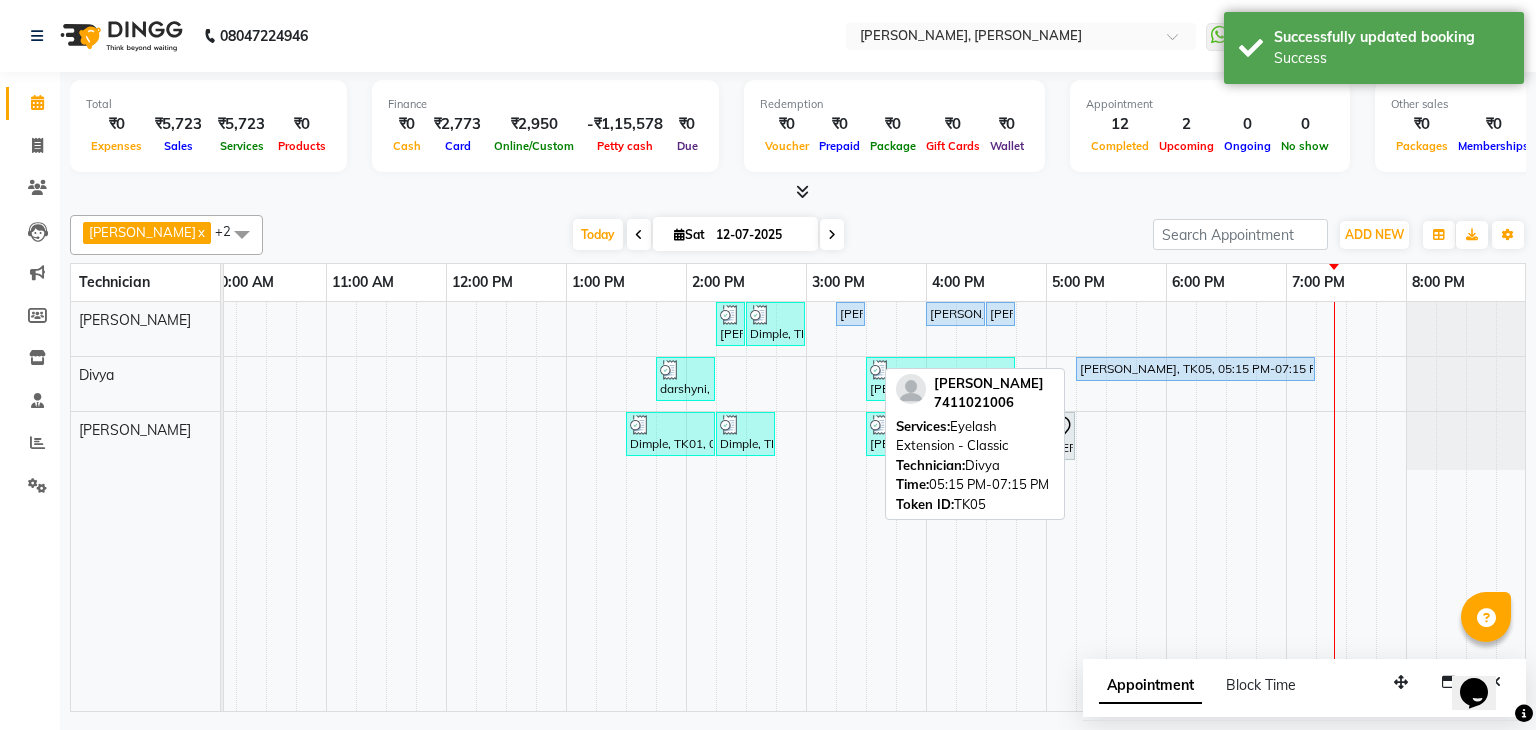 click on "[PERSON_NAME], TK05, 05:15 PM-07:15 PM, Eyelash Extension - Classic" at bounding box center (1195, 369) 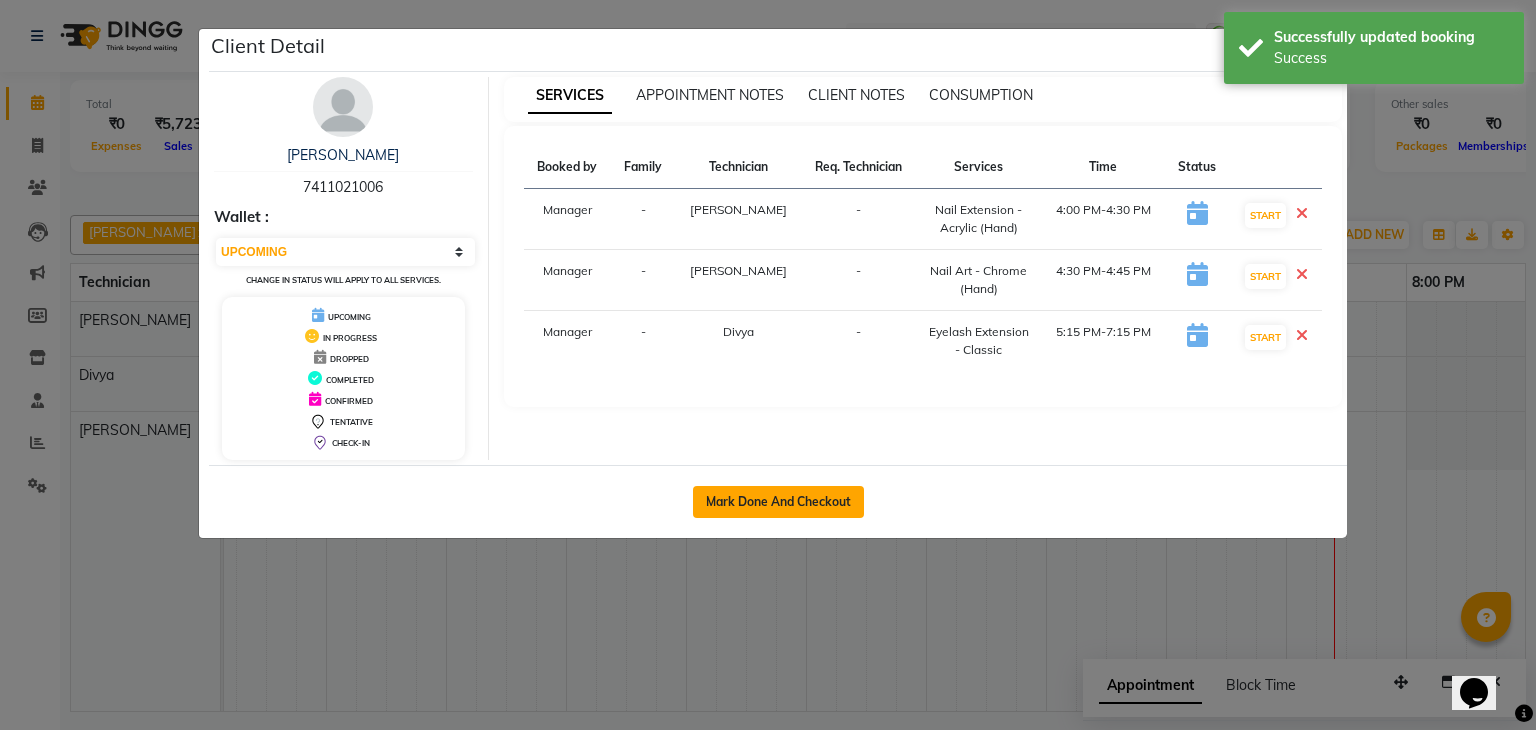 click on "Mark Done And Checkout" 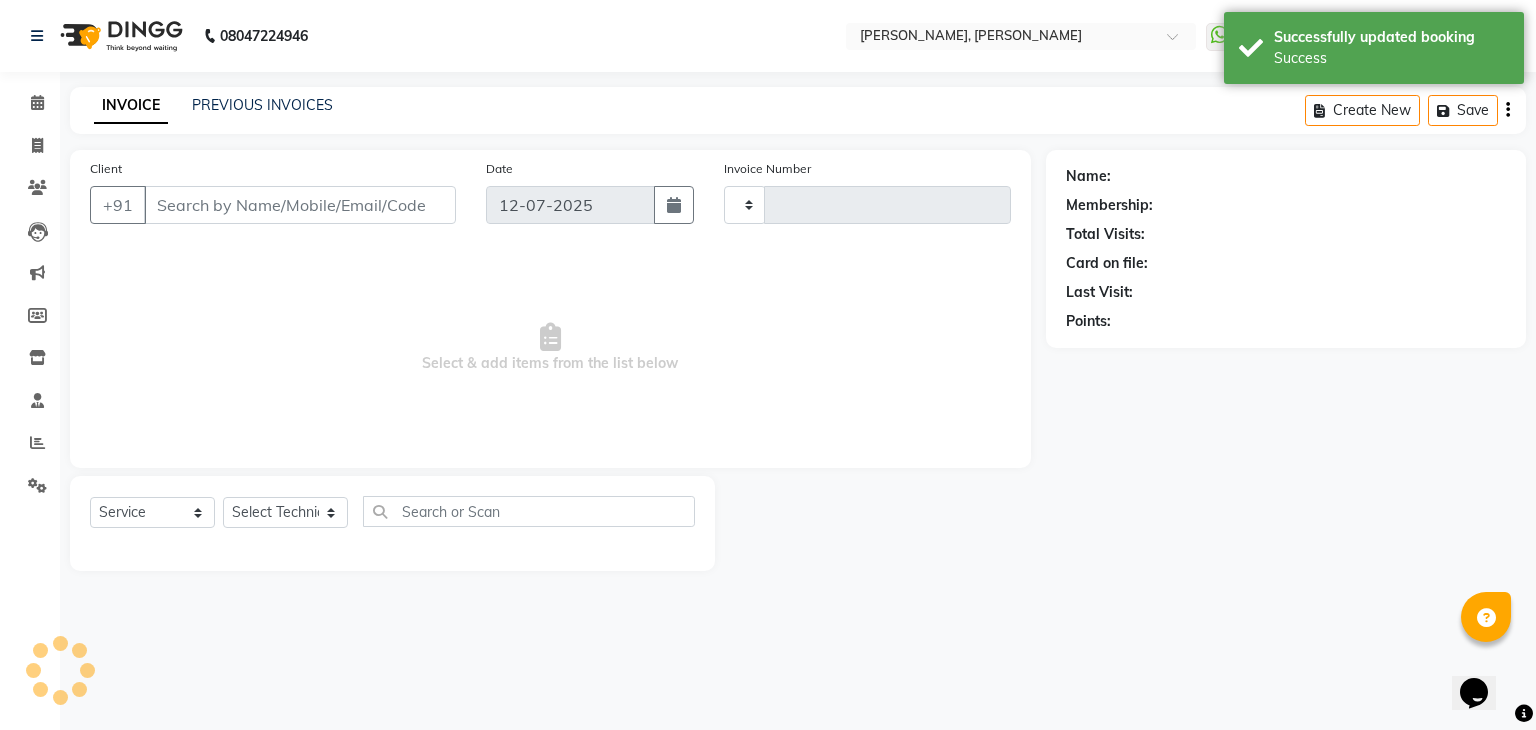 type on "0769" 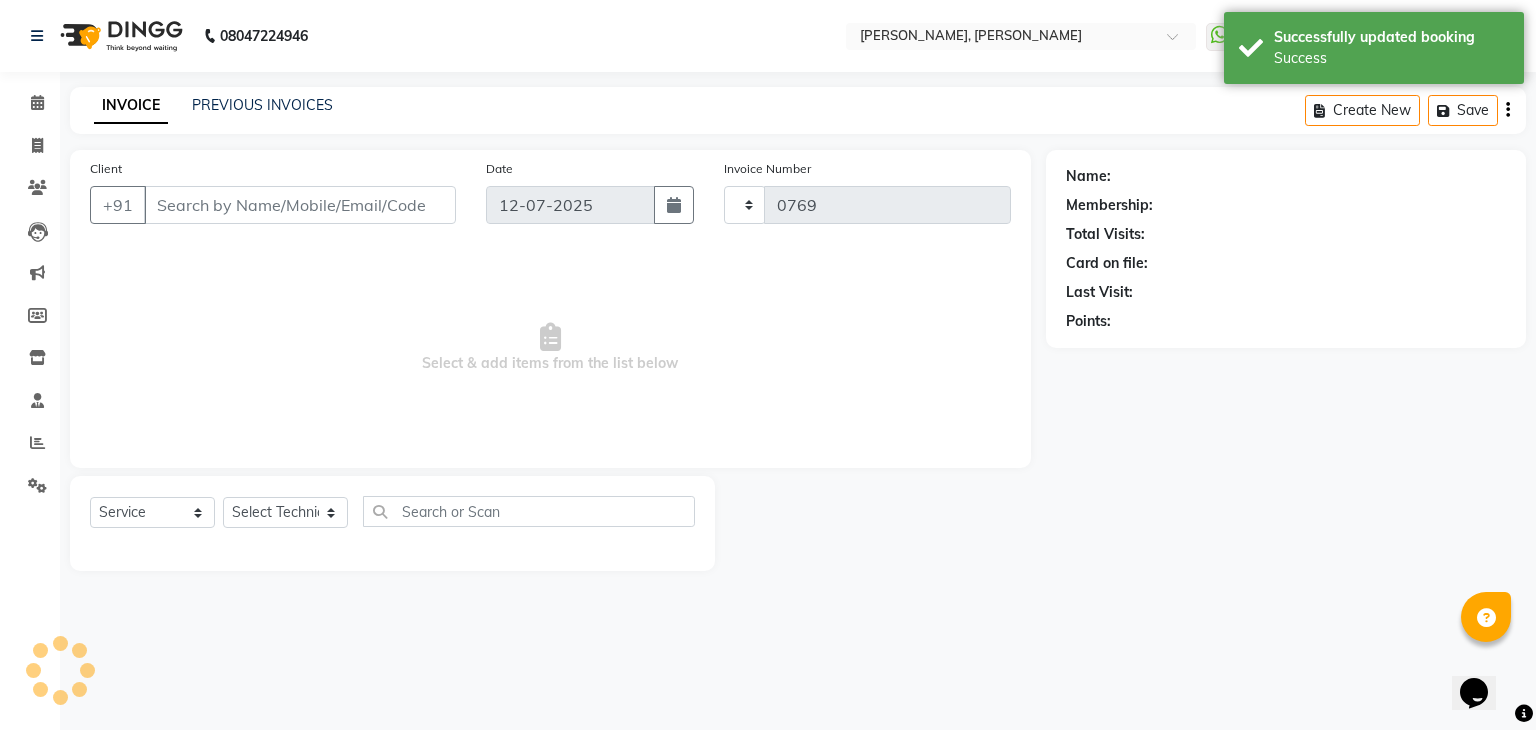 select on "6455" 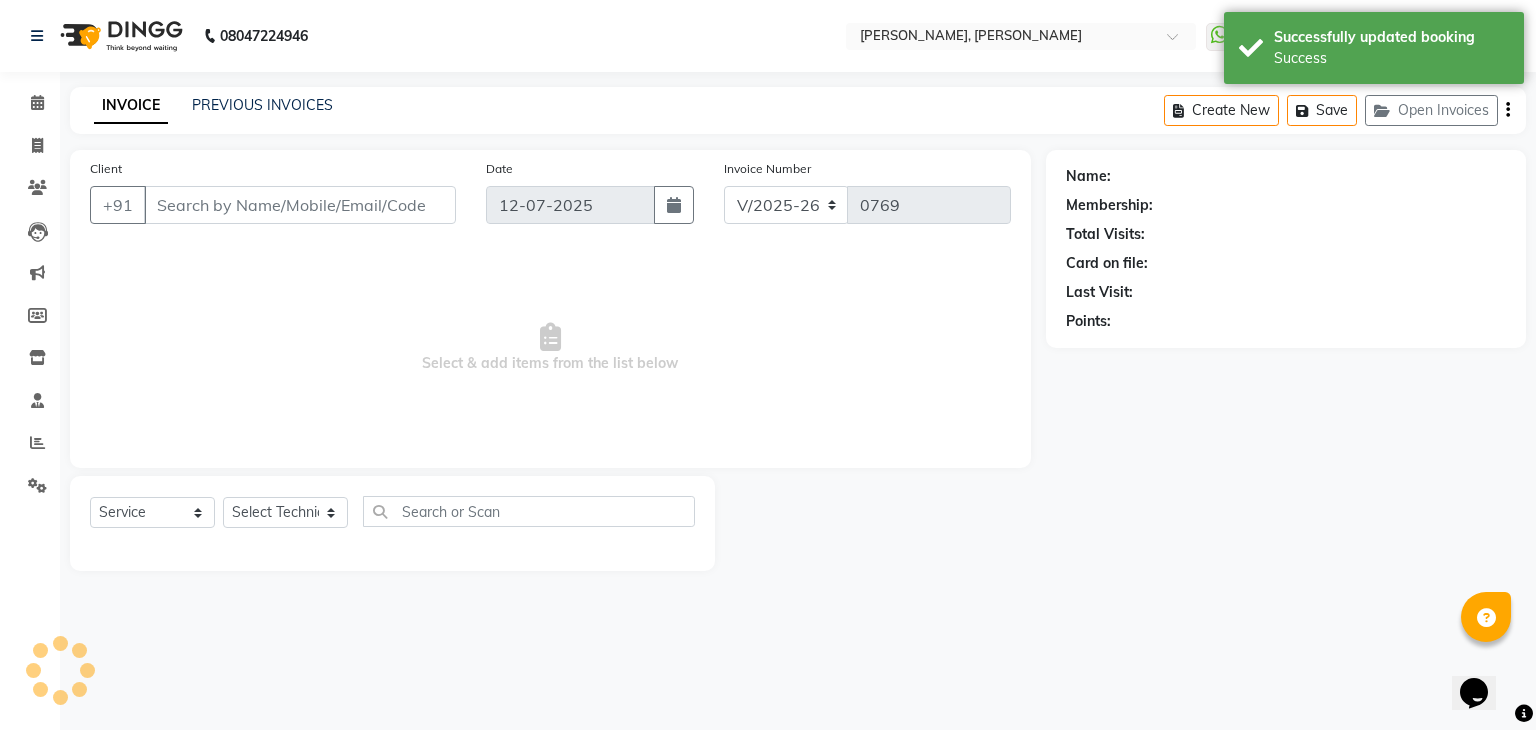 type on "74******06" 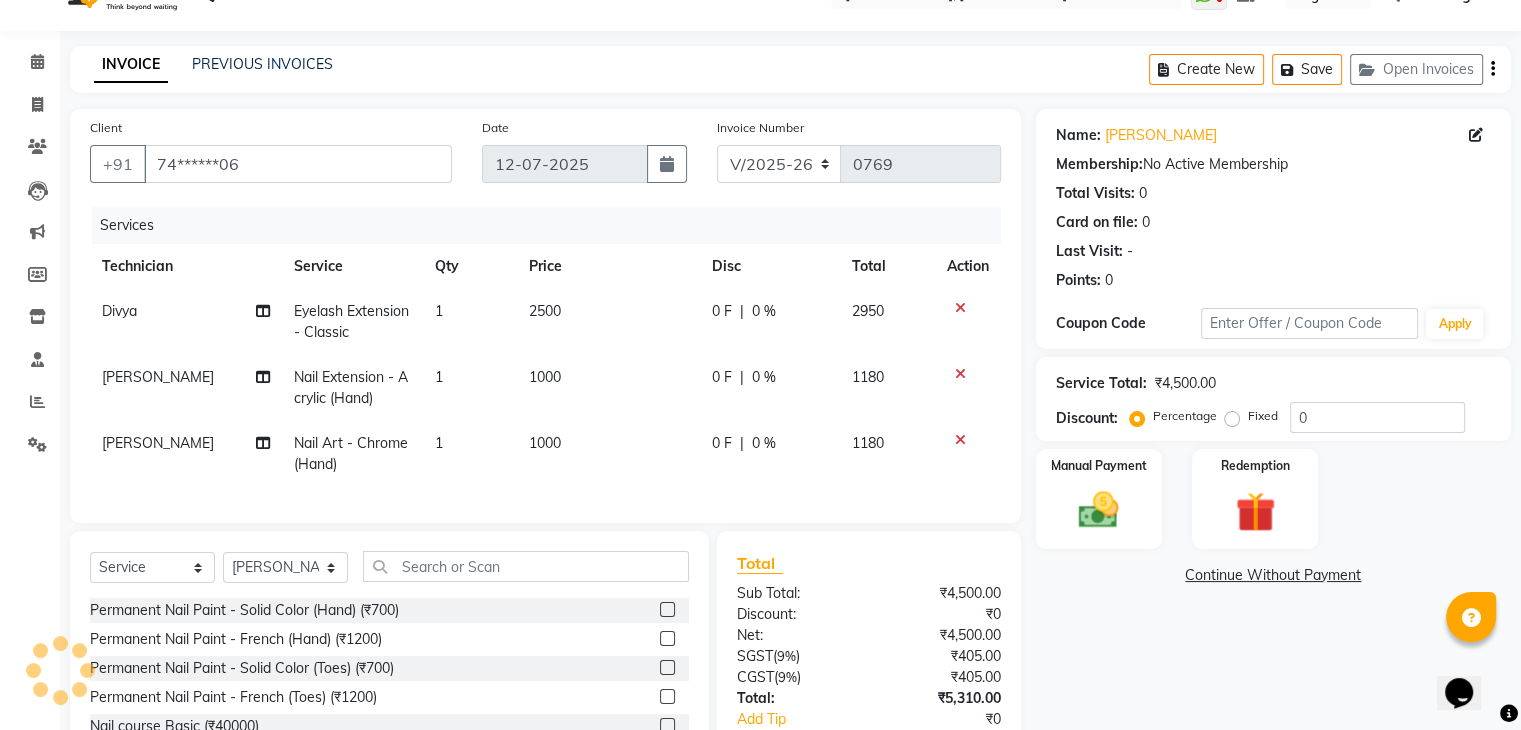 scroll, scrollTop: 183, scrollLeft: 0, axis: vertical 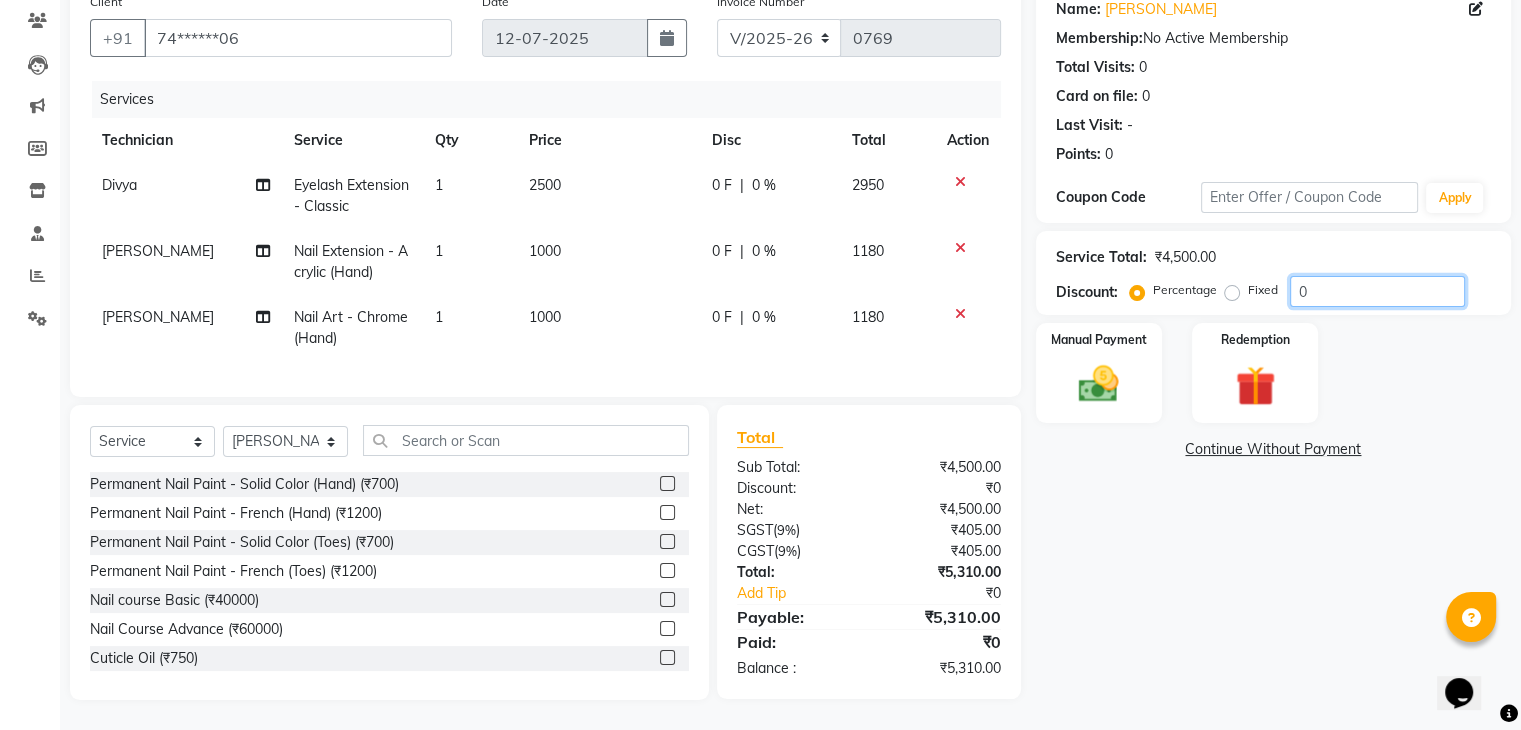 click on "0" 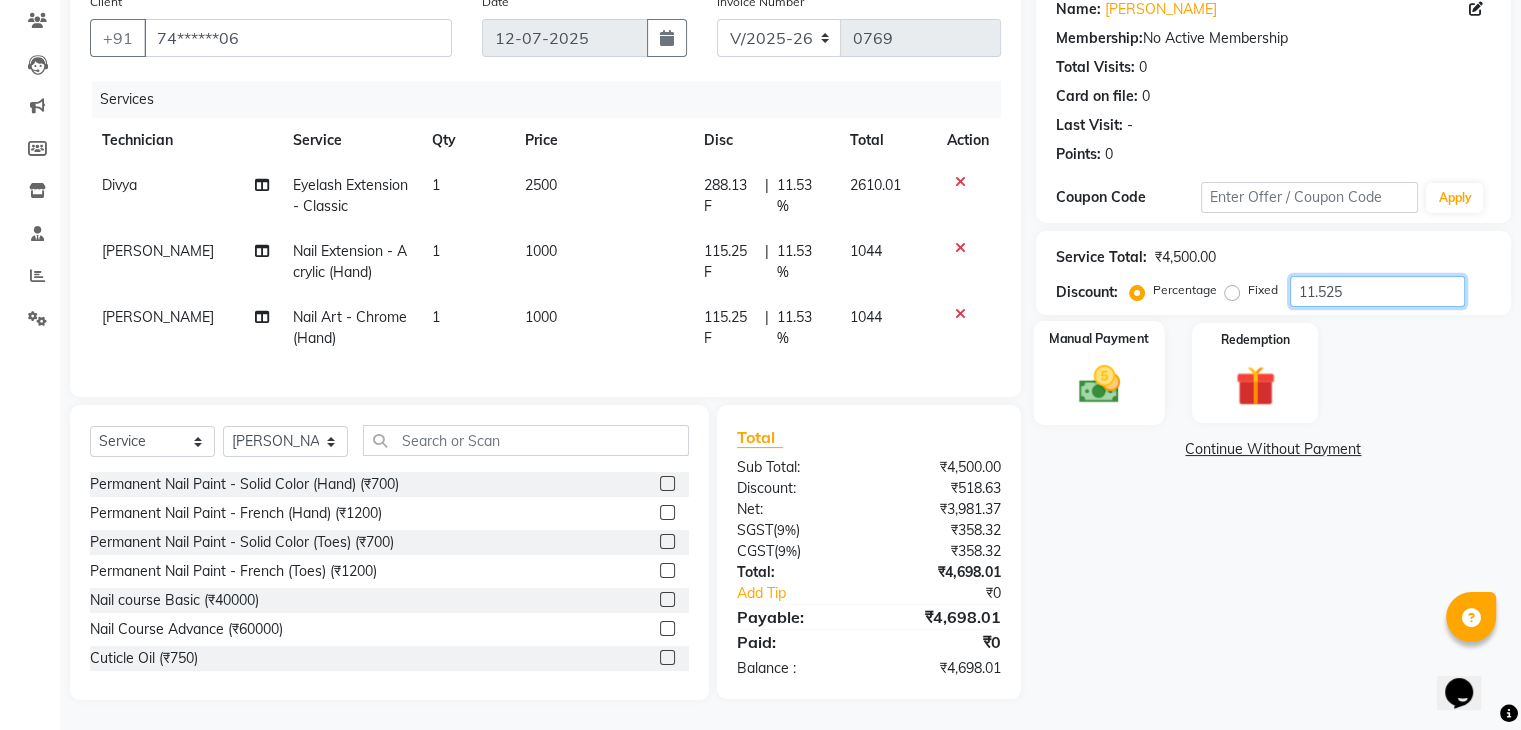 type on "11.525" 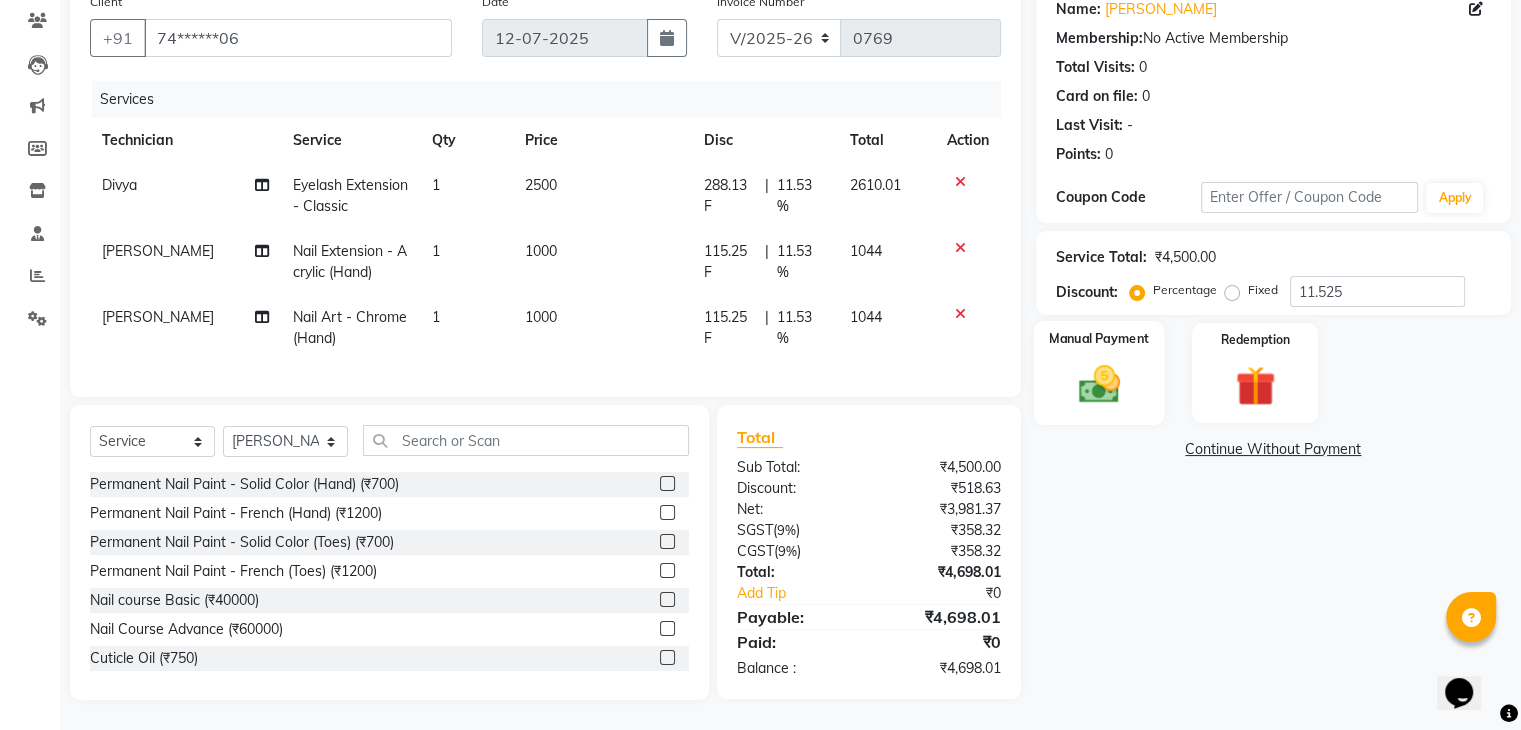 click on "Manual Payment" 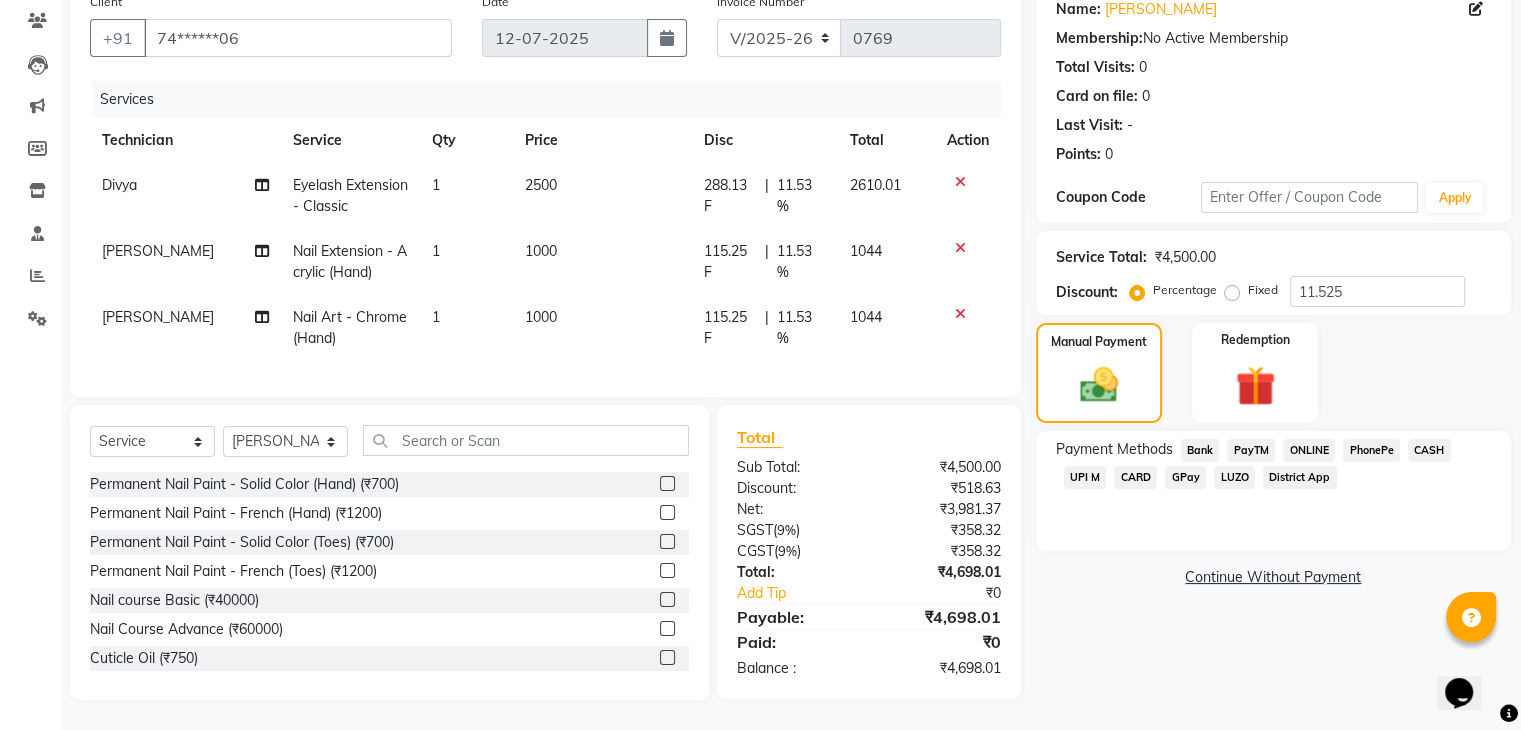 click on "CARD" 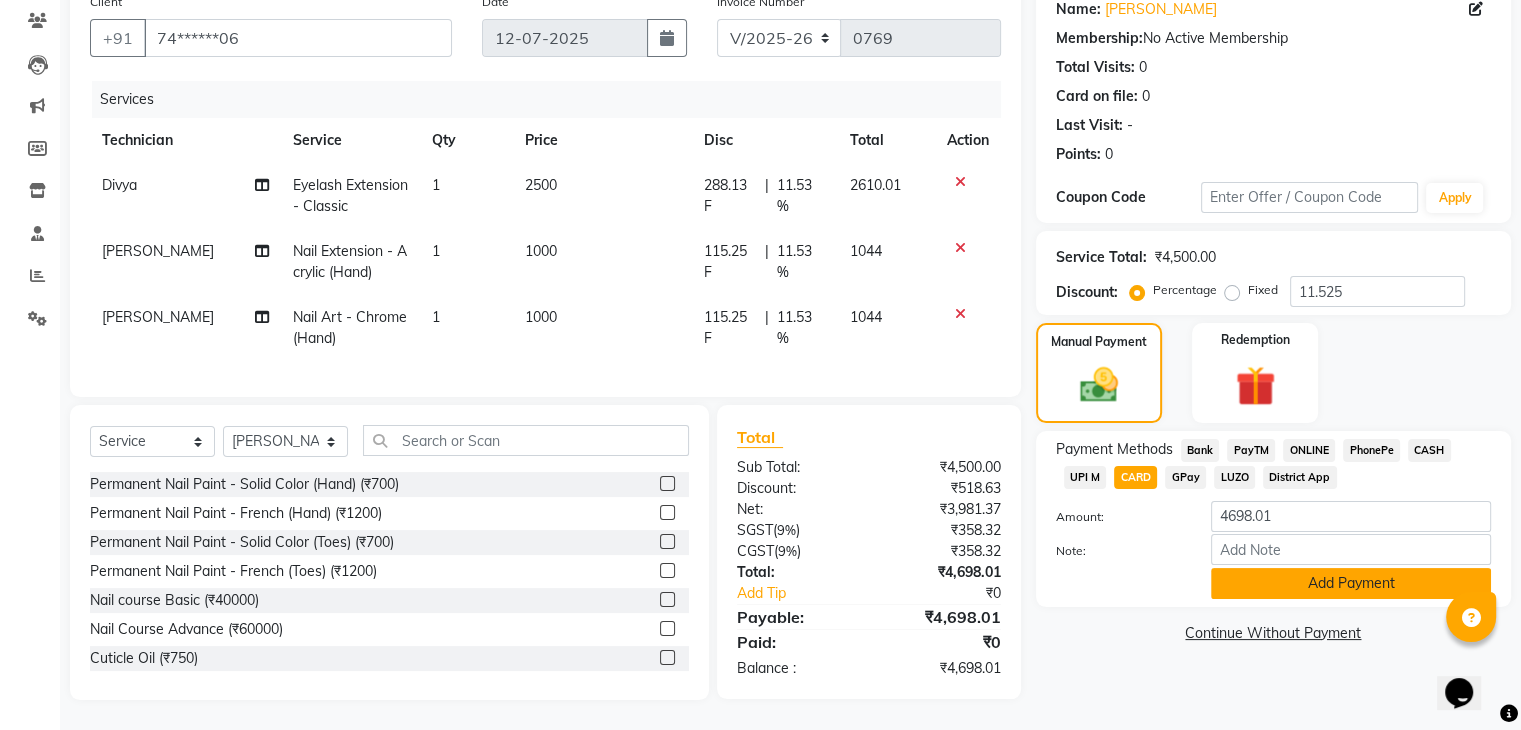 click on "Add Payment" 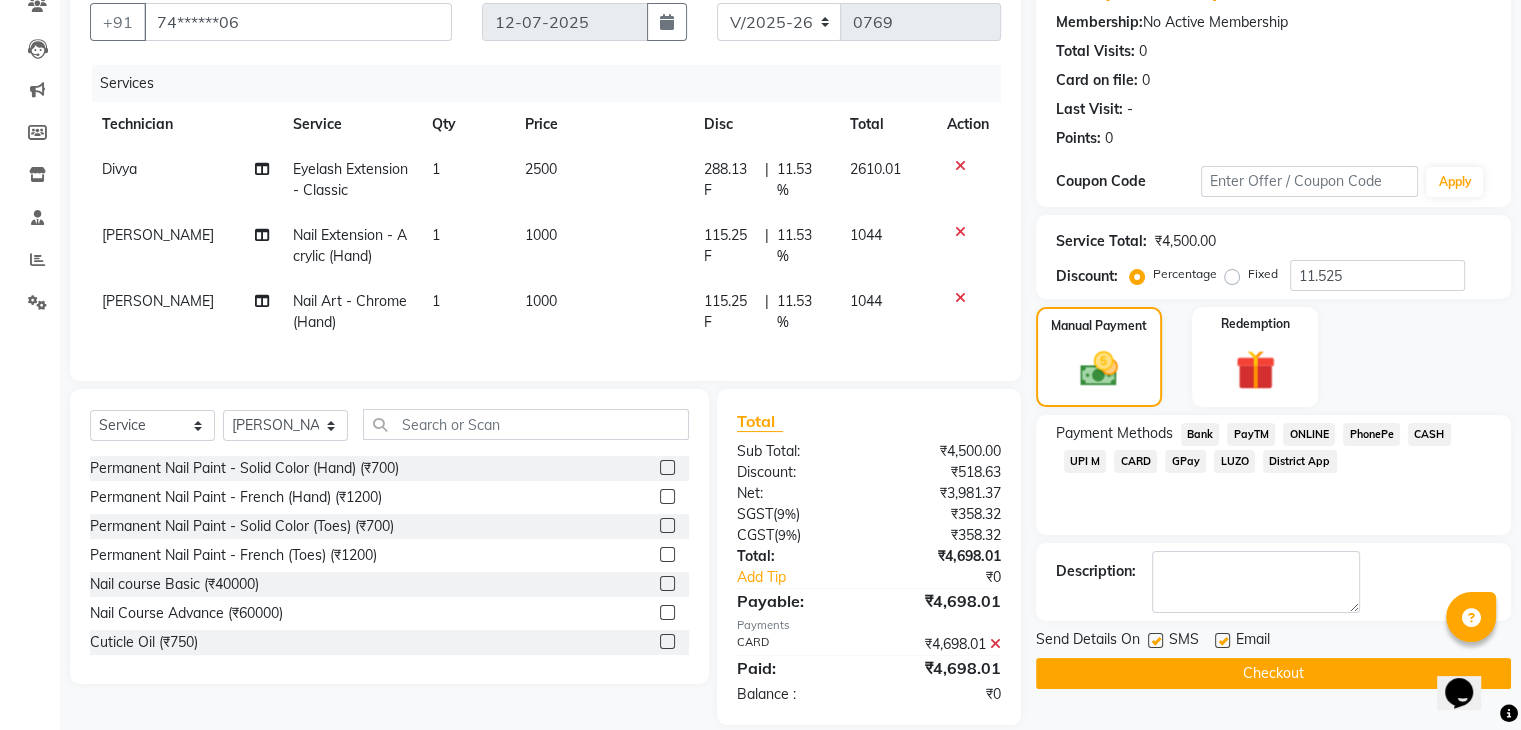 scroll, scrollTop: 224, scrollLeft: 0, axis: vertical 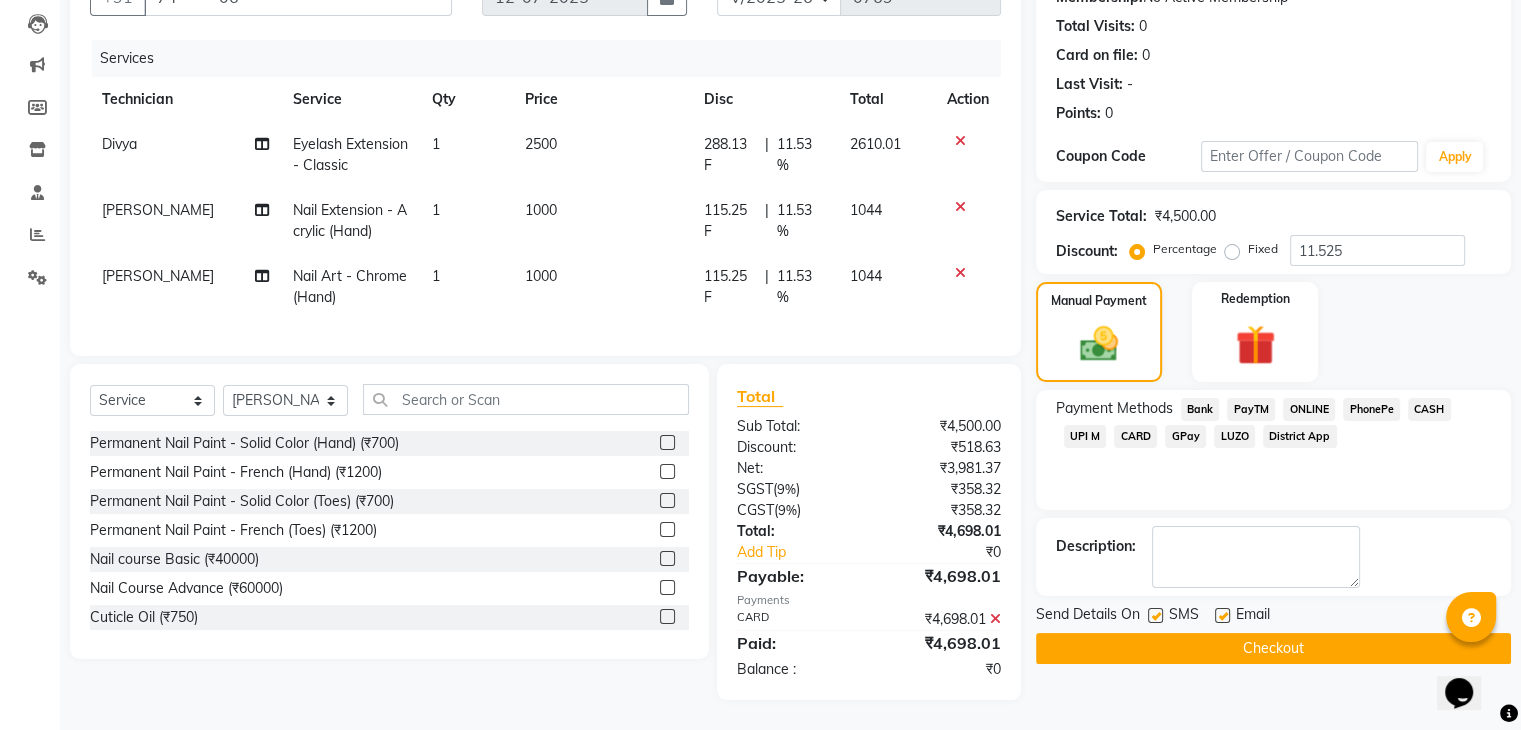 drag, startPoint x: 1248, startPoint y: 647, endPoint x: 1259, endPoint y: 629, distance: 21.095022 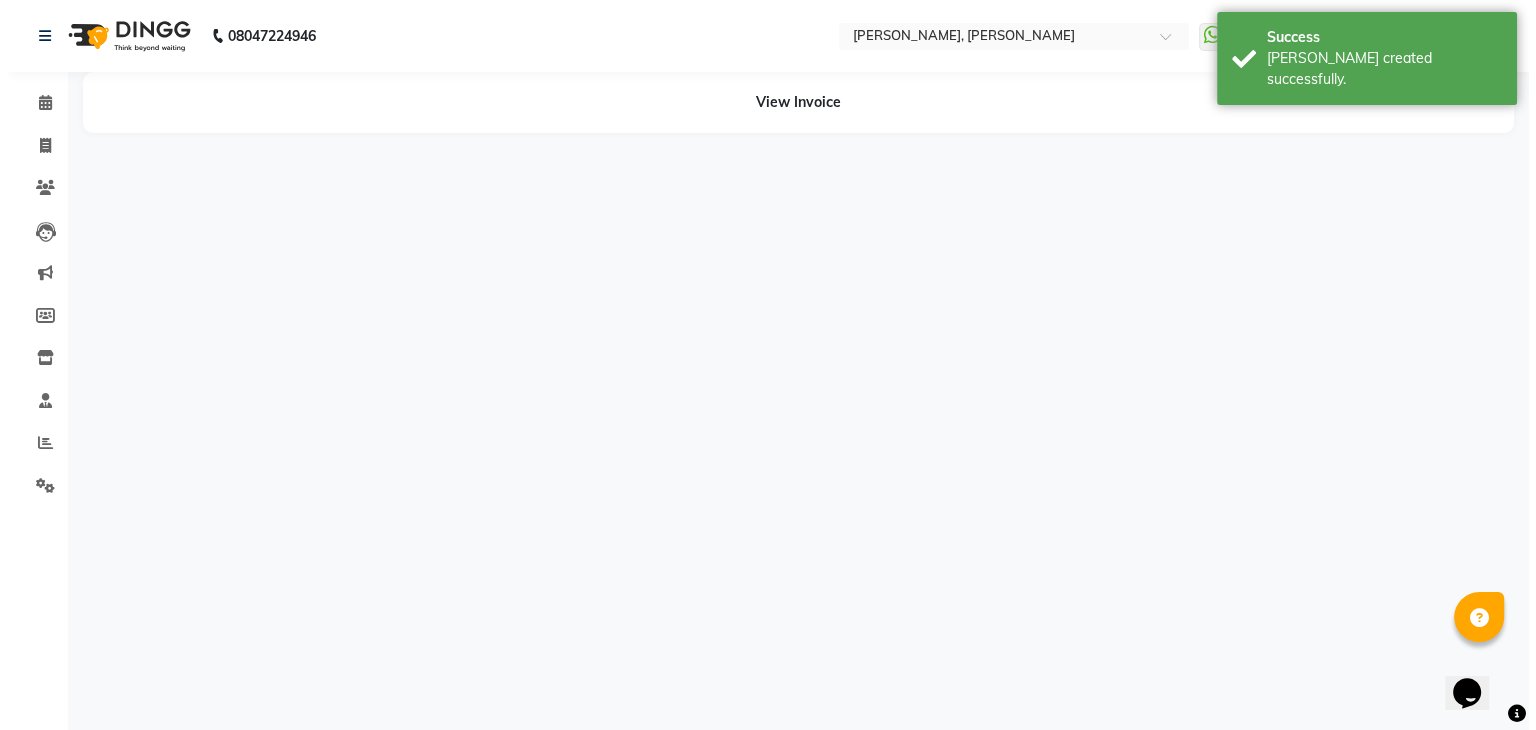 scroll, scrollTop: 0, scrollLeft: 0, axis: both 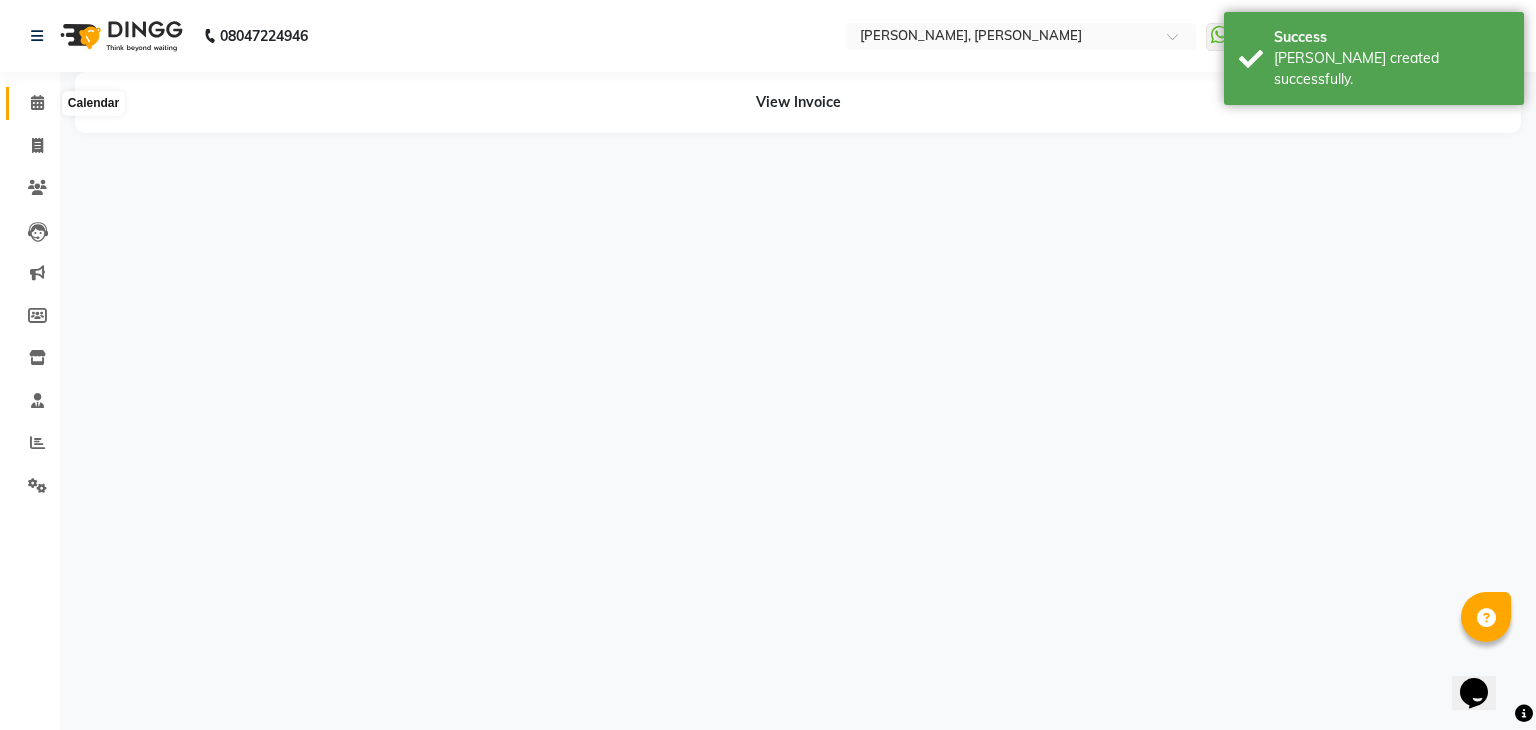 click 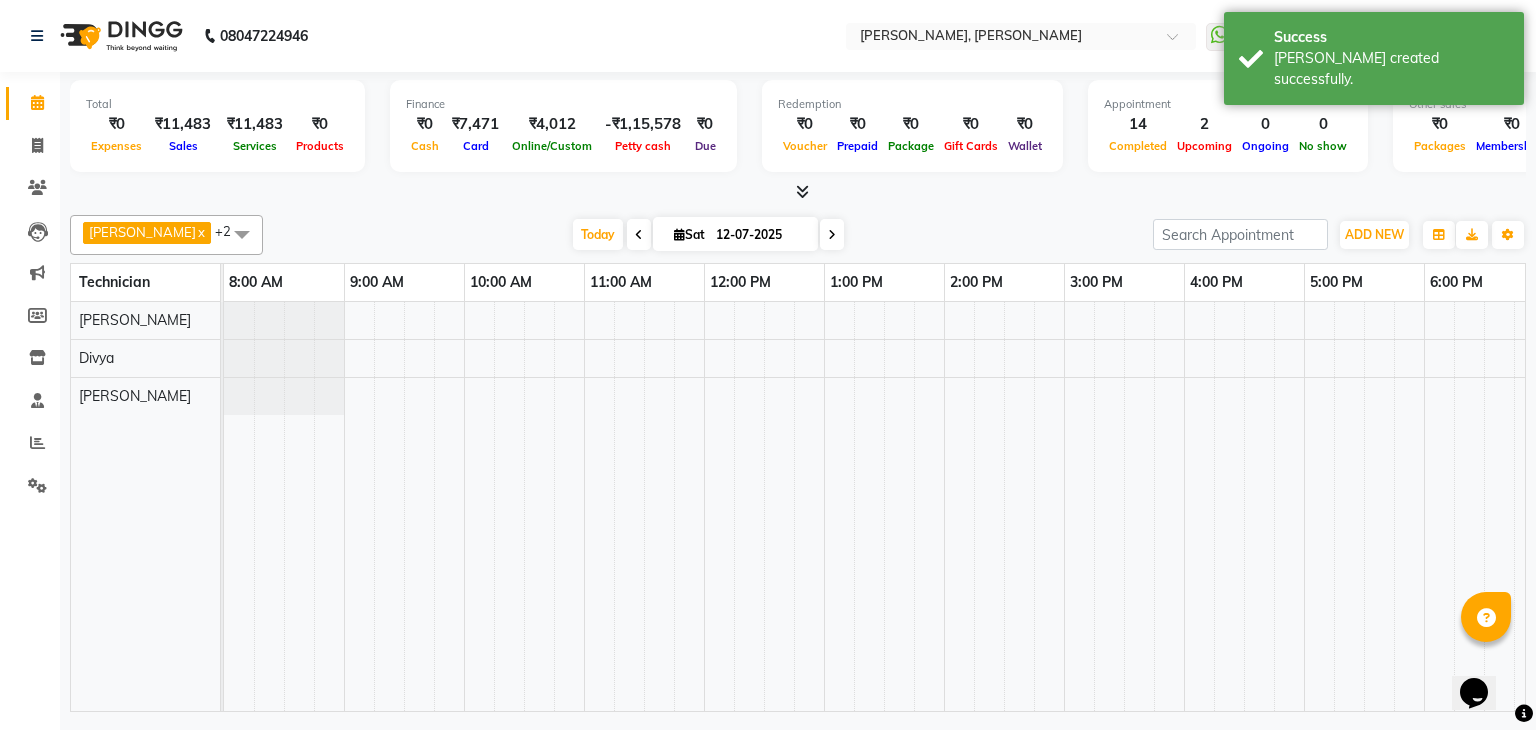 scroll, scrollTop: 0, scrollLeft: 0, axis: both 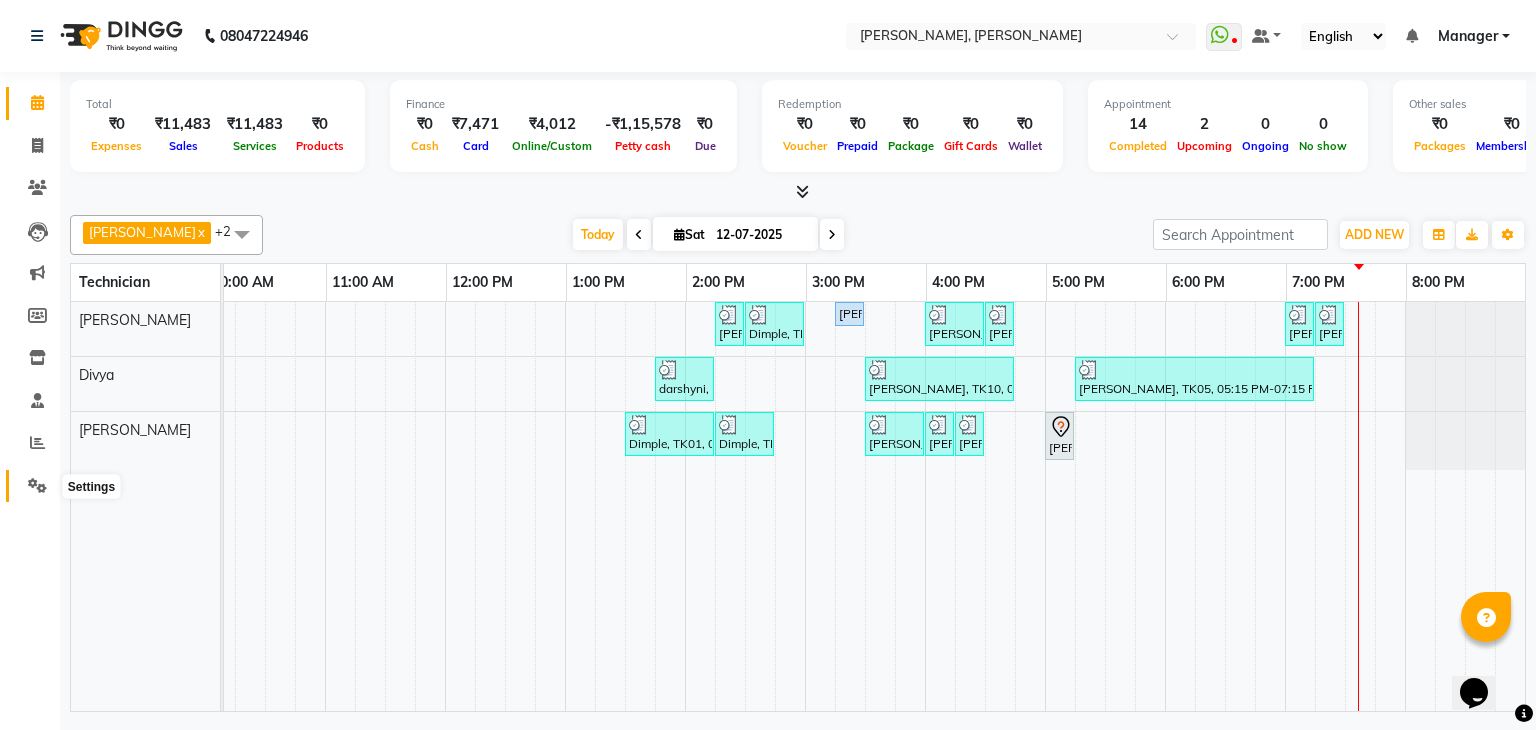 click 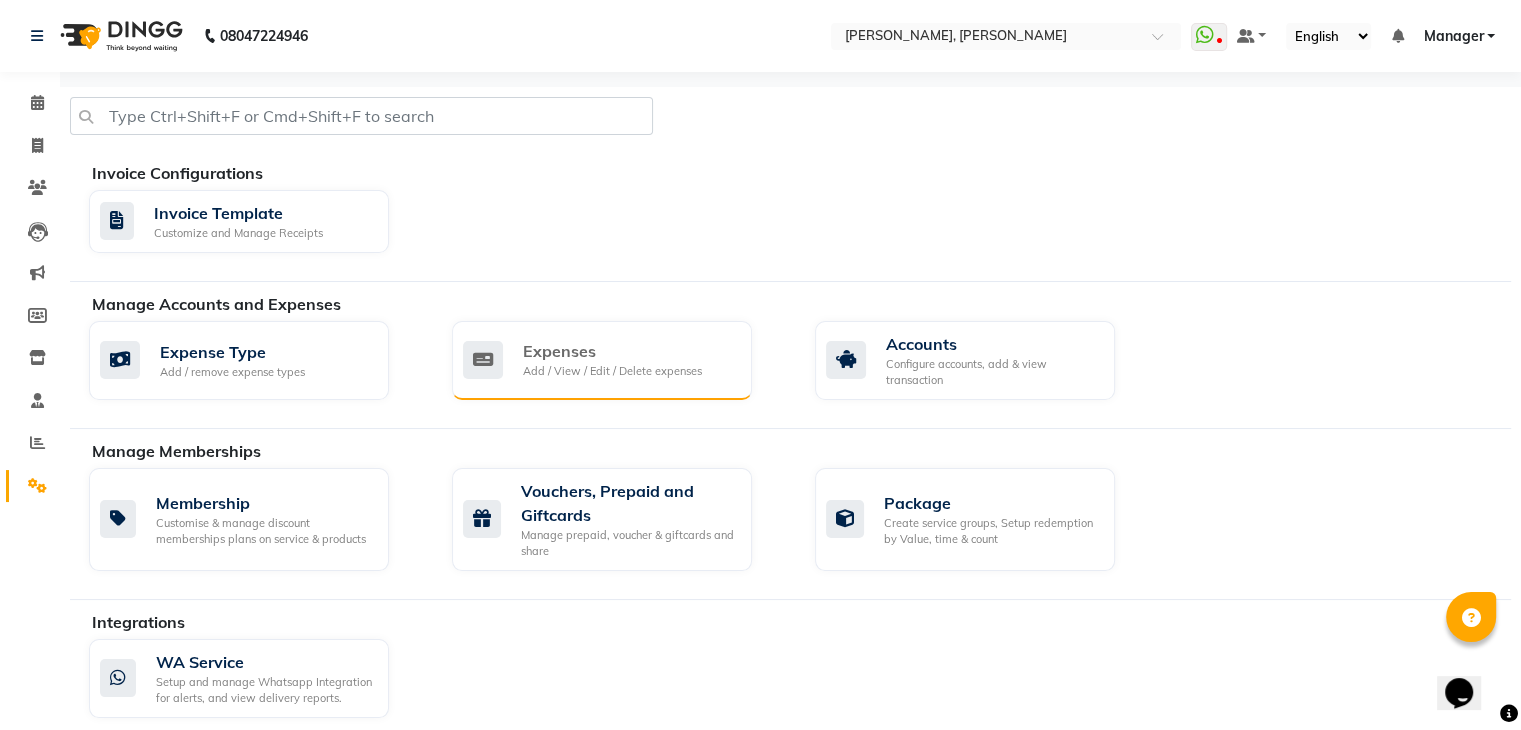click on "Expenses" 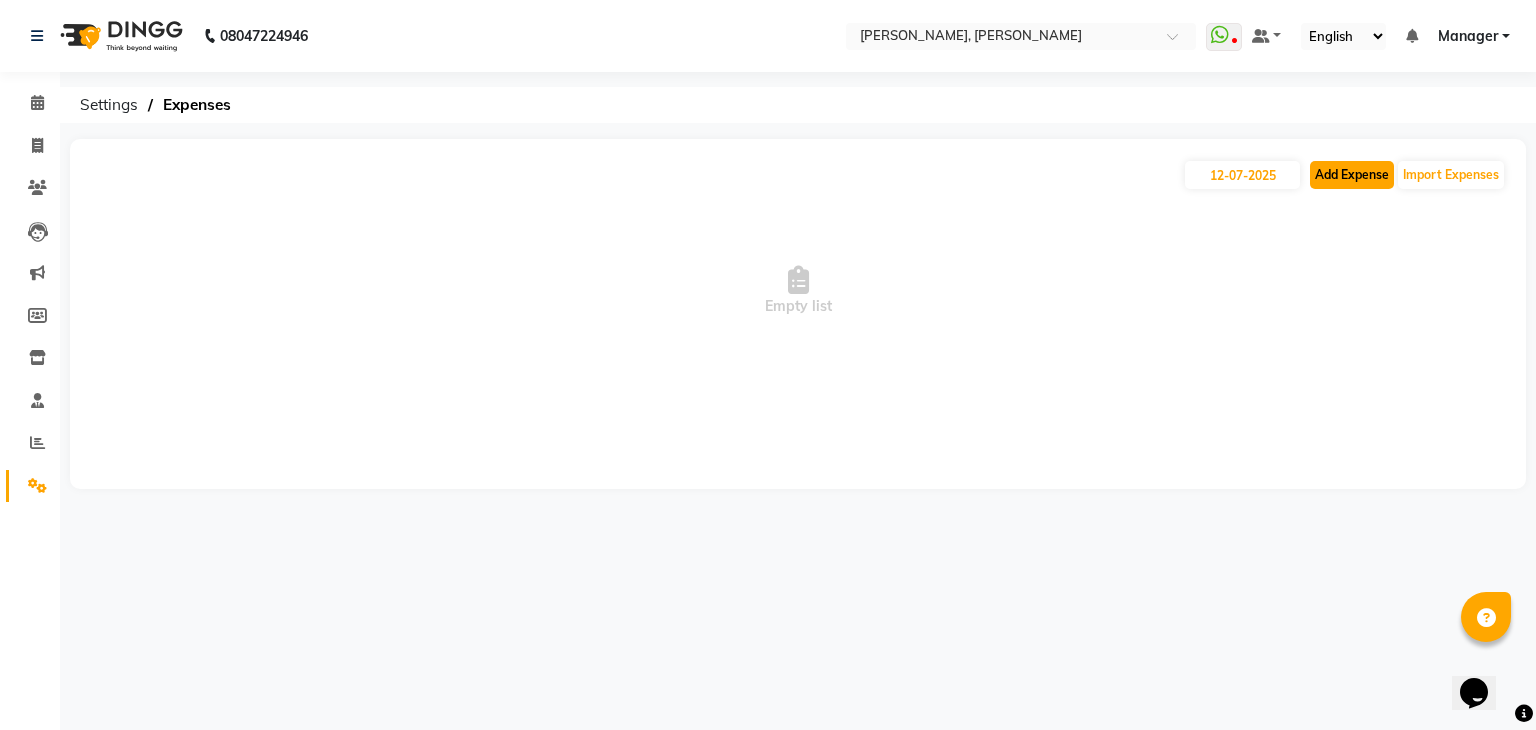click on "Add Expense" 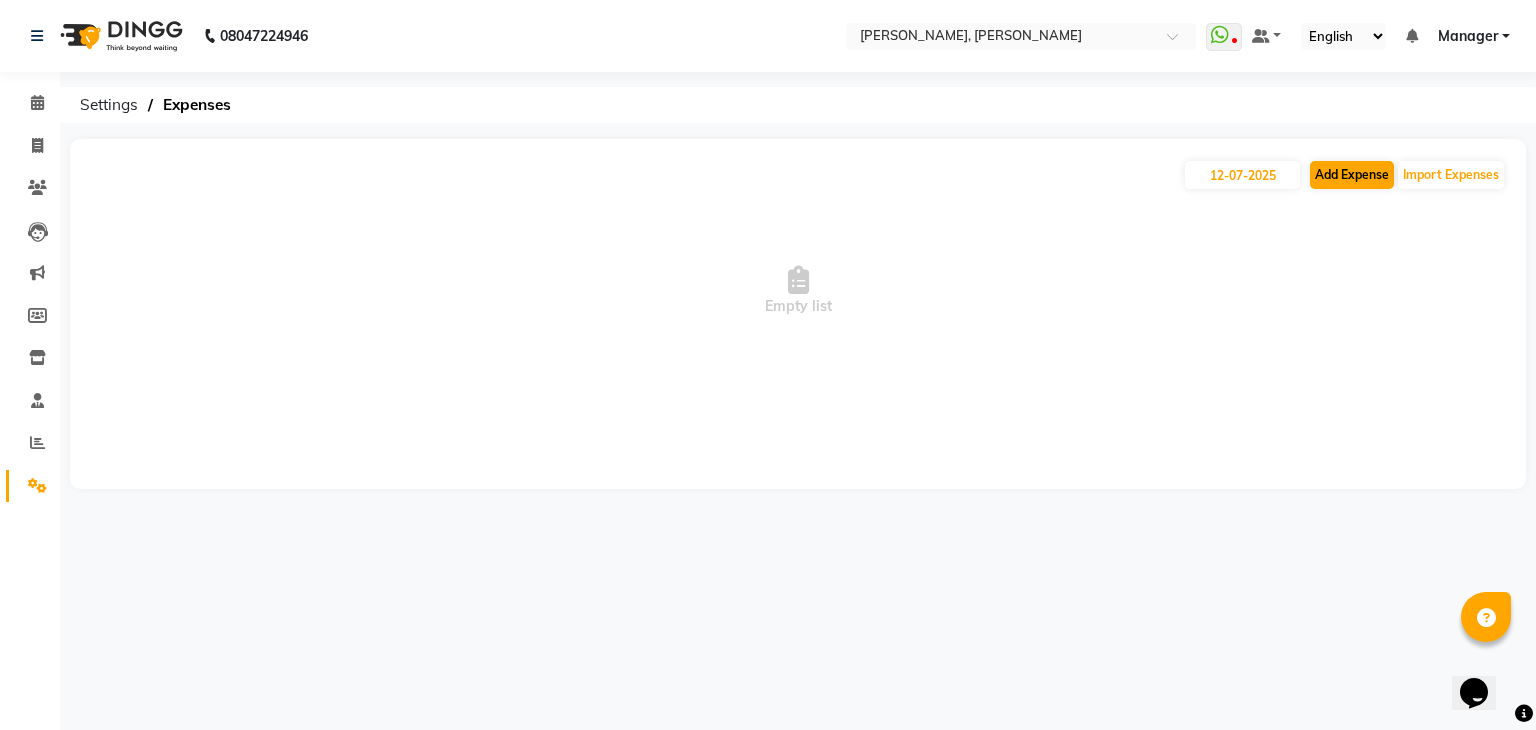 select on "1" 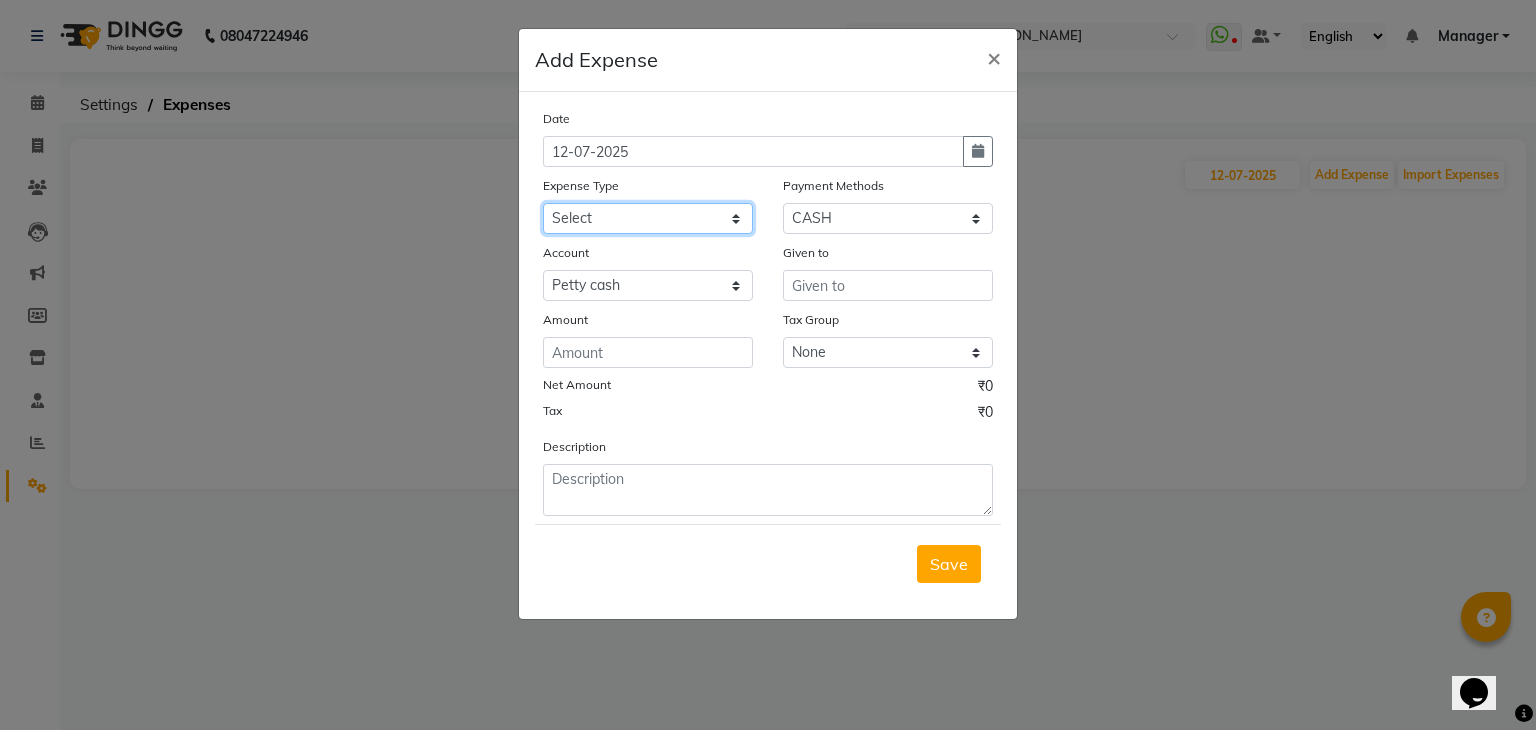 click on "Select acetone Advance Salary bank deposite BBMP Beauty products Bed charges BIRTHDAY CAKE Bonus Carpenter CASH EXPENSE VOUCHER Cash handover Client Refreshment coconut water for clients COFFEE coffee powder Commission Conveyance Cotton Courier decoration Diesel for generator Donation Drinking Water Electricity Eyelashes return Face mask floor cleaner flowers daily garbage generator diesel green tea GST handover HANDWASH House Keeping Material House keeping Salary Incentive Internet Bill juice LAUNDRY Maintainance Marketing Medical Membership Milk Milk miscelleneous Naturals salon NEWSPAPER O T Other Pantry PETROL Phone Bill Plants plumber pooja items Porter priest Product Purchase product return Product sale puja items RAPIDO Refund Rent Shop Rent Staff Accommodation Royalty Salary Staff cab charges Staff dinner Staff Flight Ticket Staff  Hiring from another Branch Staff Snacks Stationary sugar sweets TEAM DINNER TIPS Tissue Transgender Utilities Water Bottle Water cane week of salary Wi Fi Payment" 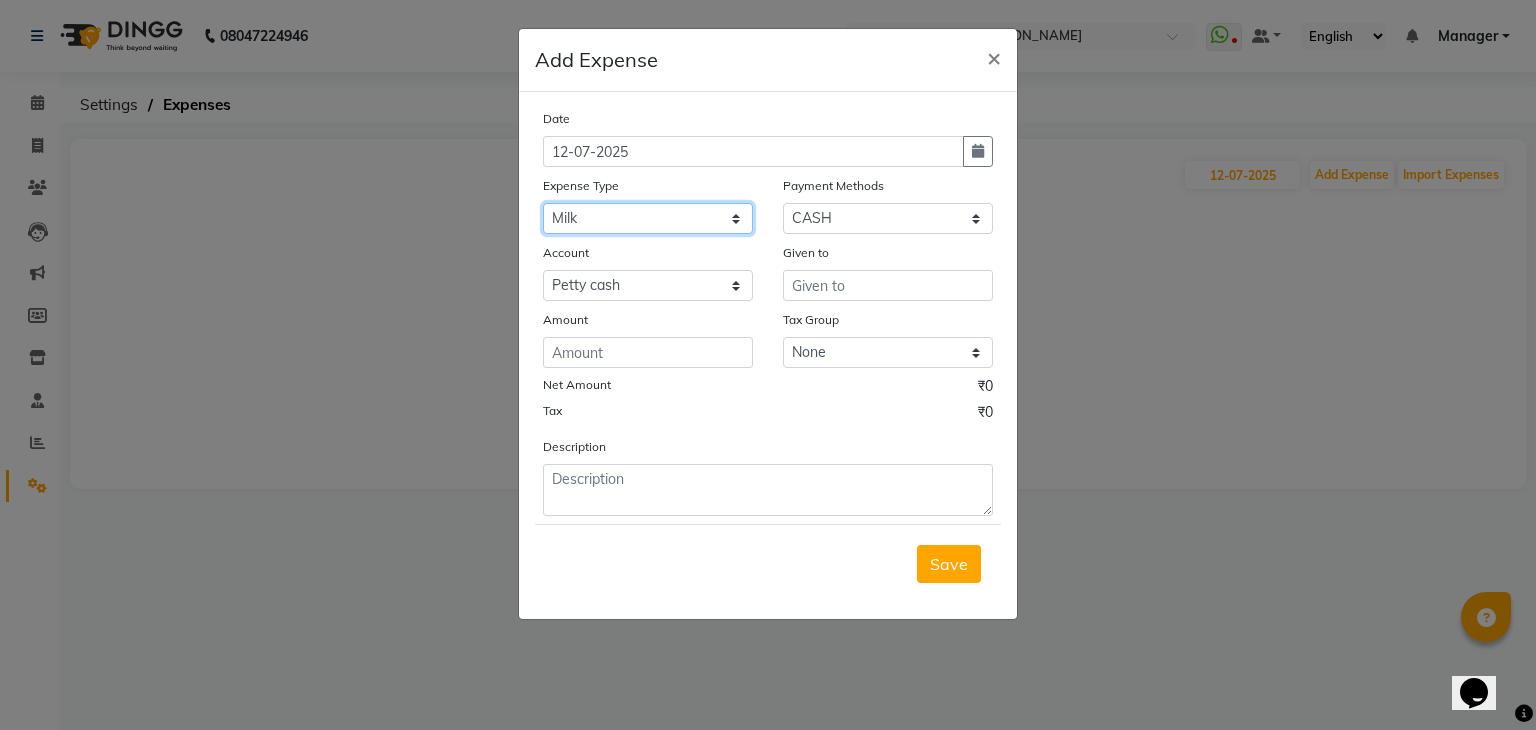 click on "Select acetone Advance Salary bank deposite BBMP Beauty products Bed charges BIRTHDAY CAKE Bonus Carpenter CASH EXPENSE VOUCHER Cash handover Client Refreshment coconut water for clients COFFEE coffee powder Commission Conveyance Cotton Courier decoration Diesel for generator Donation Drinking Water Electricity Eyelashes return Face mask floor cleaner flowers daily garbage generator diesel green tea GST handover HANDWASH House Keeping Material House keeping Salary Incentive Internet Bill juice LAUNDRY Maintainance Marketing Medical Membership Milk Milk miscelleneous Naturals salon NEWSPAPER O T Other Pantry PETROL Phone Bill Plants plumber pooja items Porter priest Product Purchase product return Product sale puja items RAPIDO Refund Rent Shop Rent Staff Accommodation Royalty Salary Staff cab charges Staff dinner Staff Flight Ticket Staff  Hiring from another Branch Staff Snacks Stationary sugar sweets TEAM DINNER TIPS Tissue Transgender Utilities Water Bottle Water cane week of salary Wi Fi Payment" 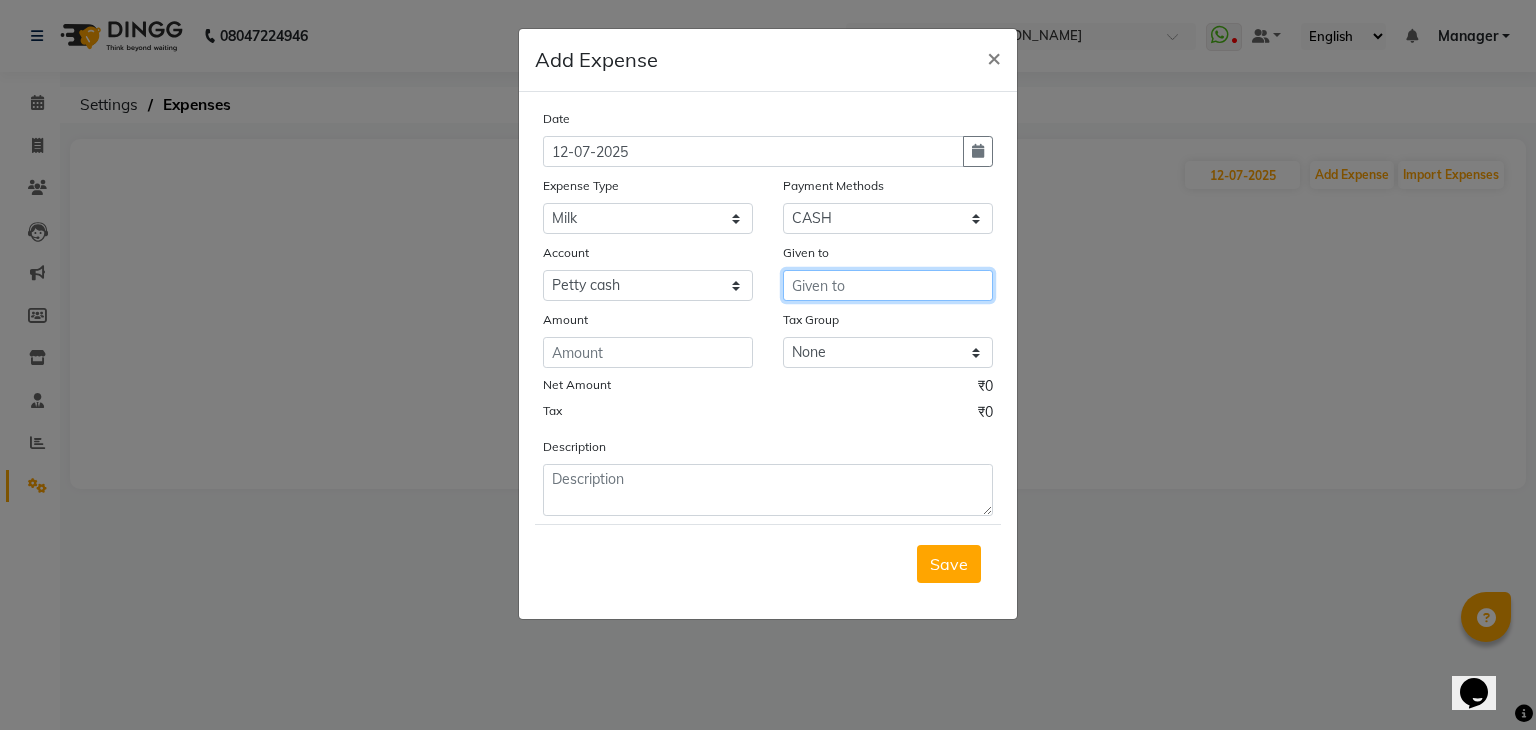 click at bounding box center (888, 285) 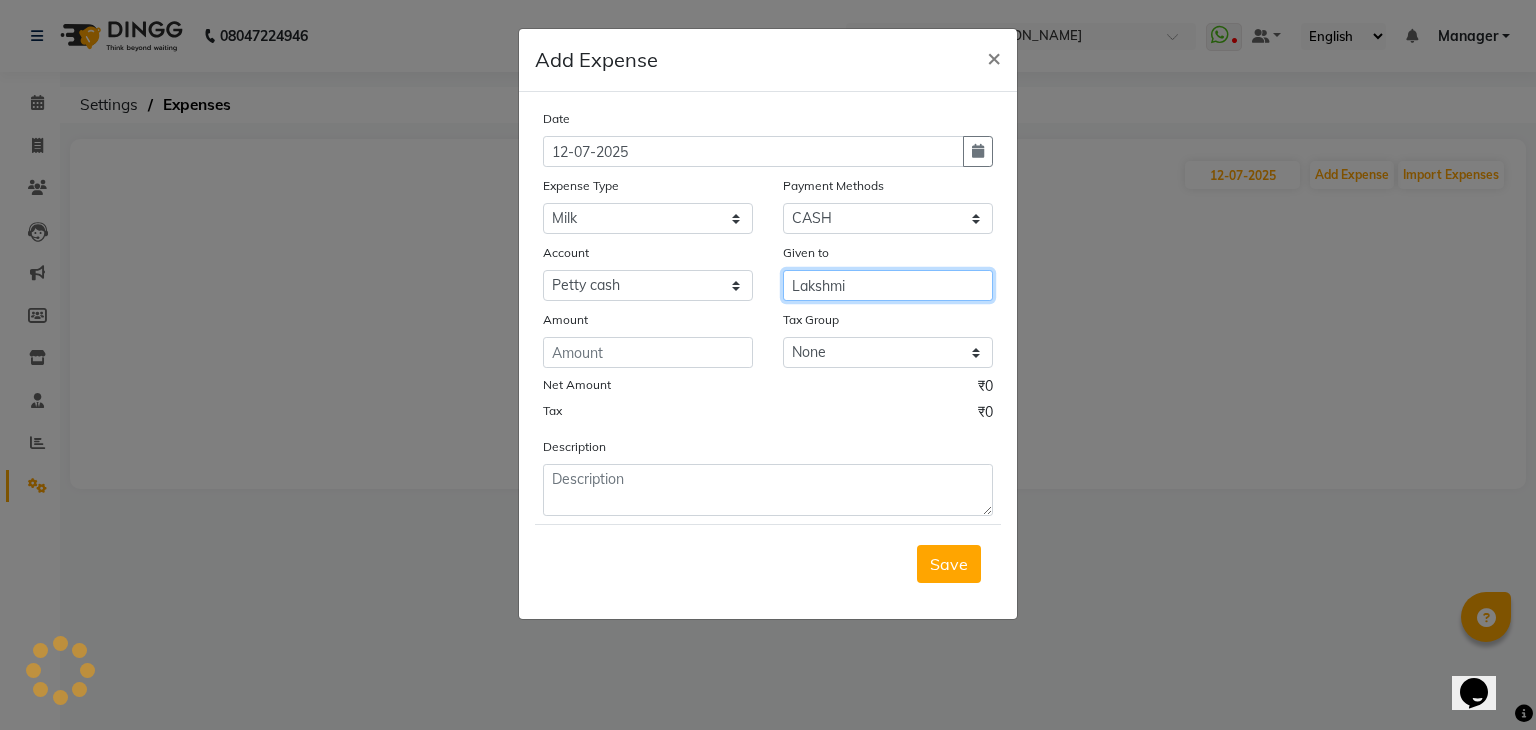 click on "Lakshmi" at bounding box center (888, 285) 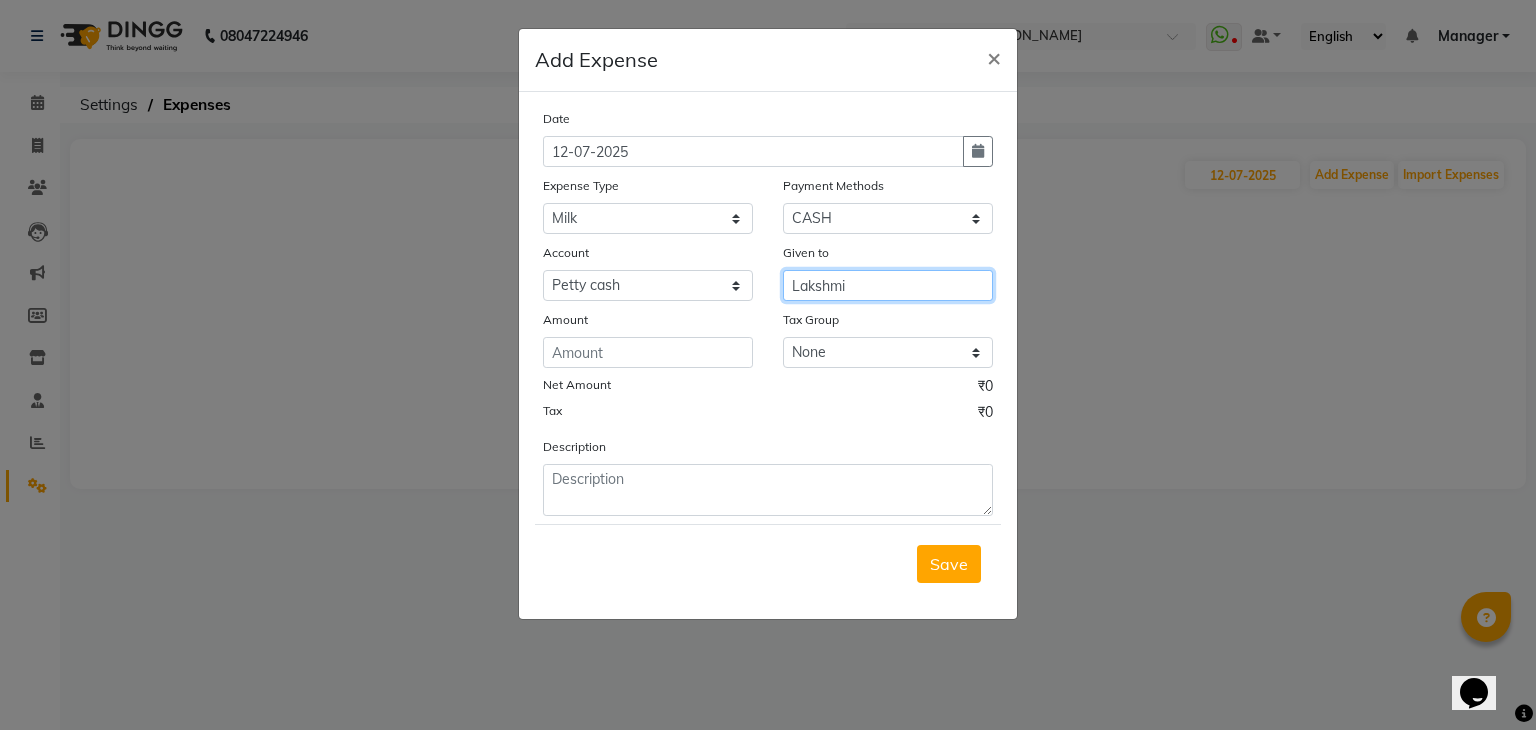 type on "Lakshmi" 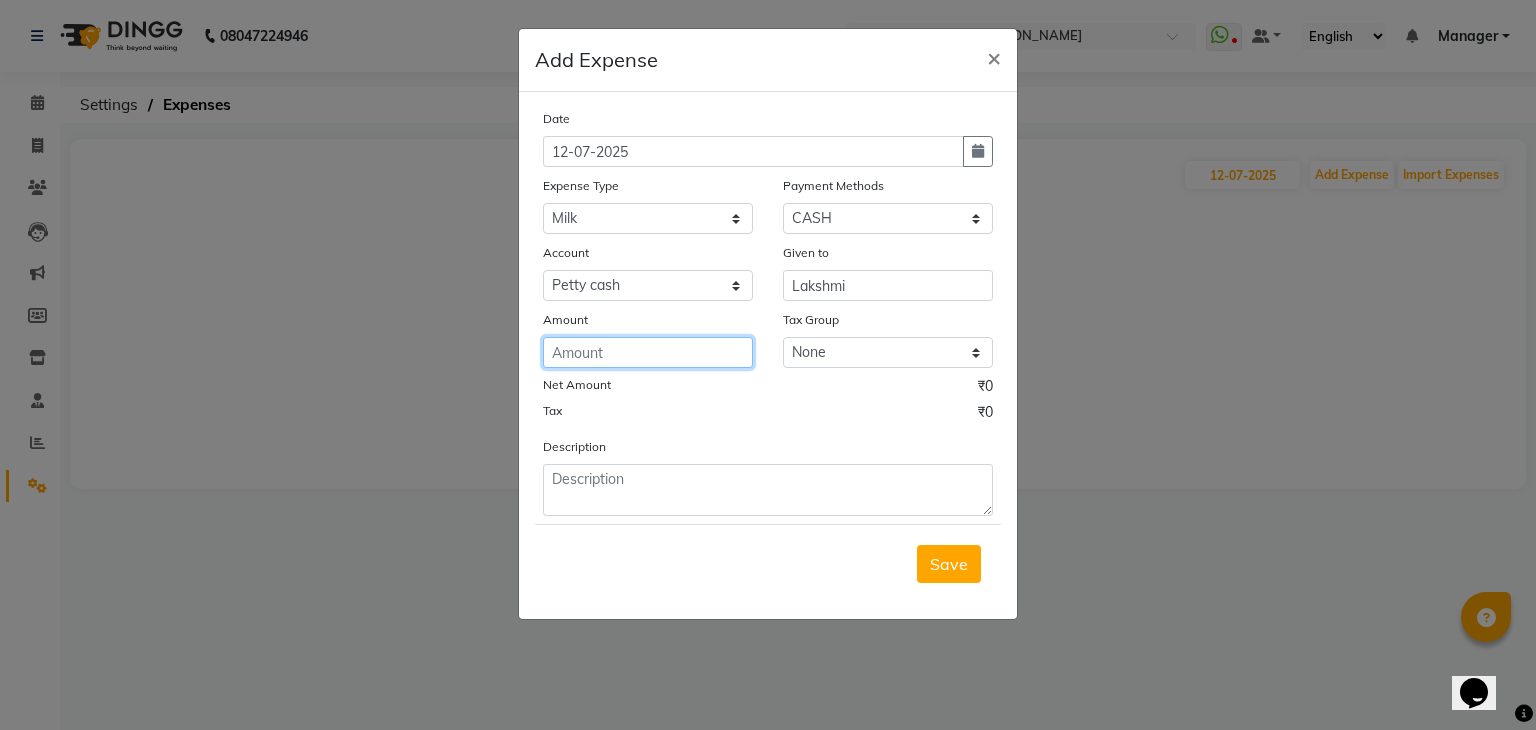click 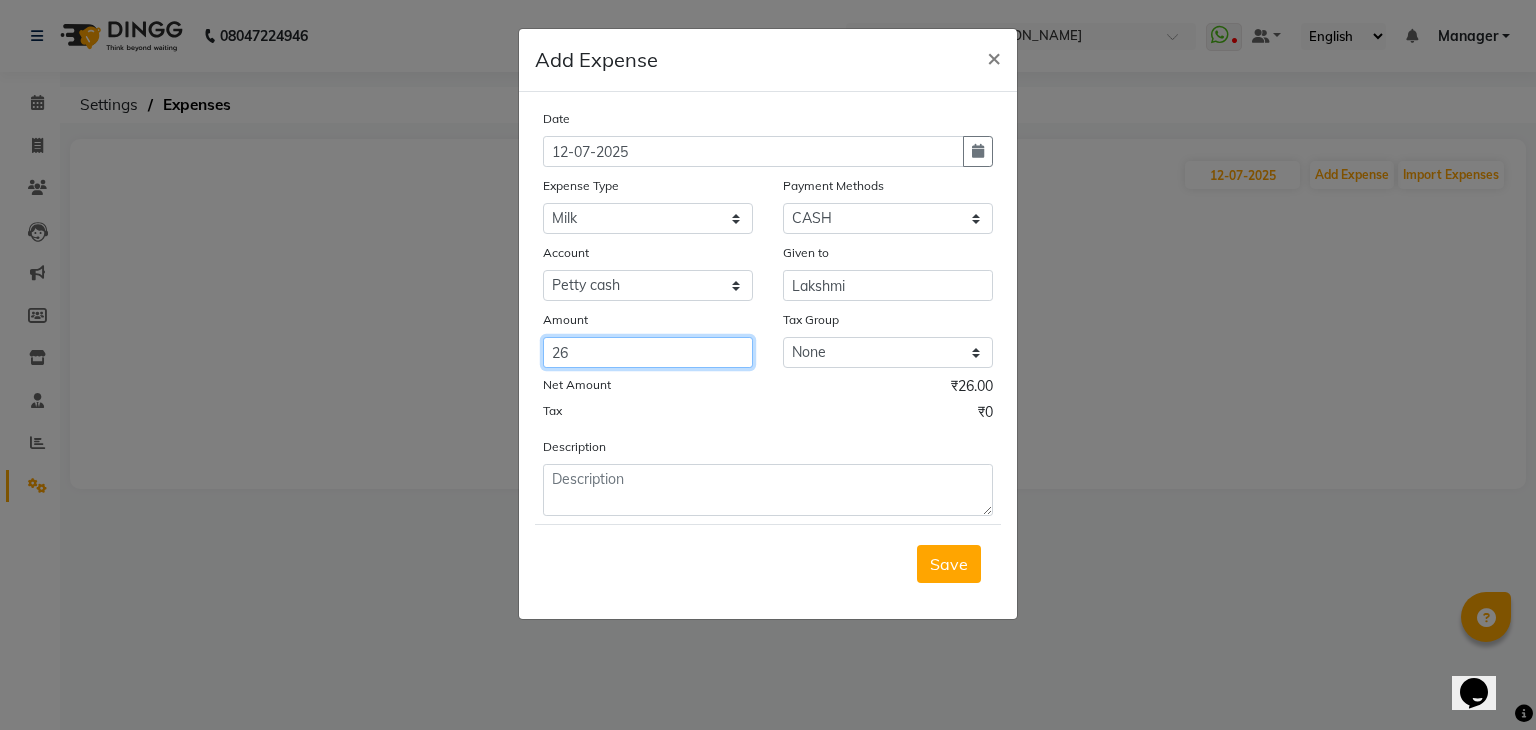 type on "26" 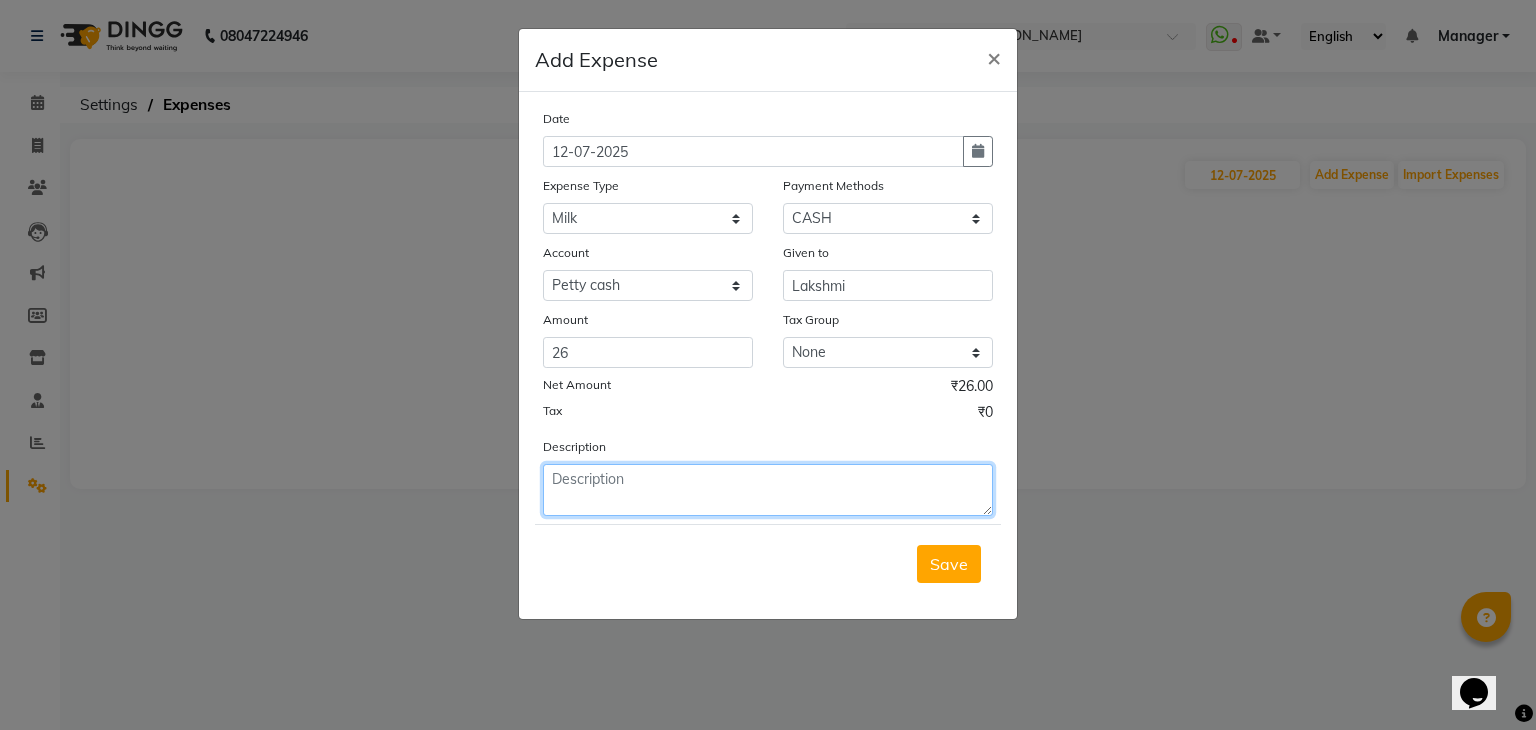 click 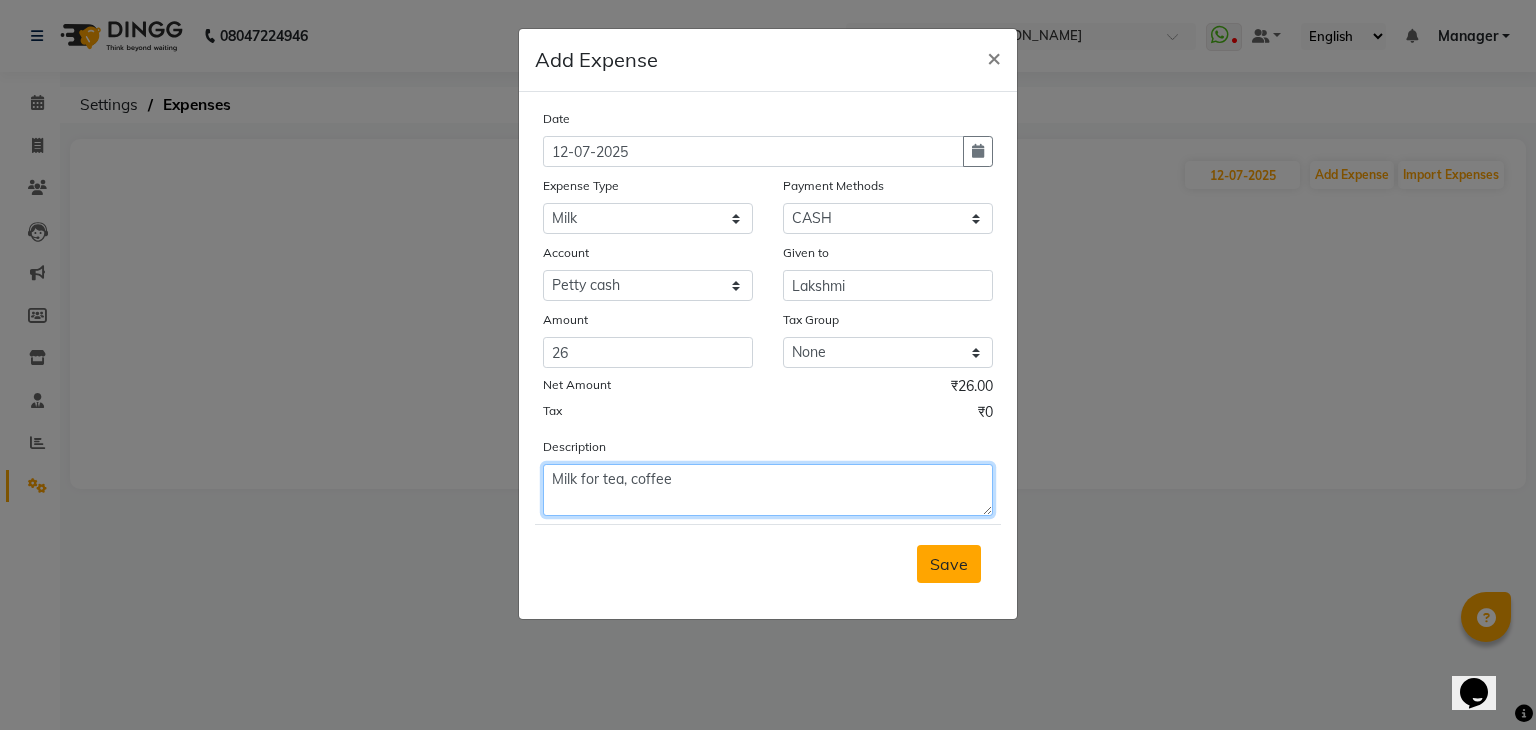 type on "Milk for tea, coffee" 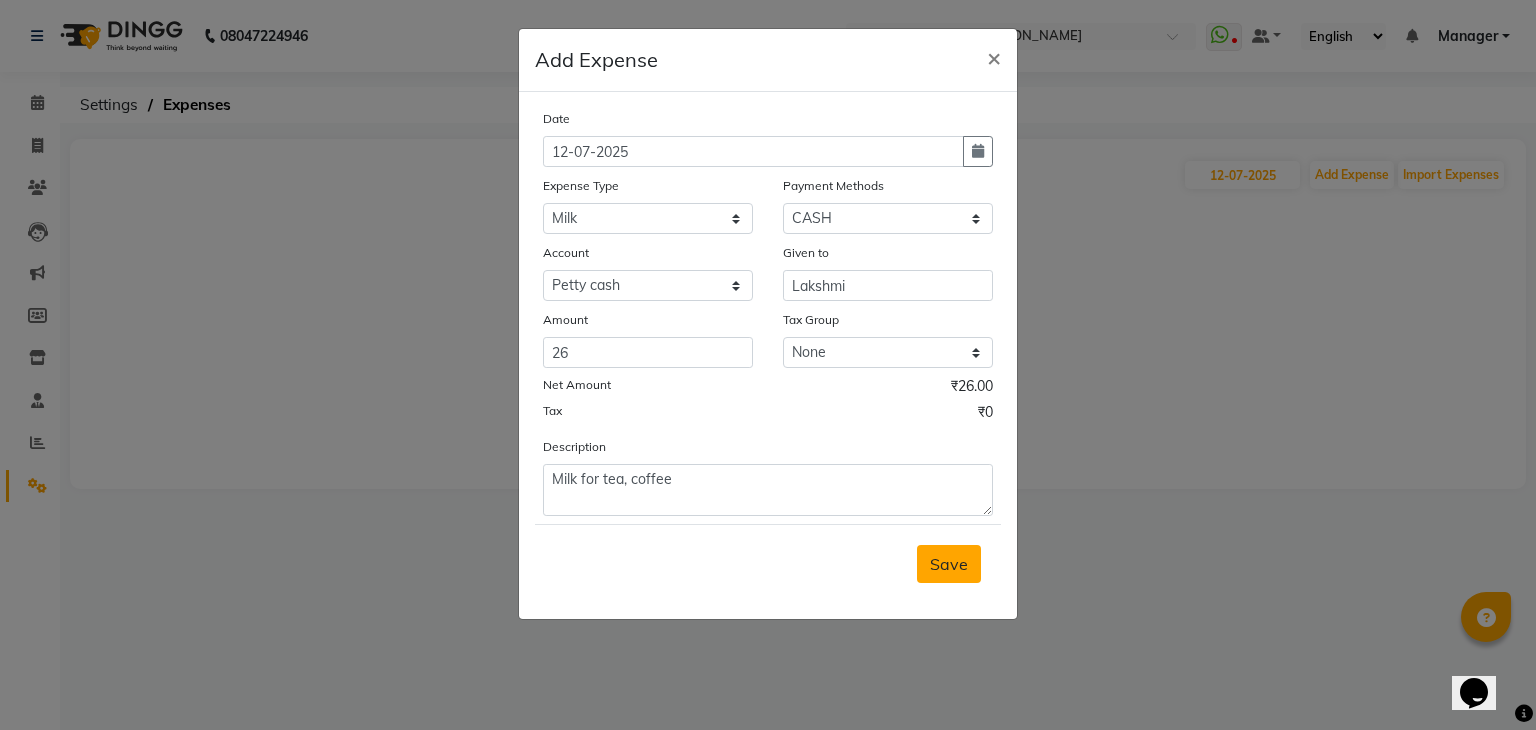 click on "Save" at bounding box center (949, 564) 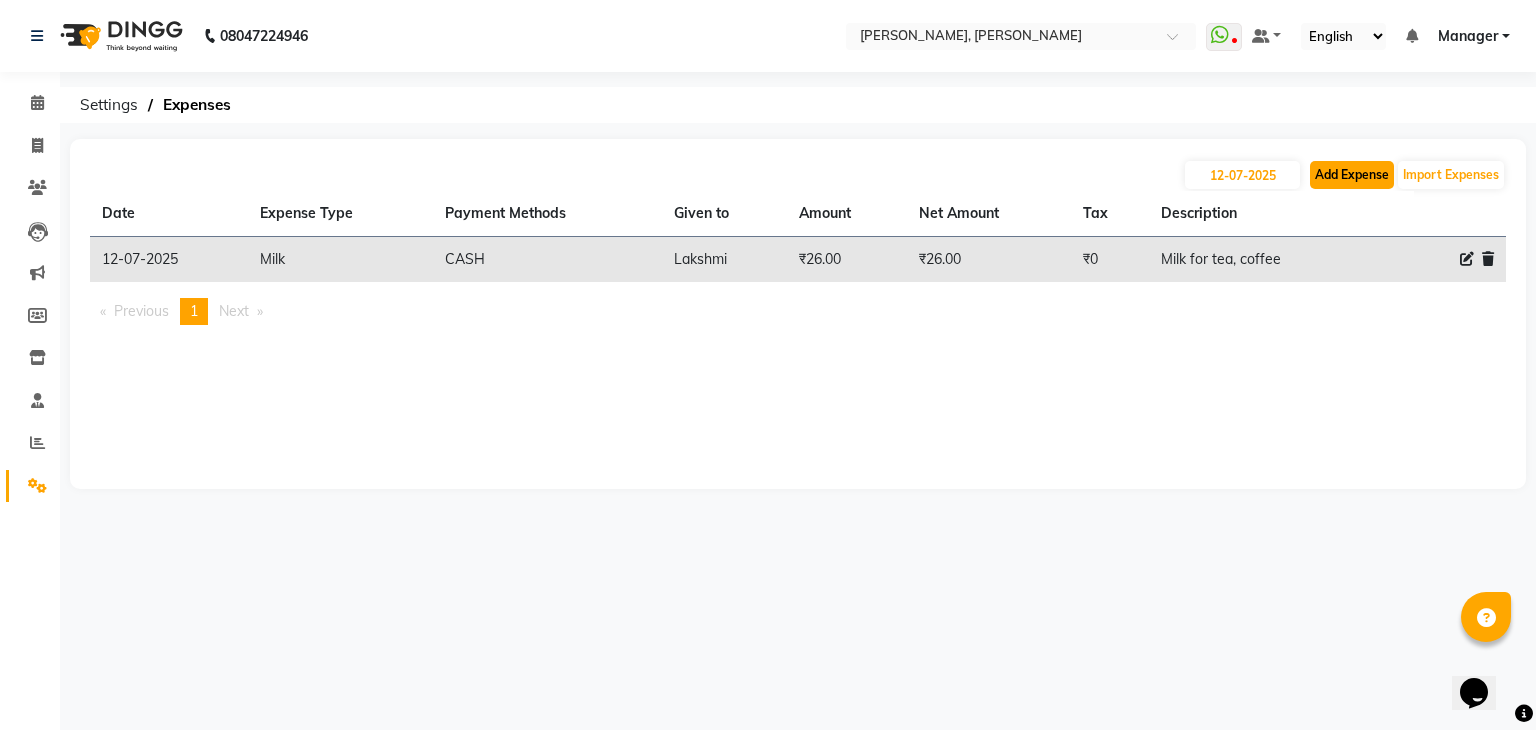 click on "Add Expense" 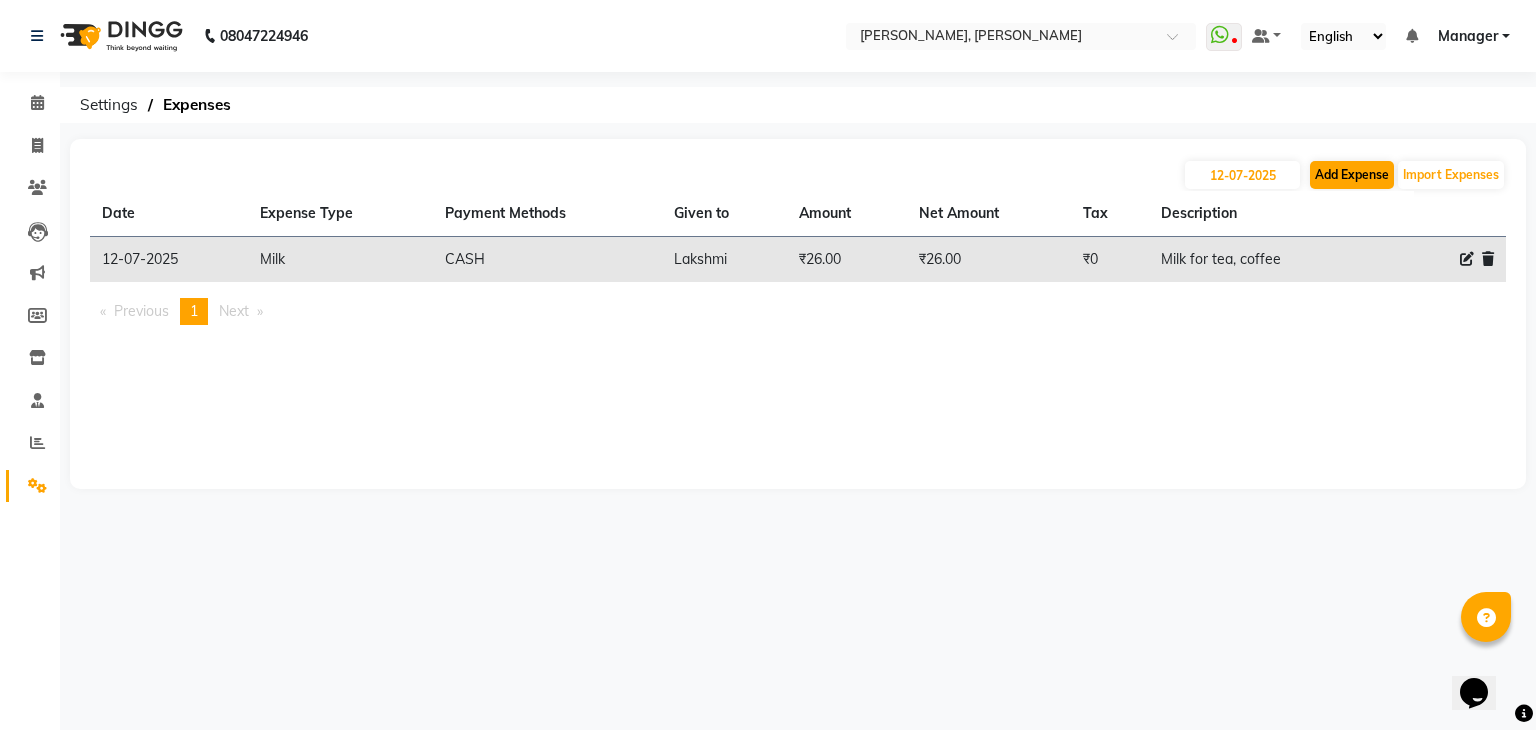 select on "1" 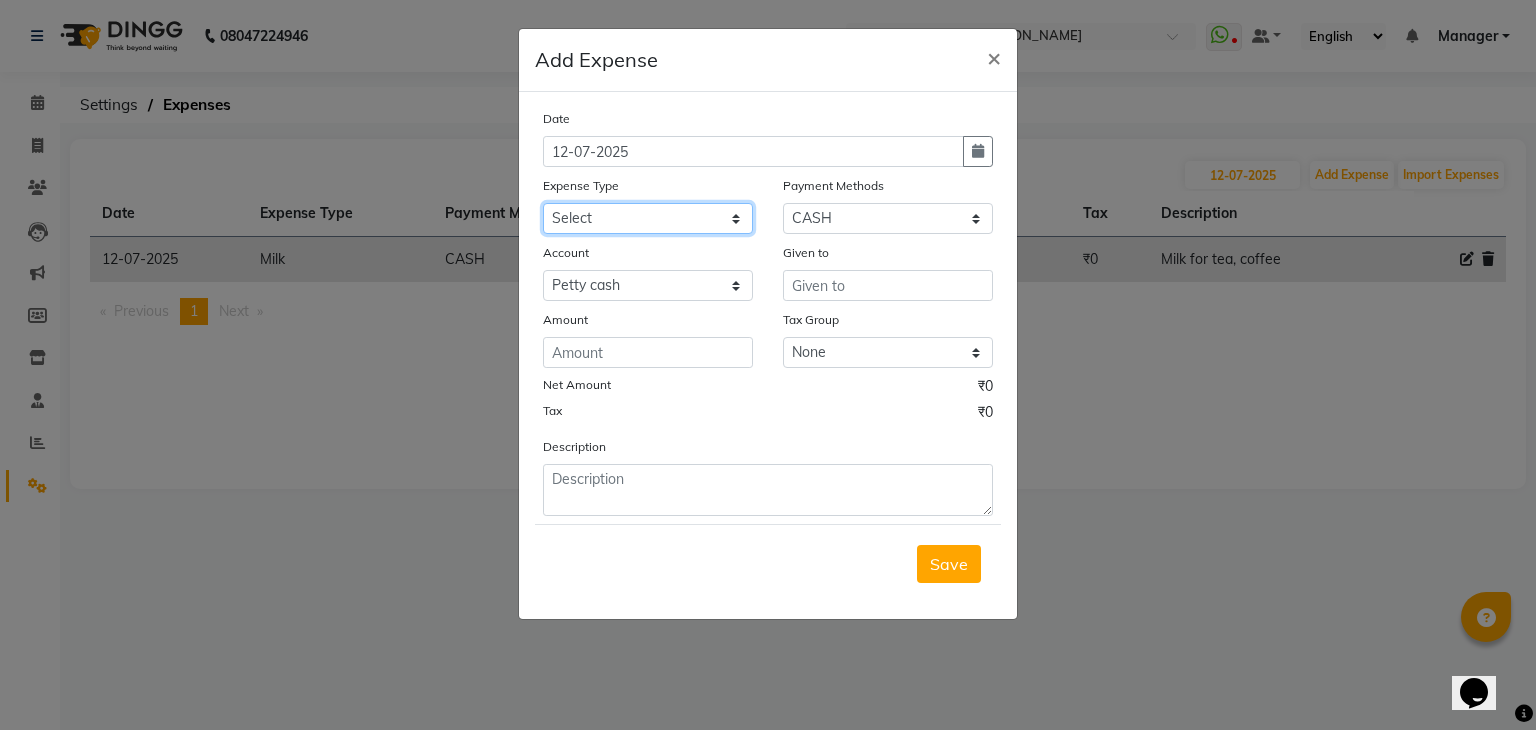 click on "Select acetone Advance Salary bank deposite BBMP Beauty products Bed charges BIRTHDAY CAKE Bonus Carpenter CASH EXPENSE VOUCHER Cash handover Client Refreshment coconut water for clients COFFEE coffee powder Commission Conveyance Cotton Courier decoration Diesel for generator Donation Drinking Water Electricity Eyelashes return Face mask floor cleaner flowers daily garbage generator diesel green tea GST handover HANDWASH House Keeping Material House keeping Salary Incentive Internet Bill juice LAUNDRY Maintainance Marketing Medical Membership Milk Milk miscelleneous Naturals salon NEWSPAPER O T Other Pantry PETROL Phone Bill Plants plumber pooja items Porter priest Product Purchase product return Product sale puja items RAPIDO Refund Rent Shop Rent Staff Accommodation Royalty Salary Staff cab charges Staff dinner Staff Flight Ticket Staff  Hiring from another Branch Staff Snacks Stationary sugar sweets TEAM DINNER TIPS Tissue Transgender Utilities Water Bottle Water cane week of salary Wi Fi Payment" 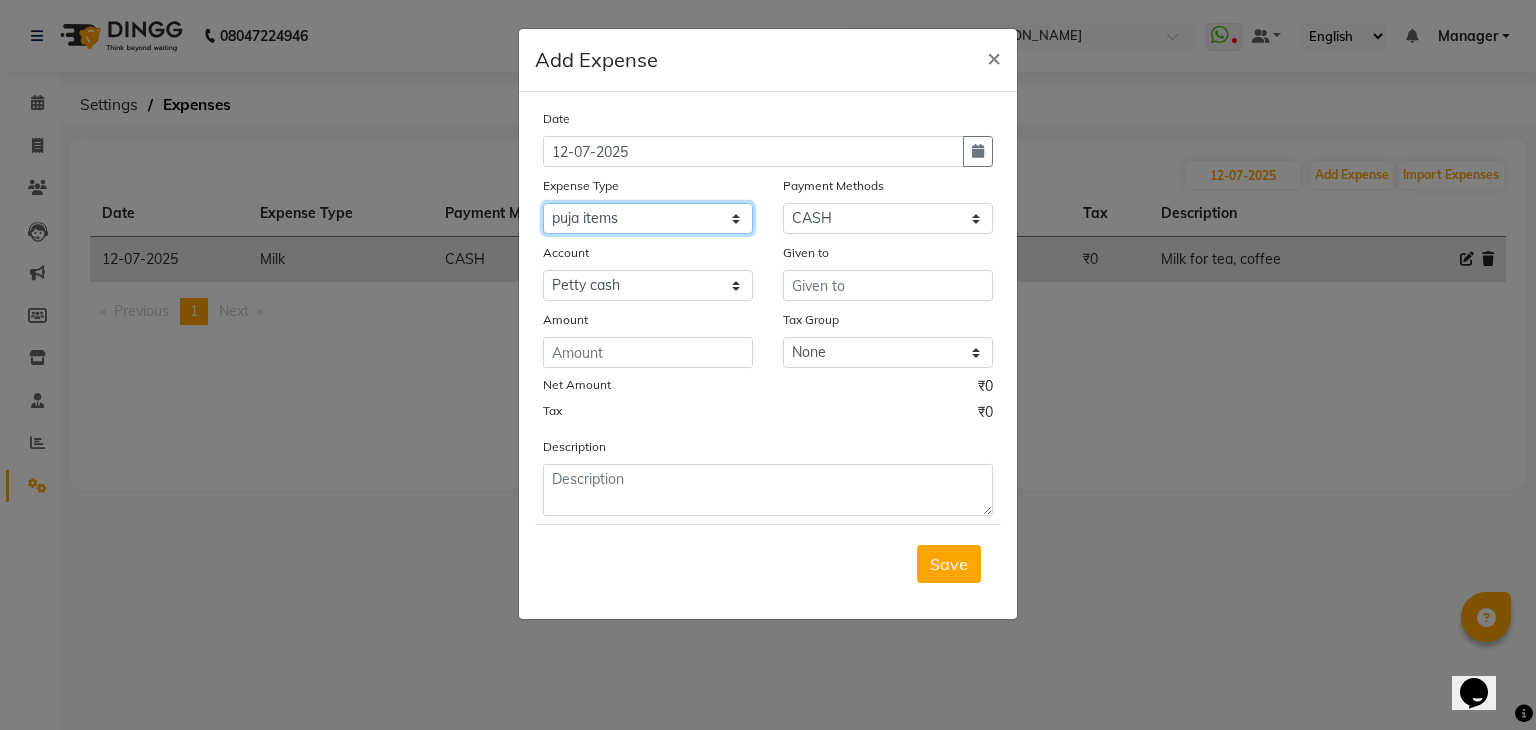 click on "Select acetone Advance Salary bank deposite BBMP Beauty products Bed charges BIRTHDAY CAKE Bonus Carpenter CASH EXPENSE VOUCHER Cash handover Client Refreshment coconut water for clients COFFEE coffee powder Commission Conveyance Cotton Courier decoration Diesel for generator Donation Drinking Water Electricity Eyelashes return Face mask floor cleaner flowers daily garbage generator diesel green tea GST handover HANDWASH House Keeping Material House keeping Salary Incentive Internet Bill juice LAUNDRY Maintainance Marketing Medical Membership Milk Milk miscelleneous Naturals salon NEWSPAPER O T Other Pantry PETROL Phone Bill Plants plumber pooja items Porter priest Product Purchase product return Product sale puja items RAPIDO Refund Rent Shop Rent Staff Accommodation Royalty Salary Staff cab charges Staff dinner Staff Flight Ticket Staff  Hiring from another Branch Staff Snacks Stationary sugar sweets TEAM DINNER TIPS Tissue Transgender Utilities Water Bottle Water cane week of salary Wi Fi Payment" 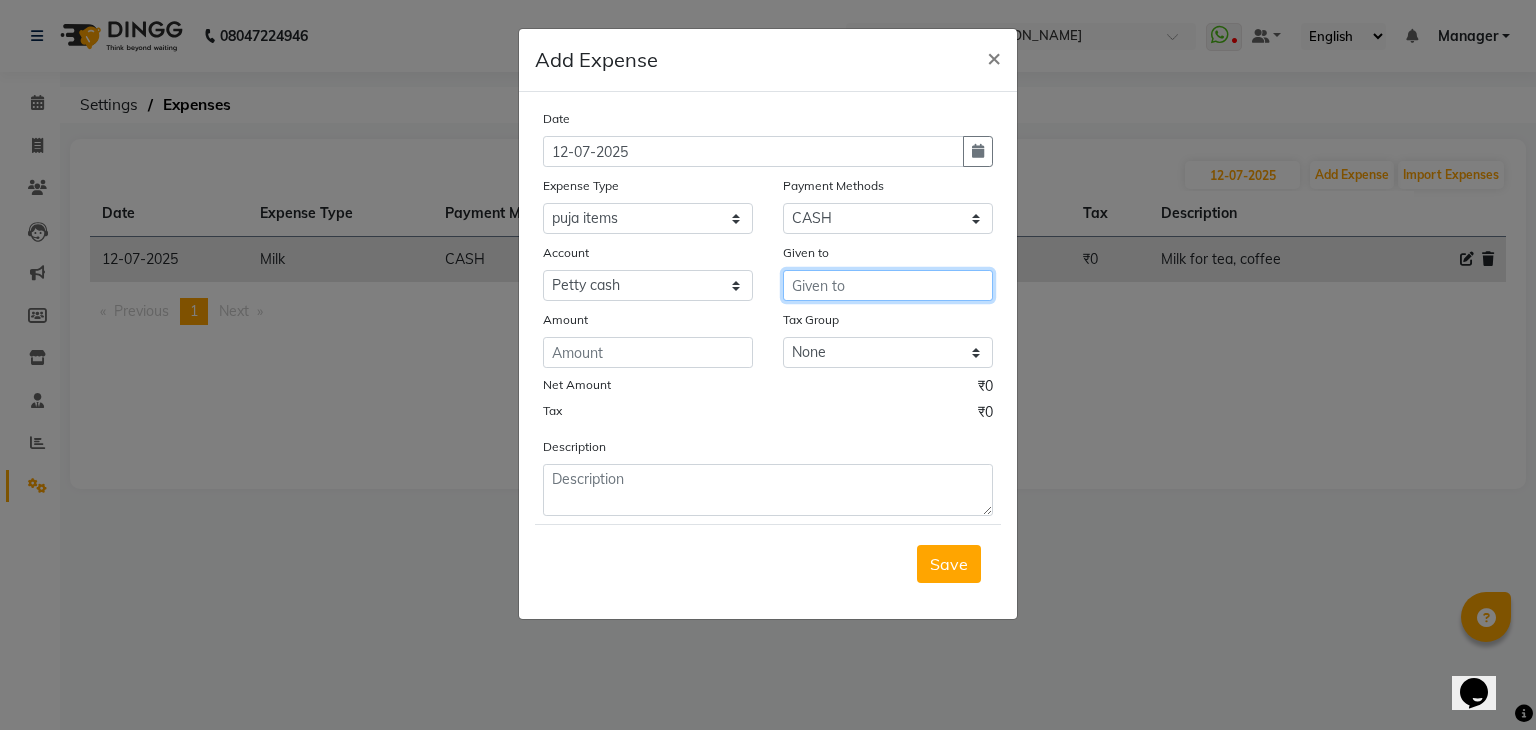 click at bounding box center (888, 285) 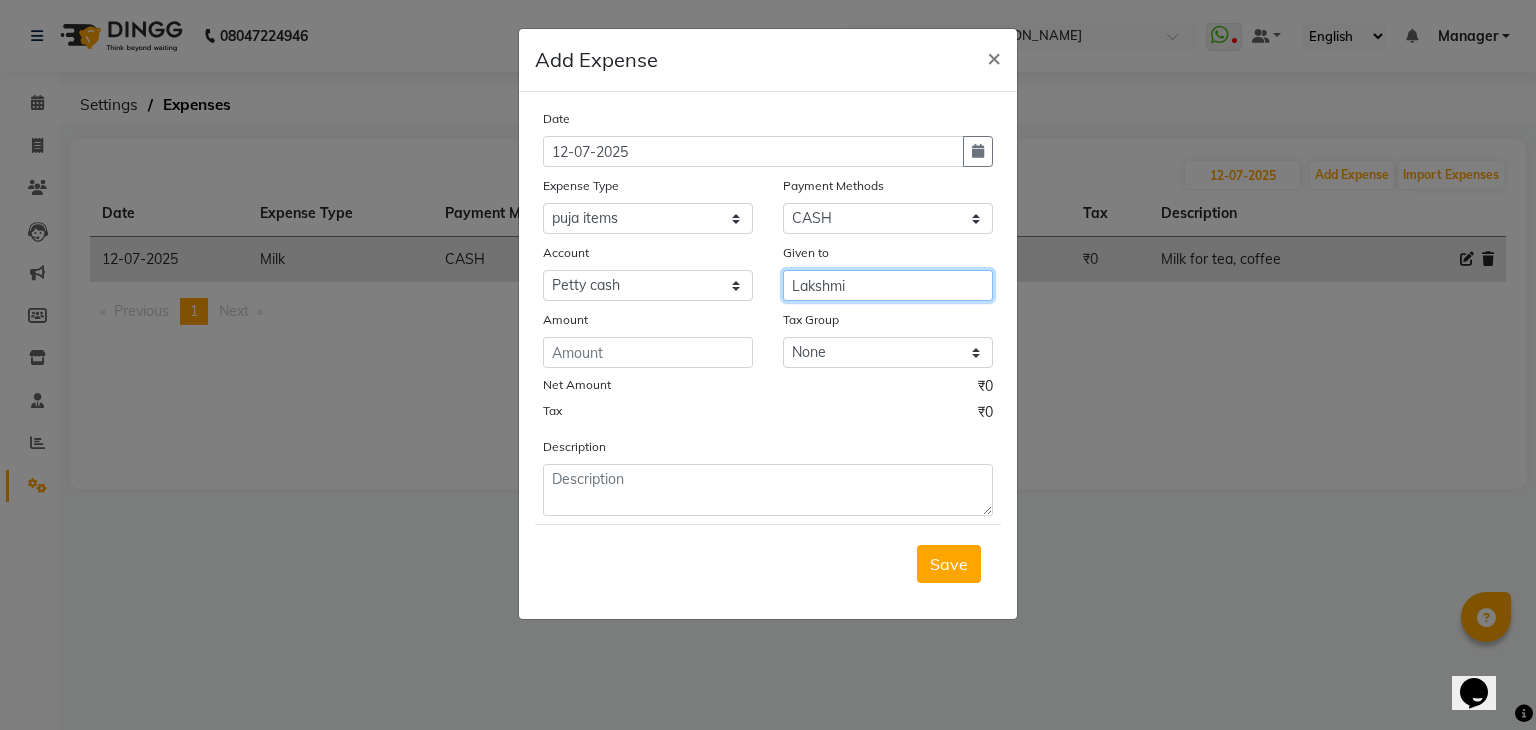 type on "Lakshmi" 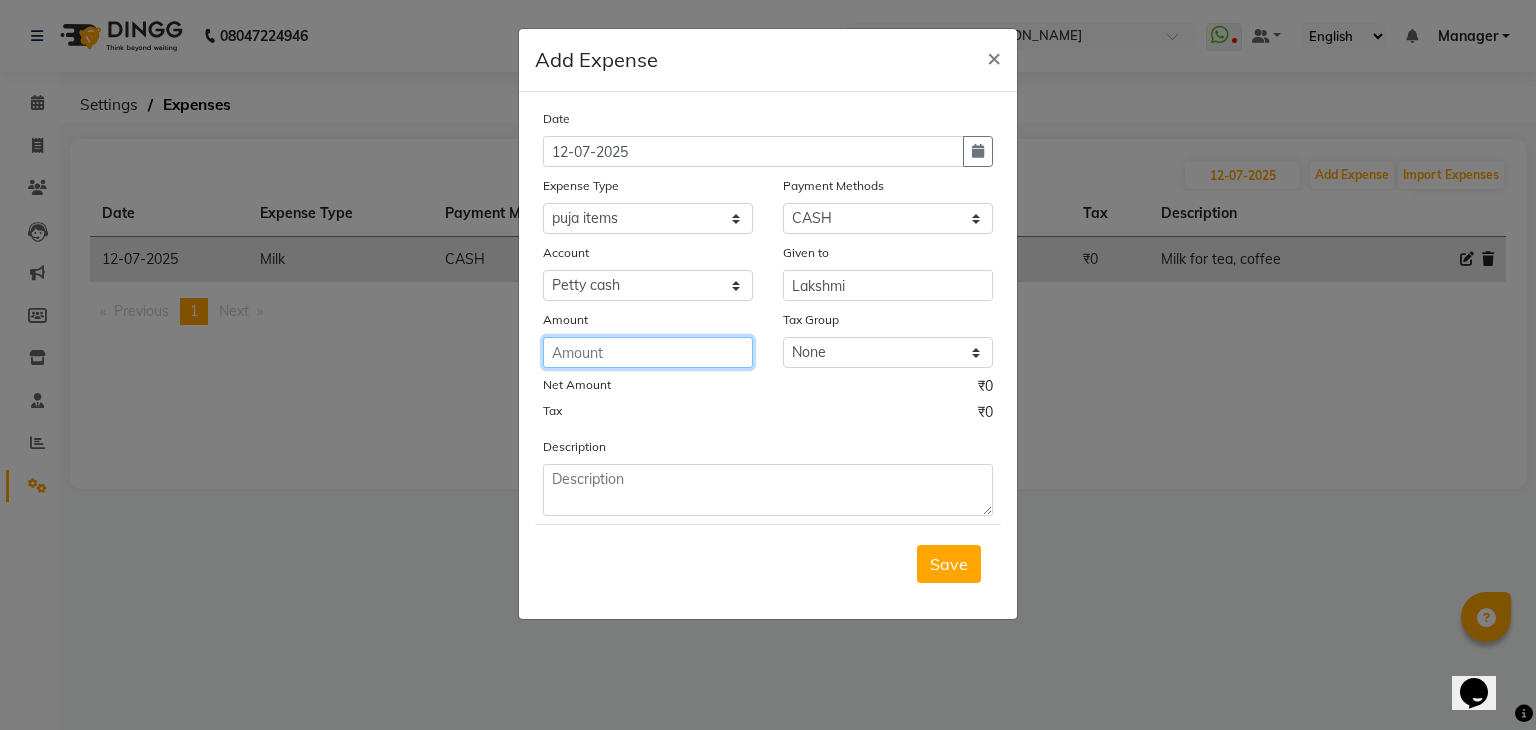 click 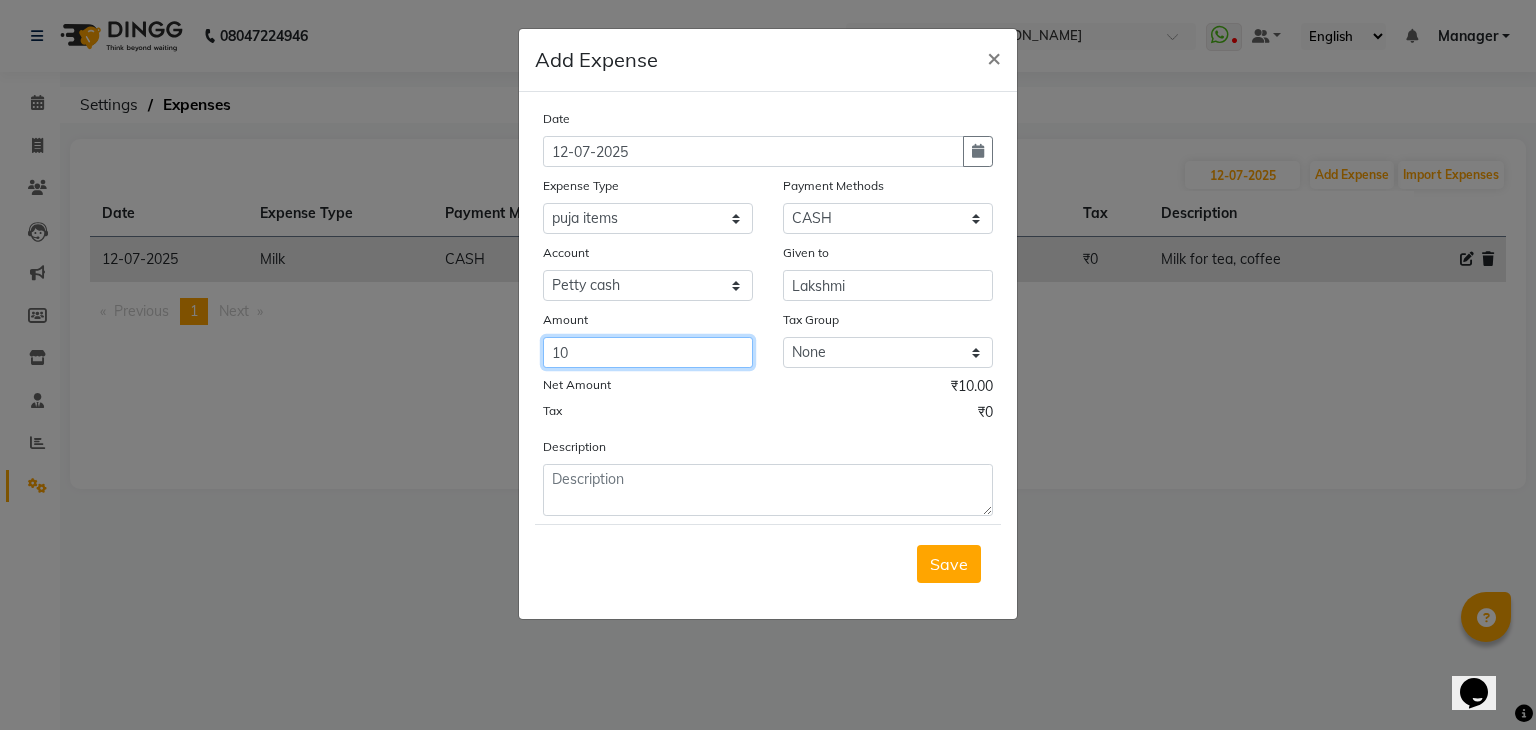 type on "10" 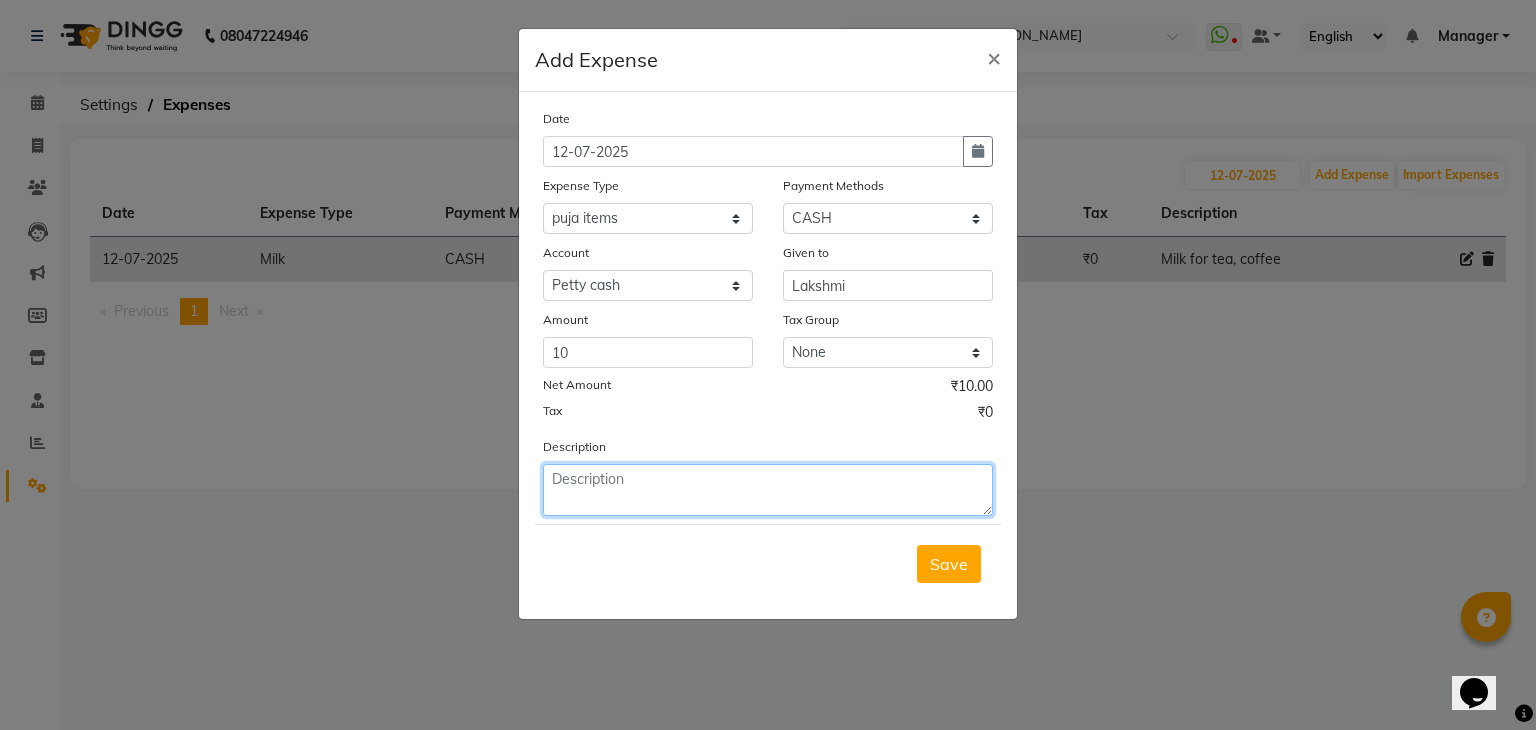 click 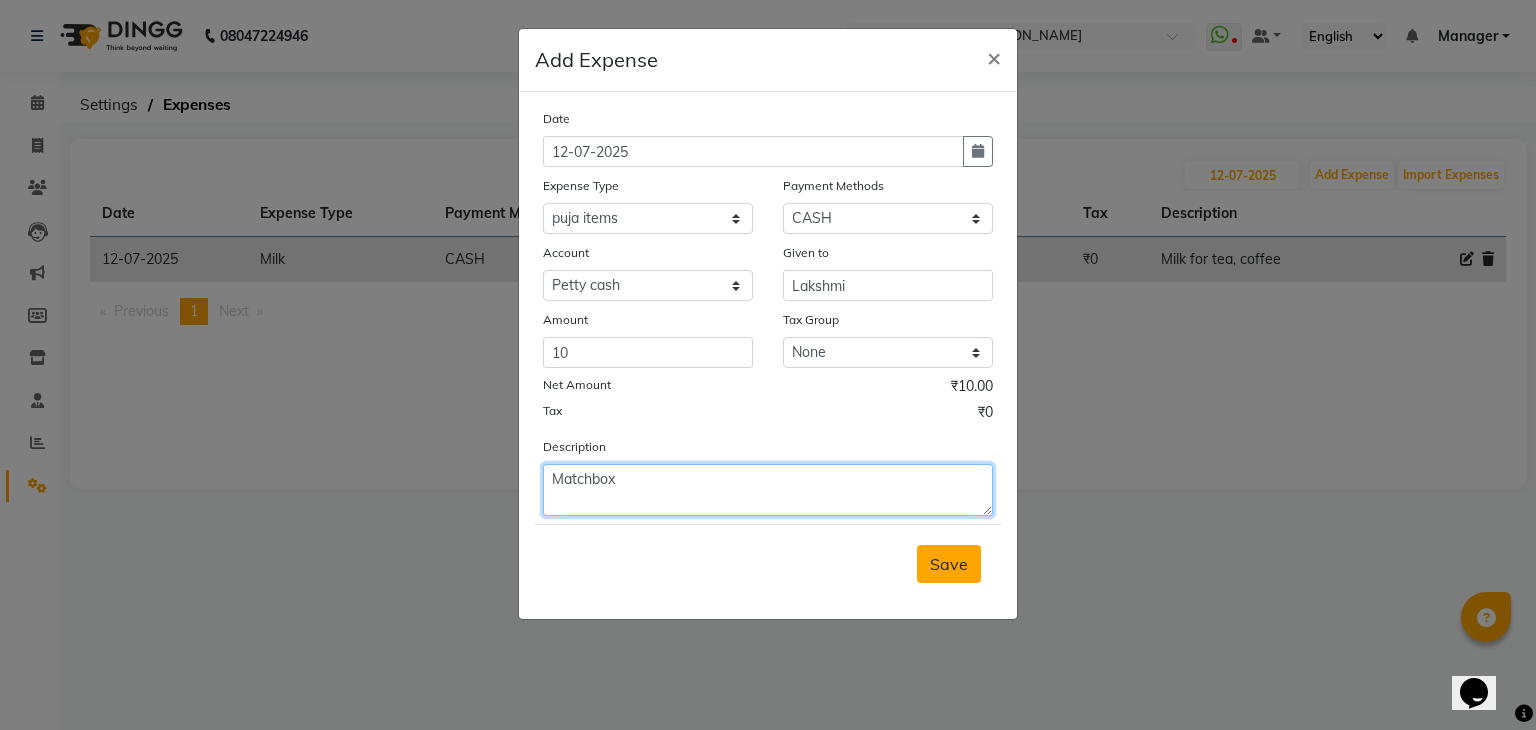 type on "Matchbox" 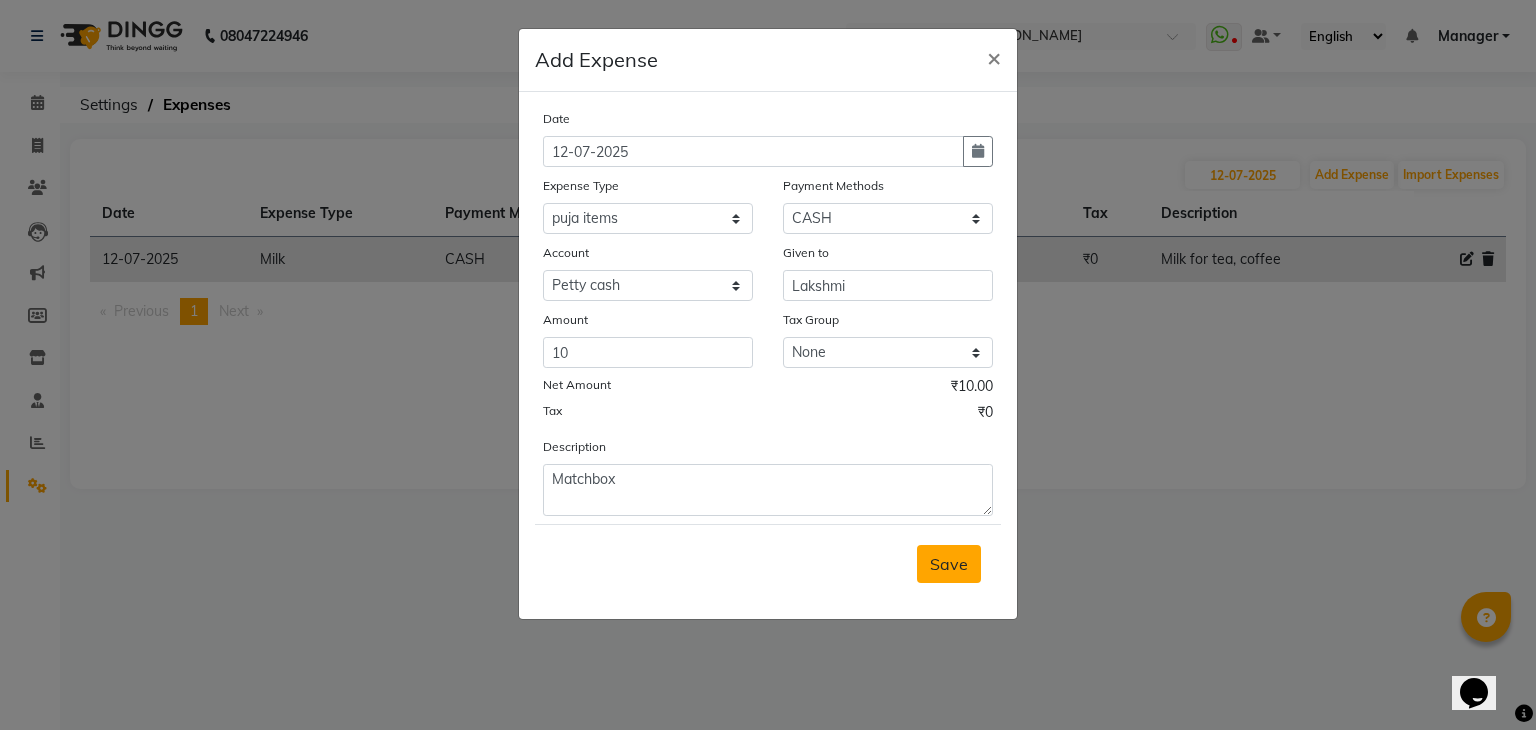 click on "Save" at bounding box center [949, 564] 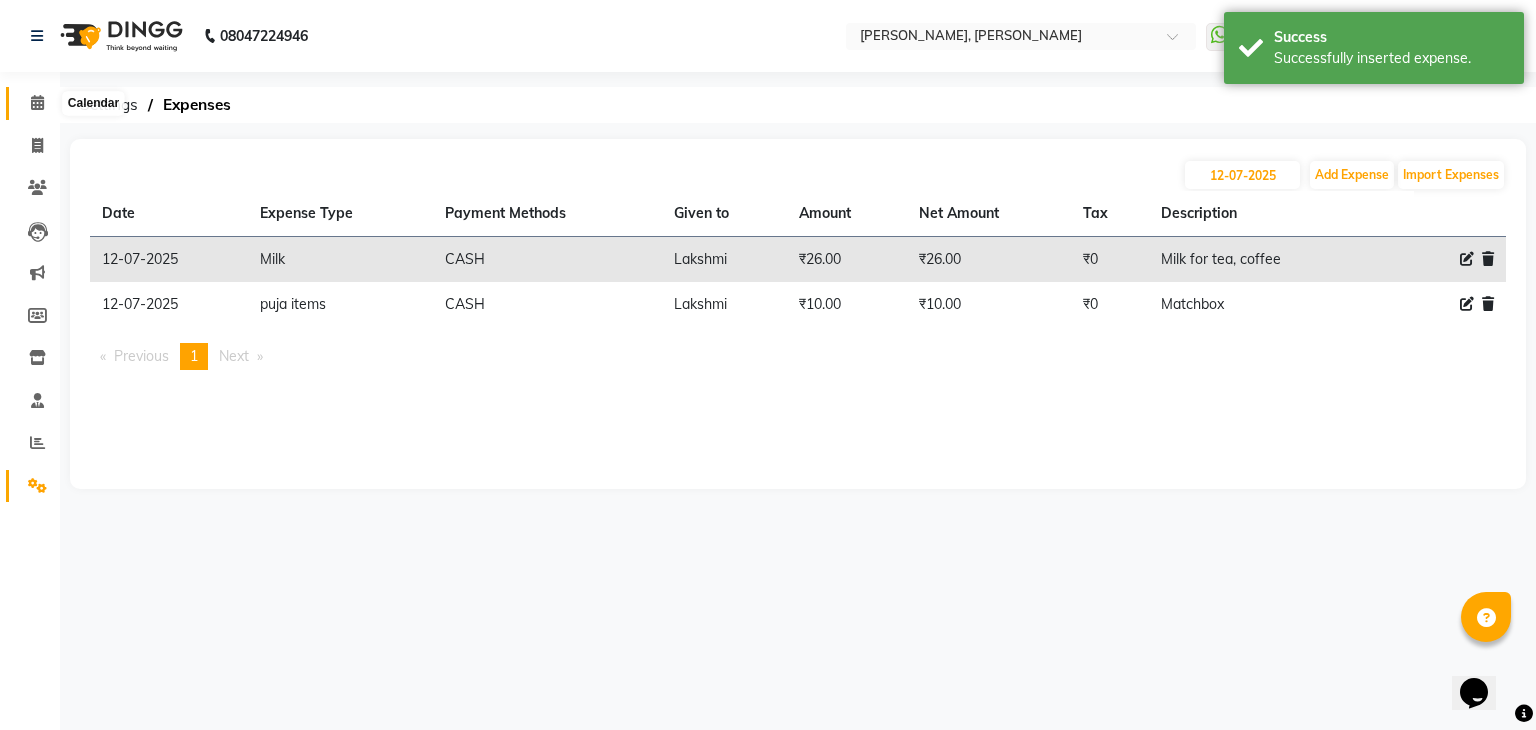 click 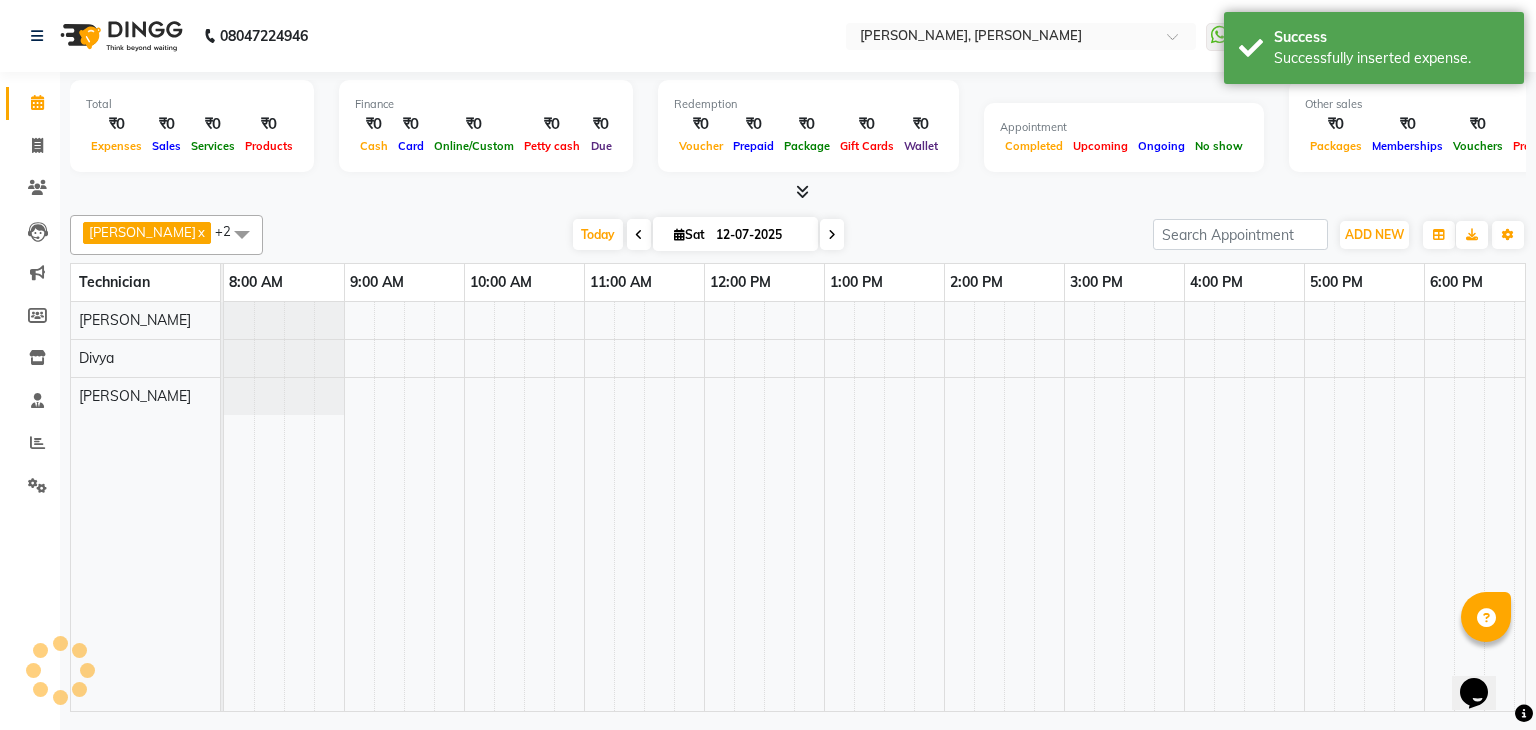 scroll, scrollTop: 0, scrollLeft: 0, axis: both 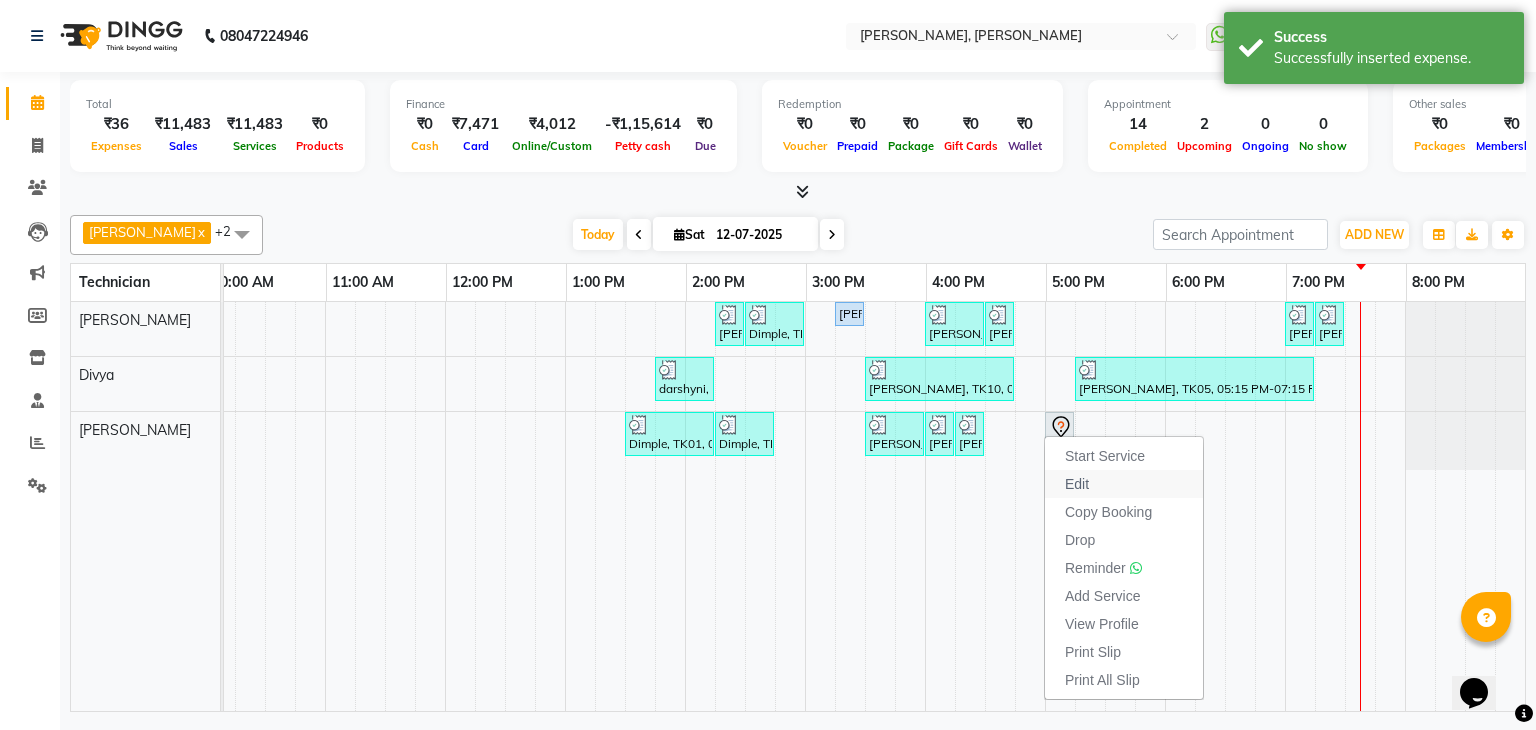 click on "Edit" at bounding box center (1077, 484) 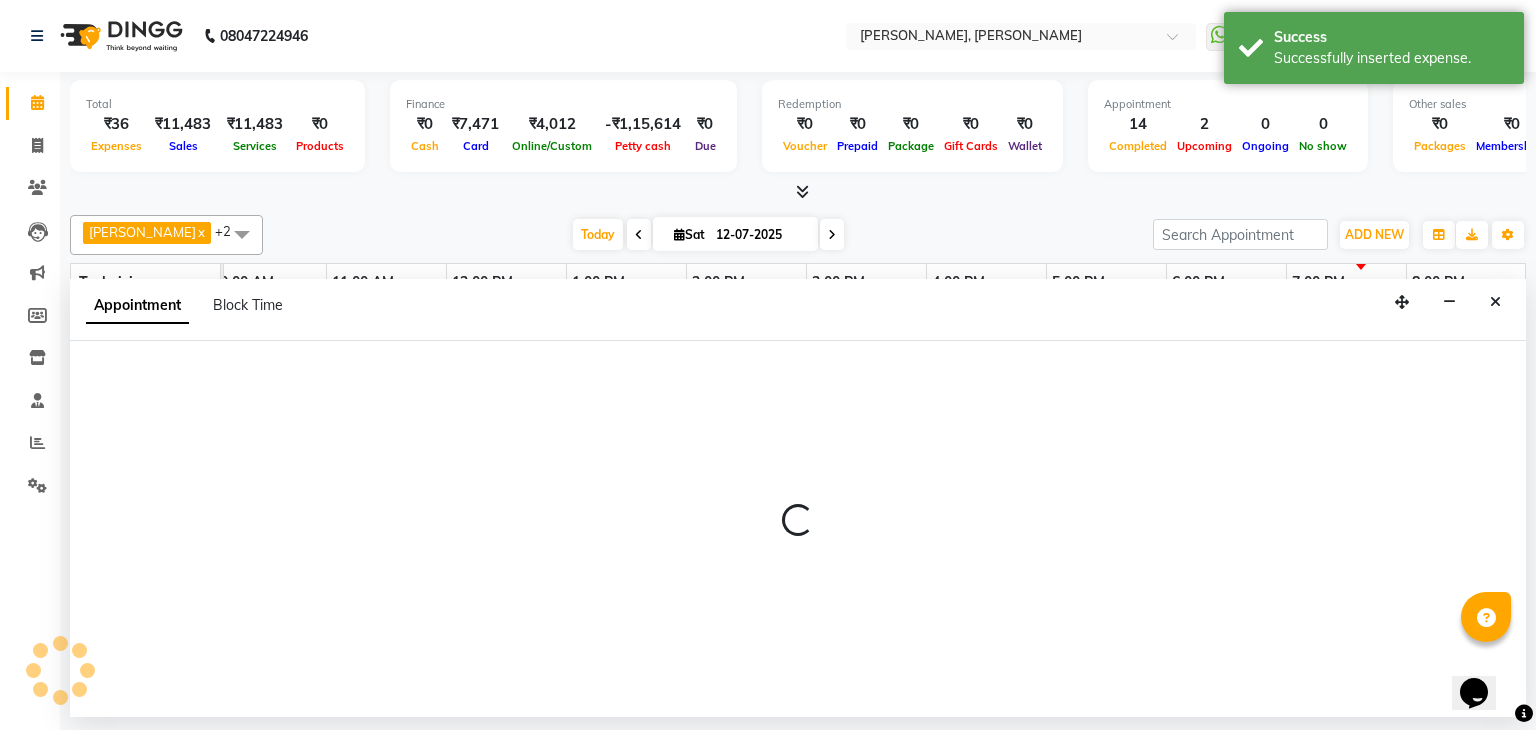 select on "tentative" 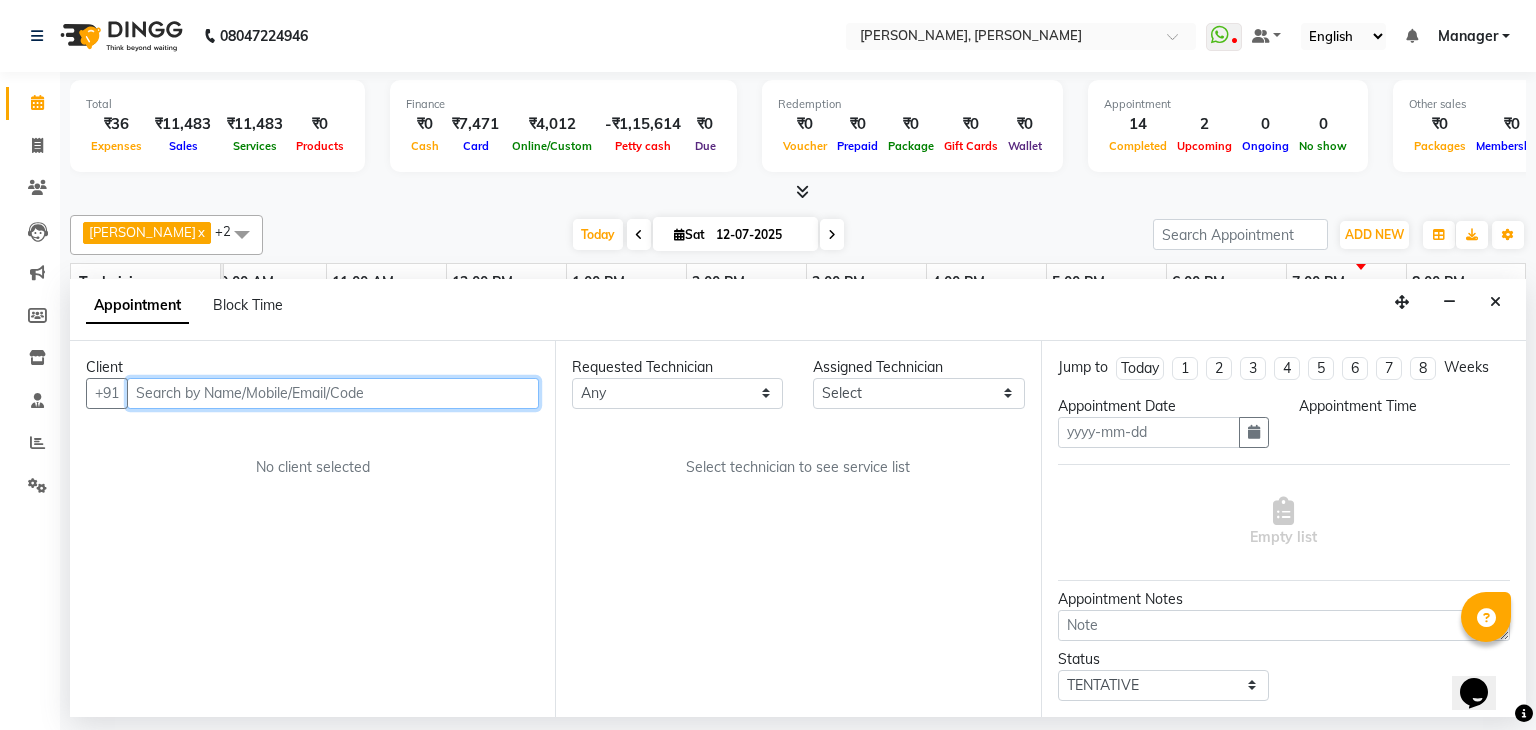 type on "12-07-2025" 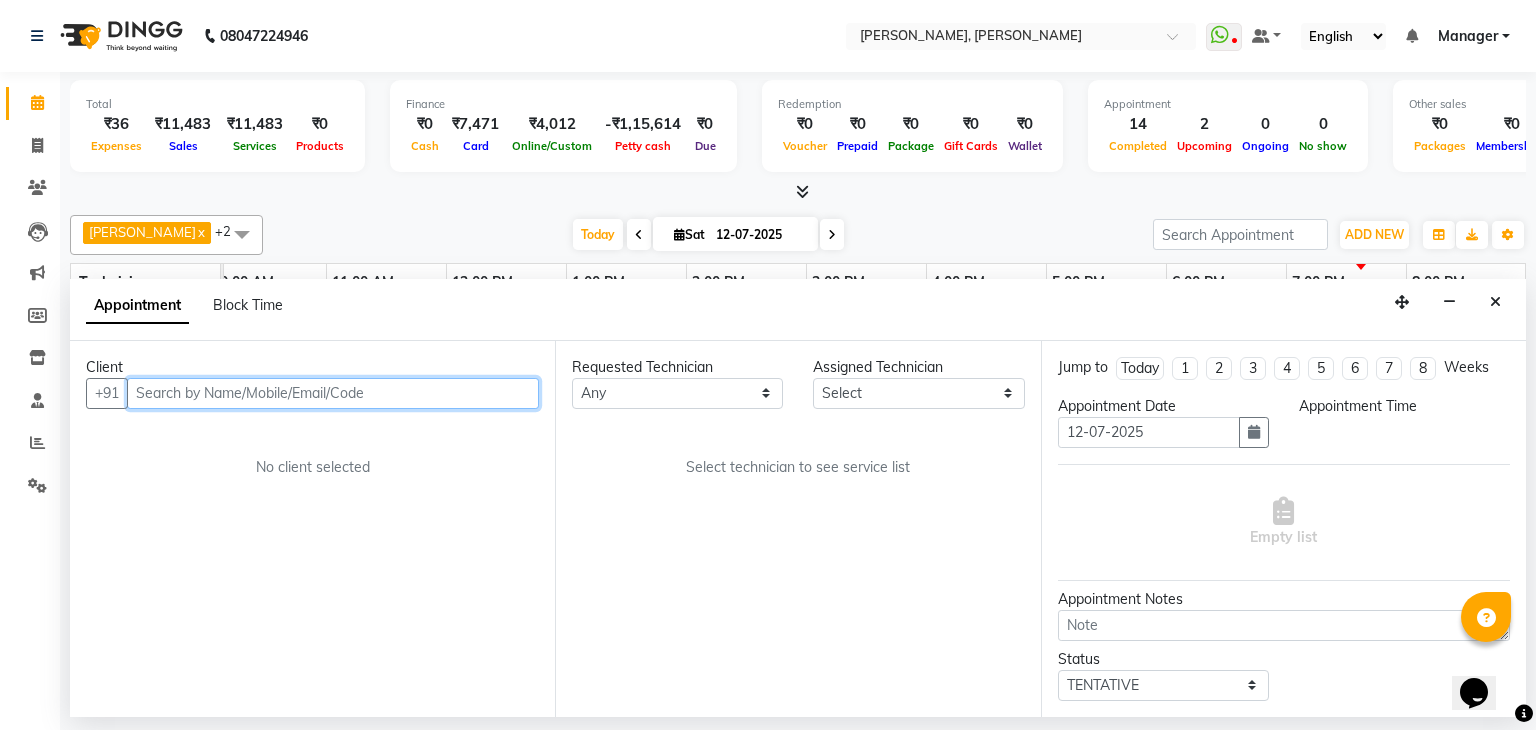 select on "81777" 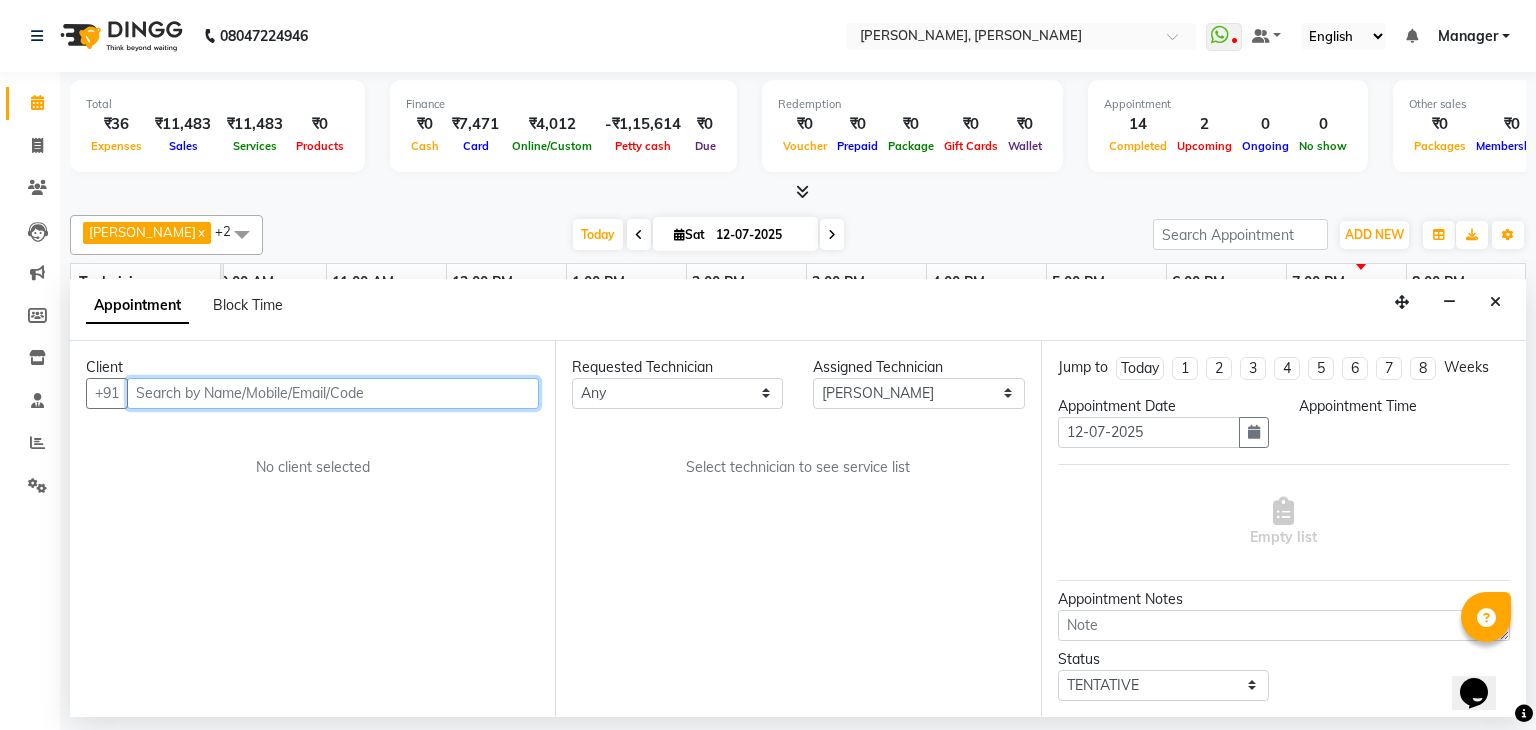 select on "1020" 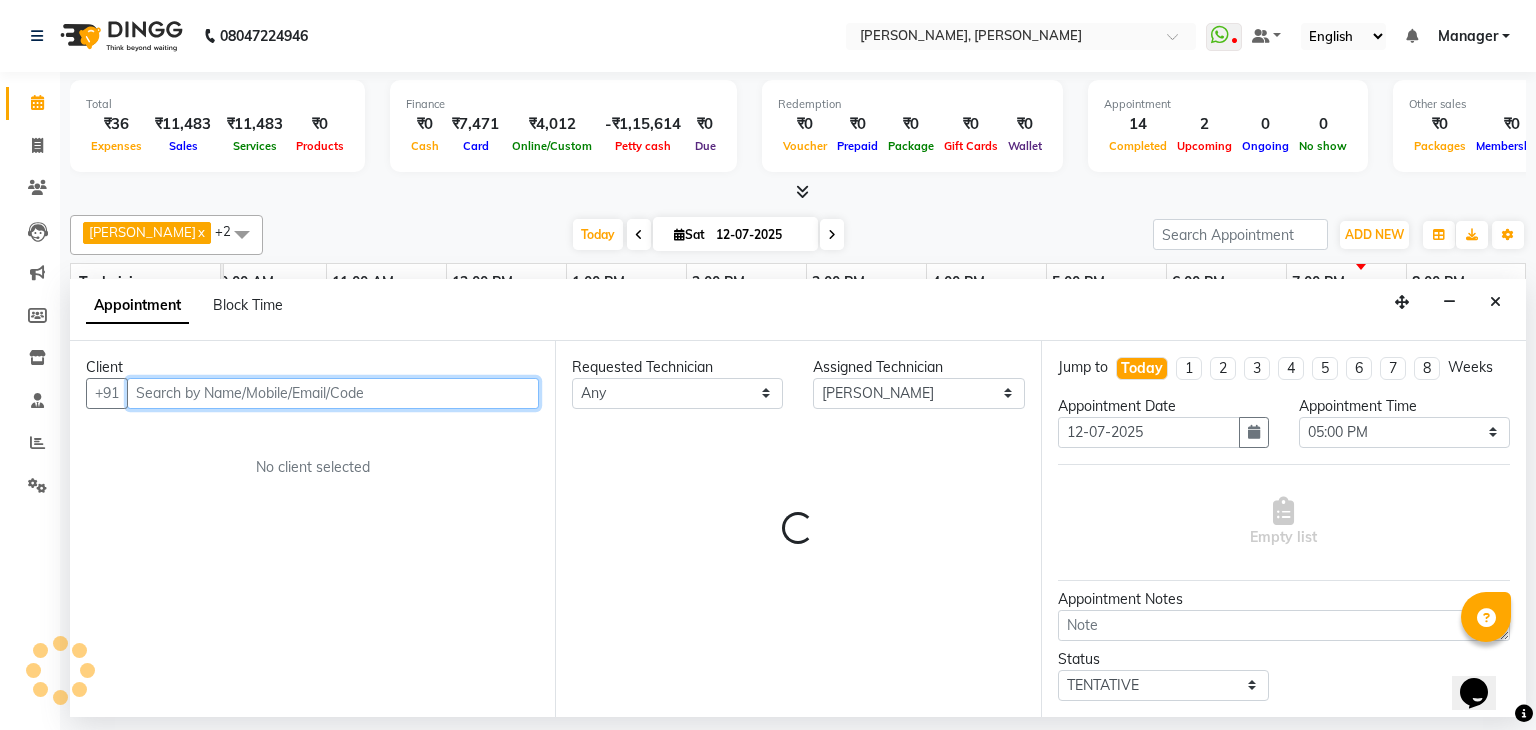 scroll, scrollTop: 0, scrollLeft: 258, axis: horizontal 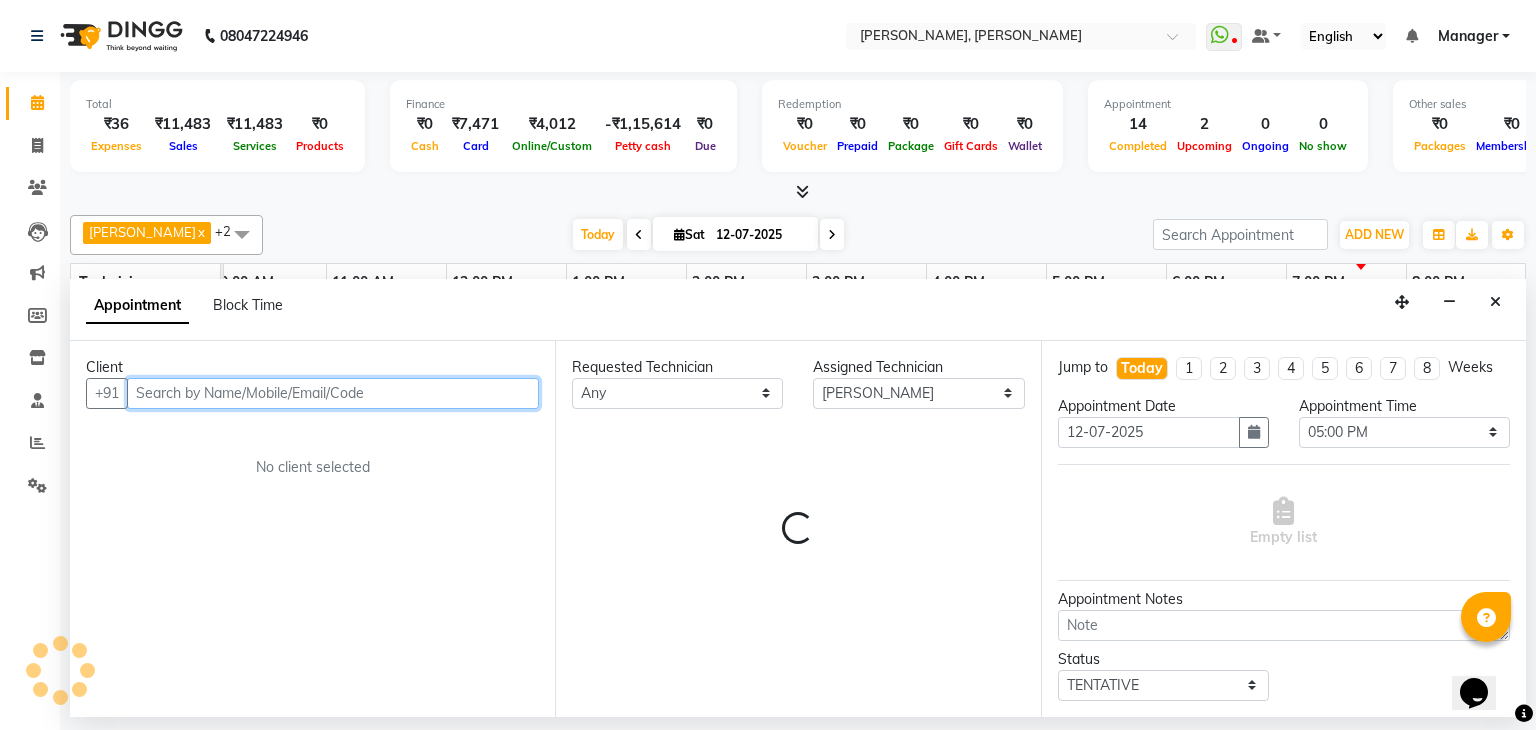 select on "3204" 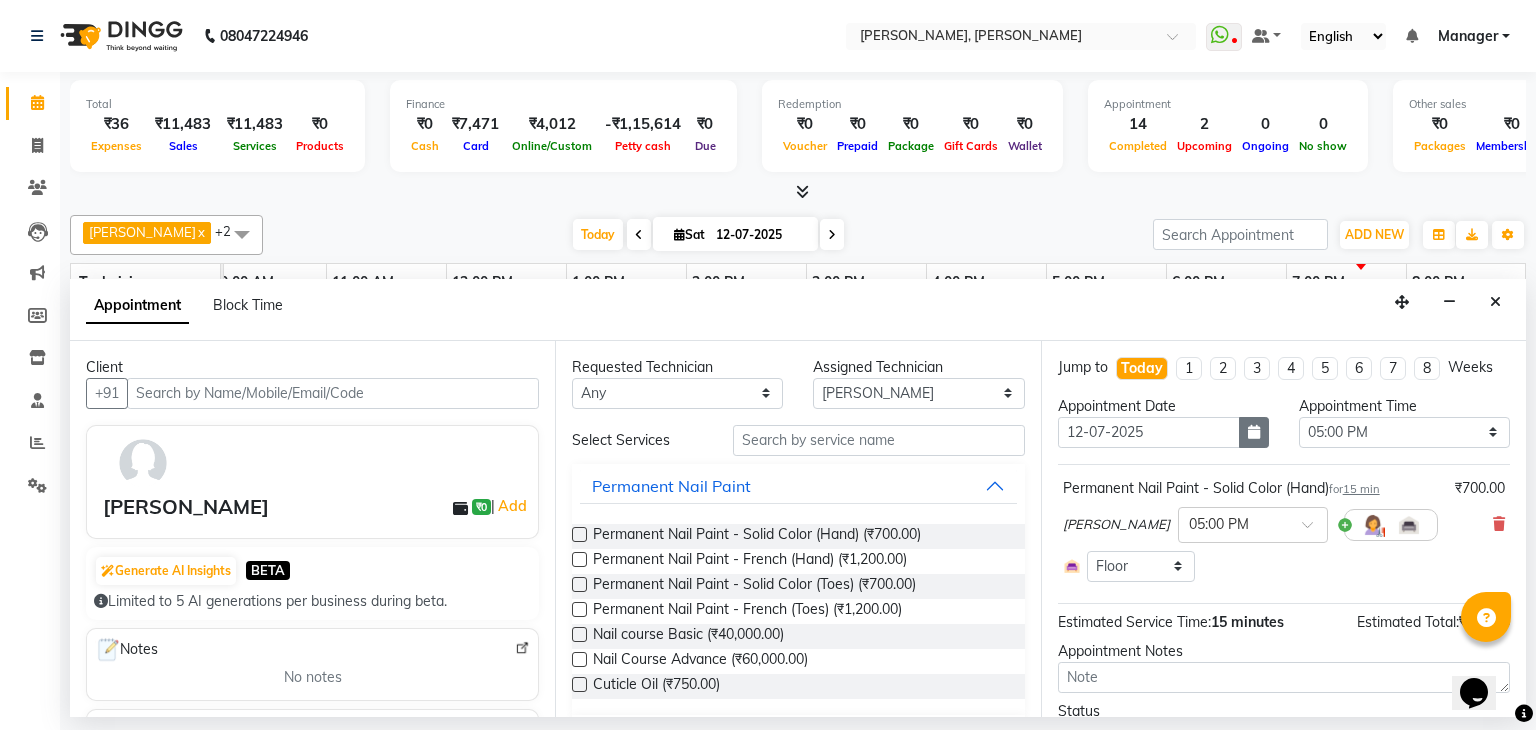 click at bounding box center (1254, 432) 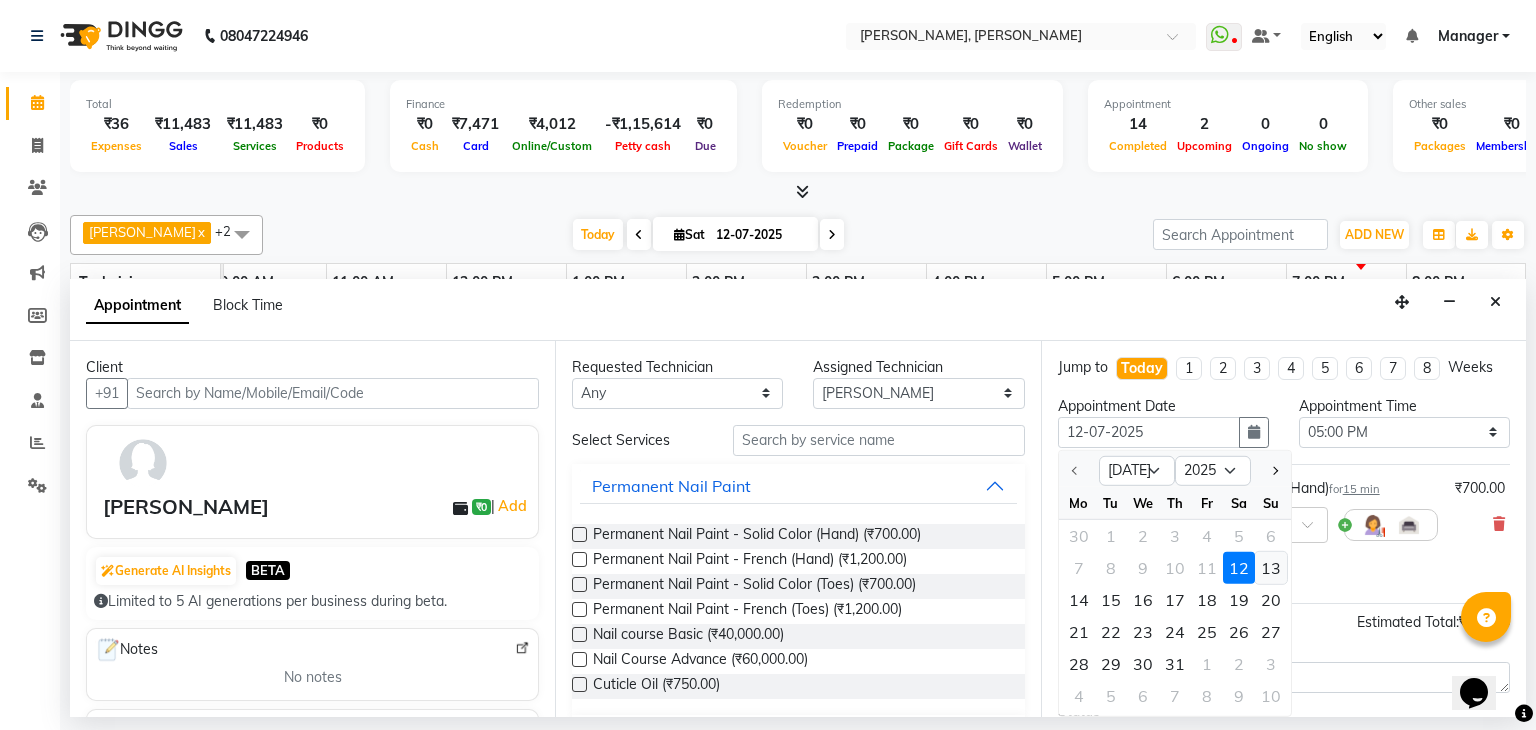 click on "13" at bounding box center (1271, 568) 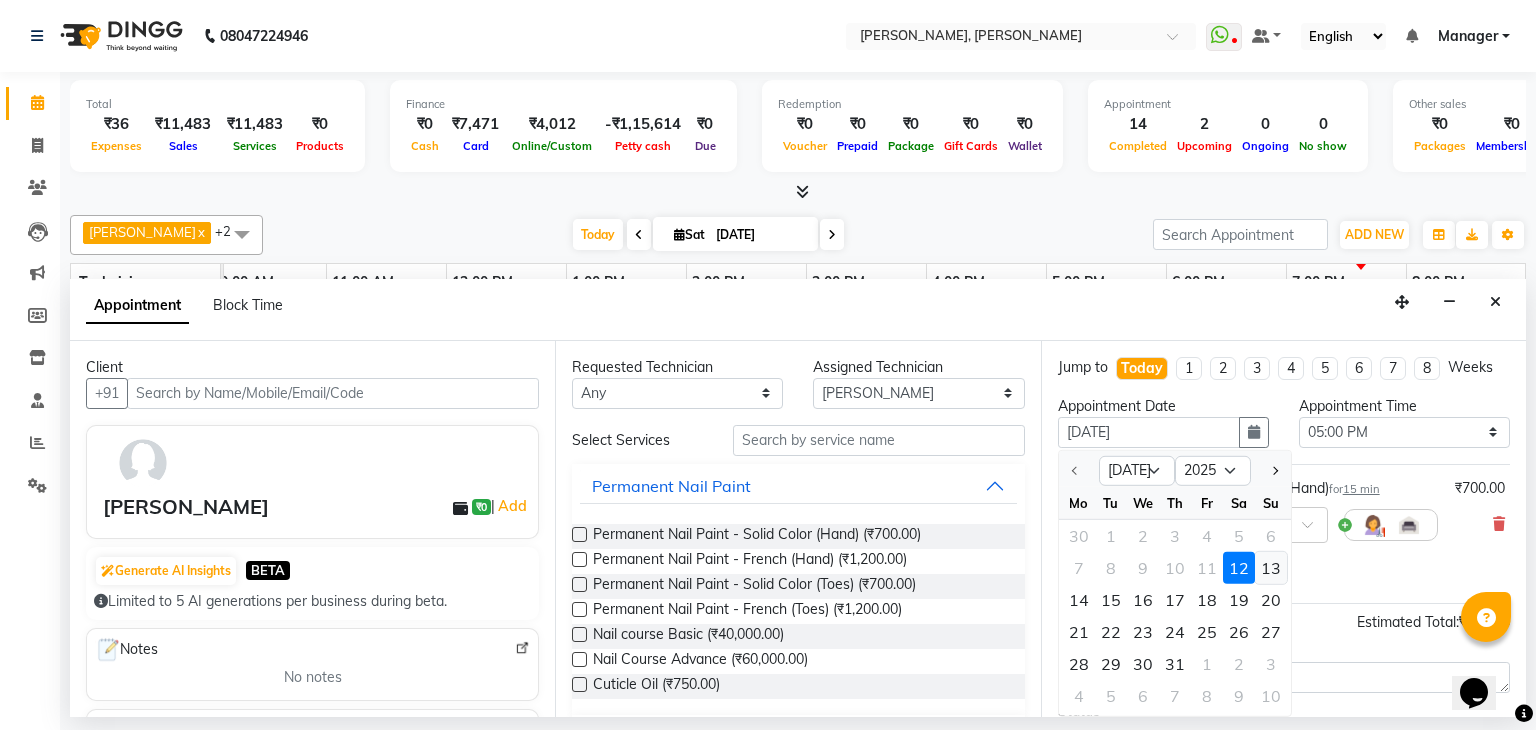scroll, scrollTop: 0, scrollLeft: 0, axis: both 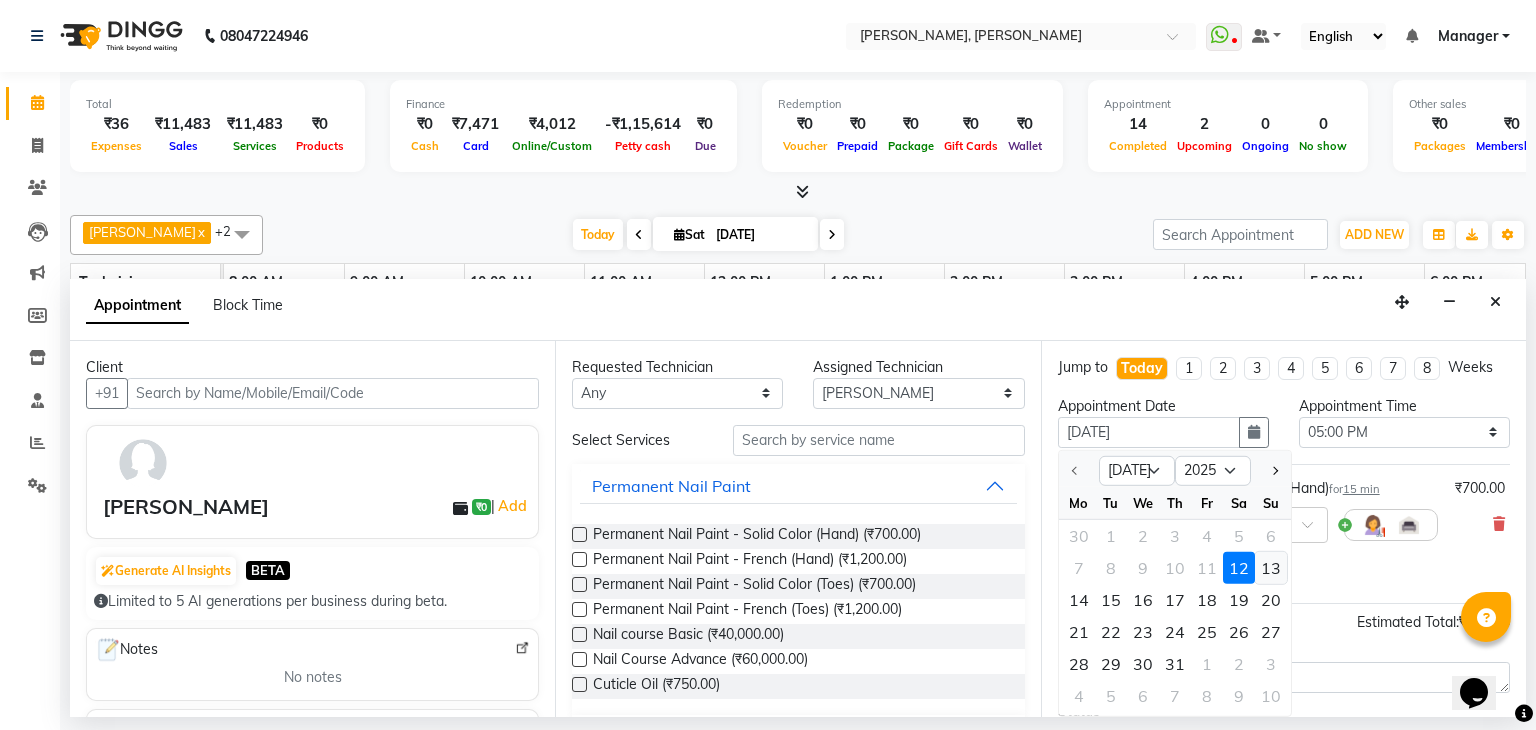 select on "1020" 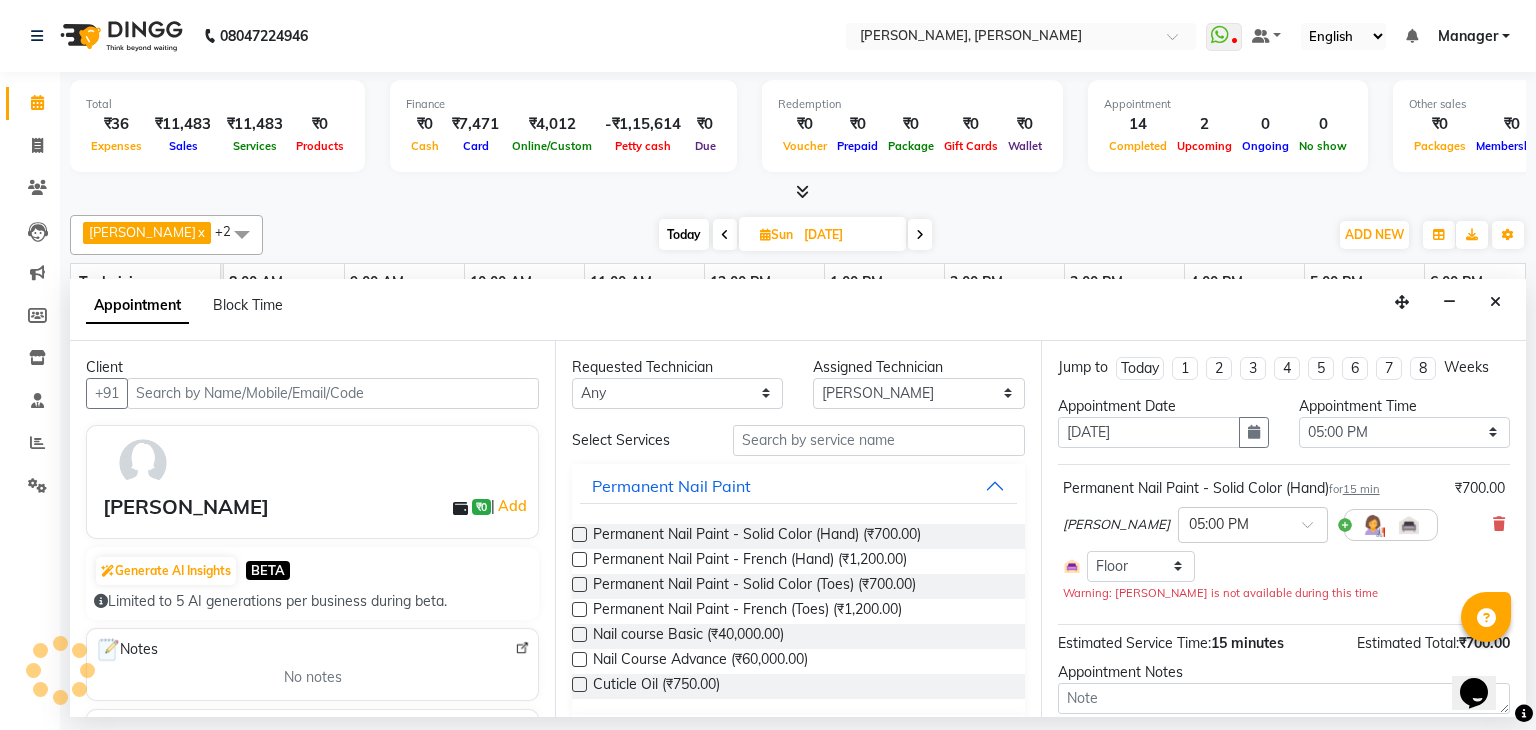 scroll, scrollTop: 0, scrollLeft: 258, axis: horizontal 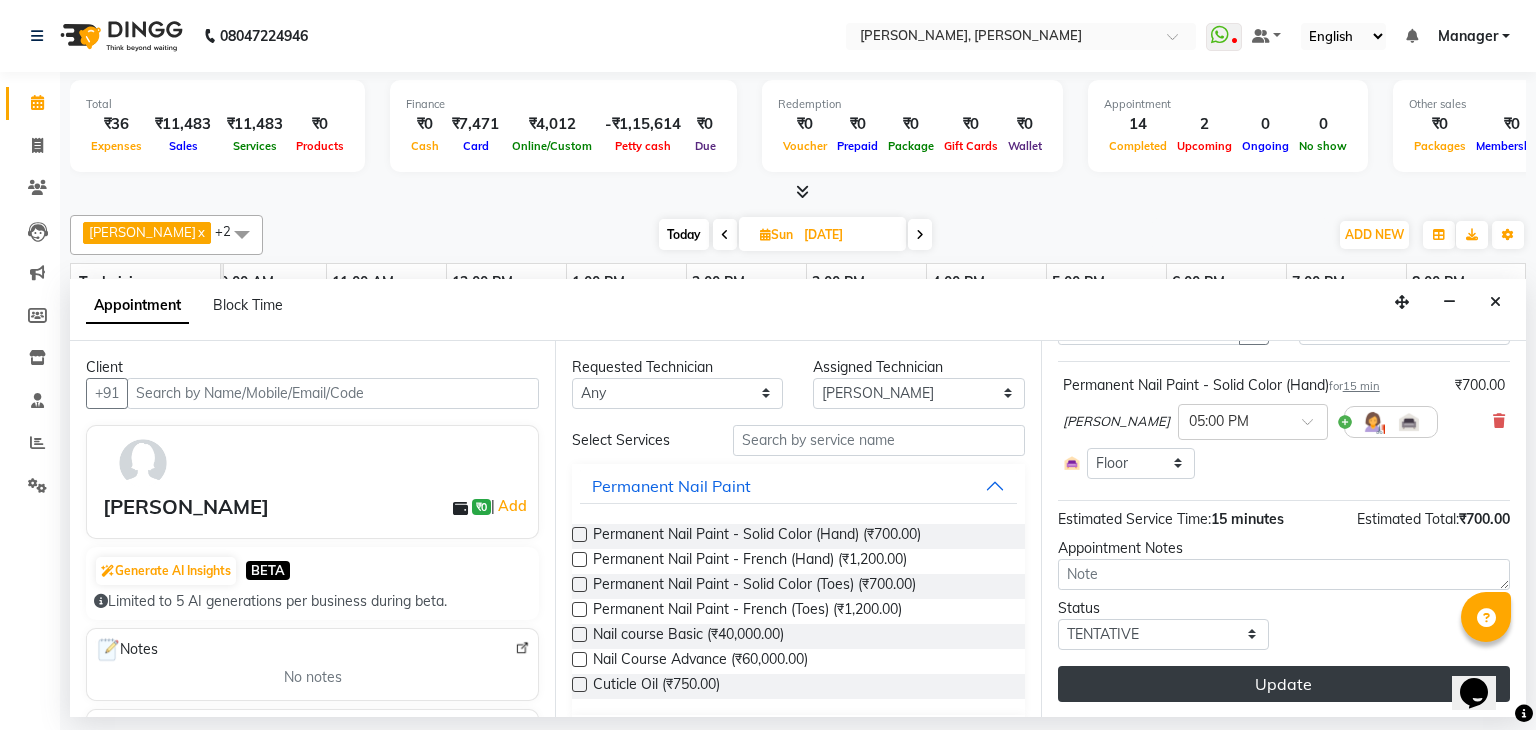 click on "Update" at bounding box center (1284, 684) 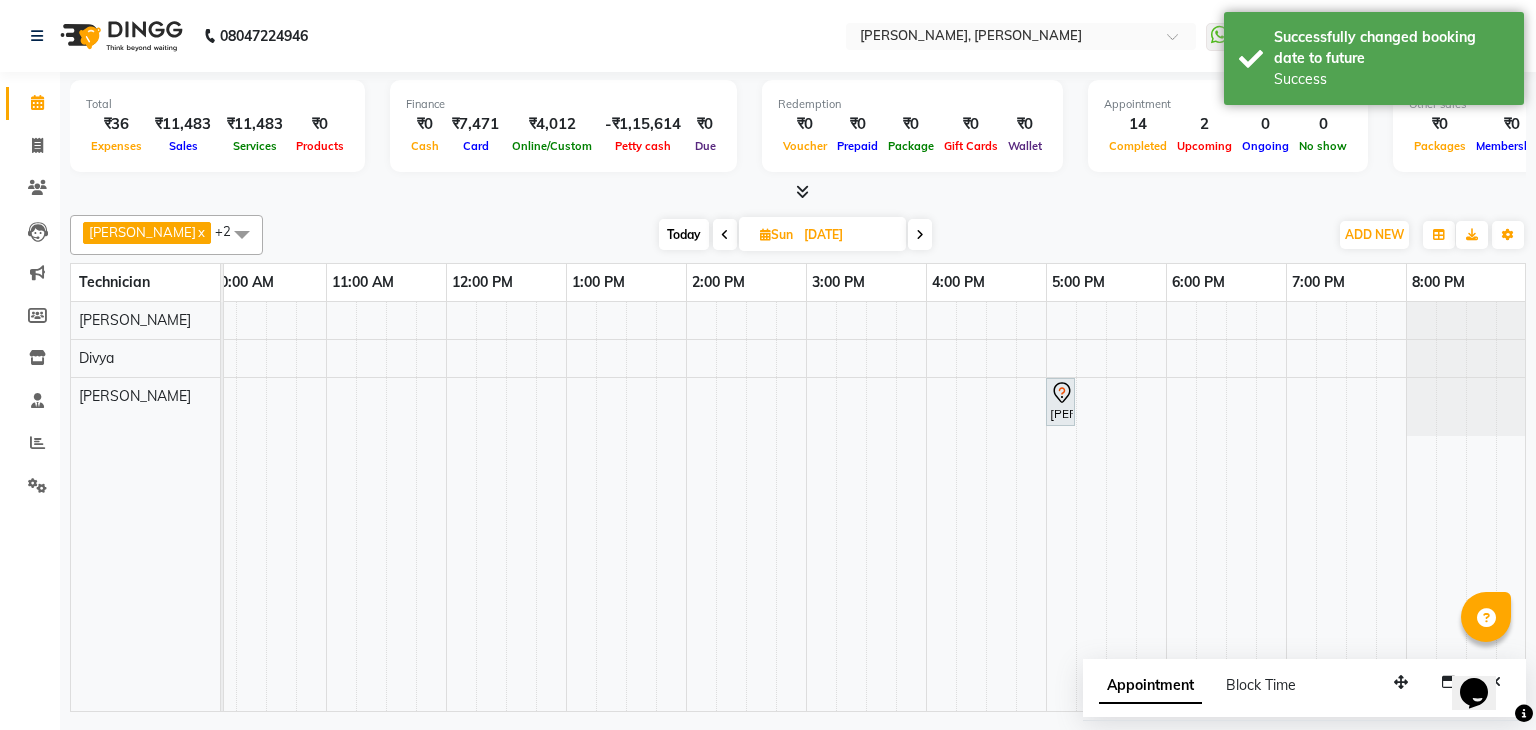 click on "Today" at bounding box center [684, 234] 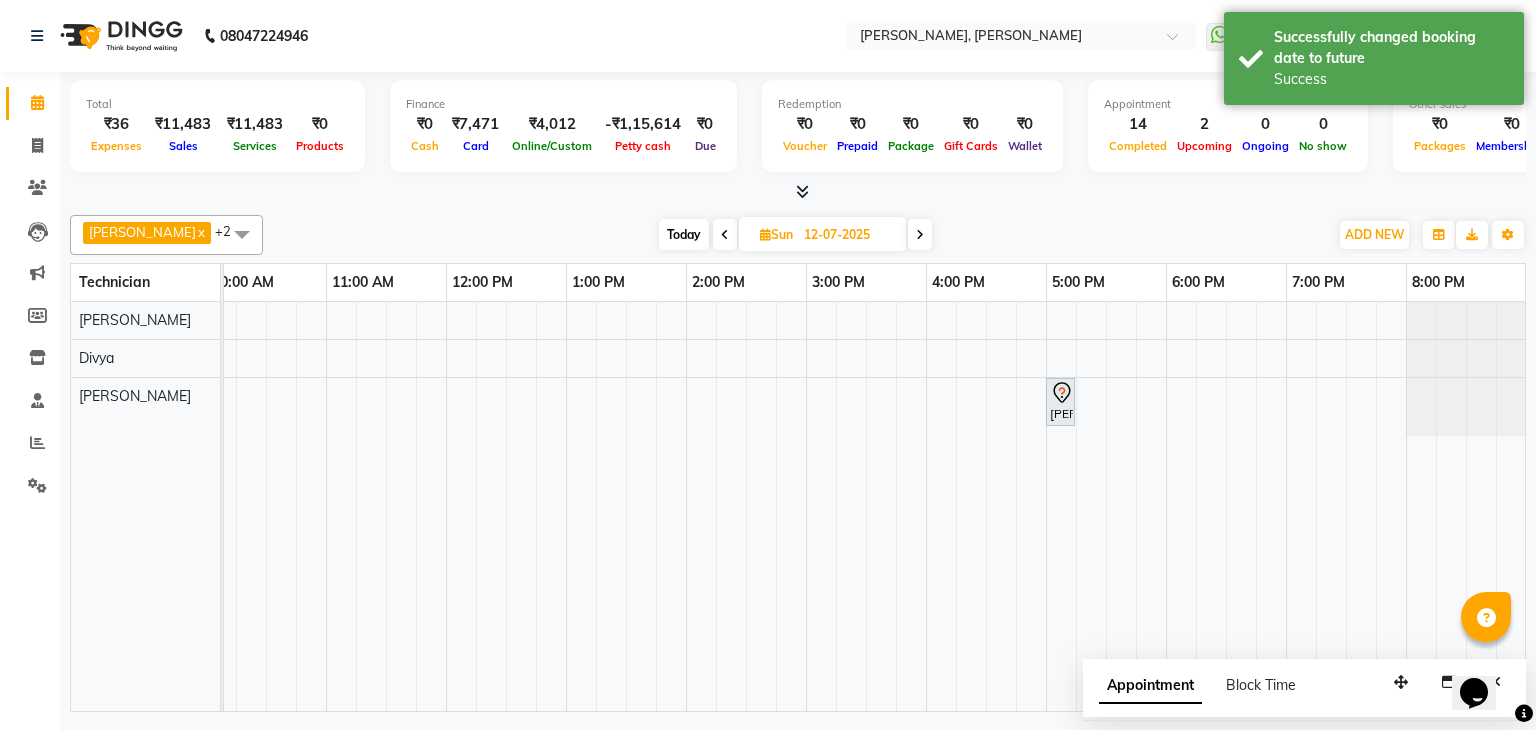 scroll, scrollTop: 0, scrollLeft: 258, axis: horizontal 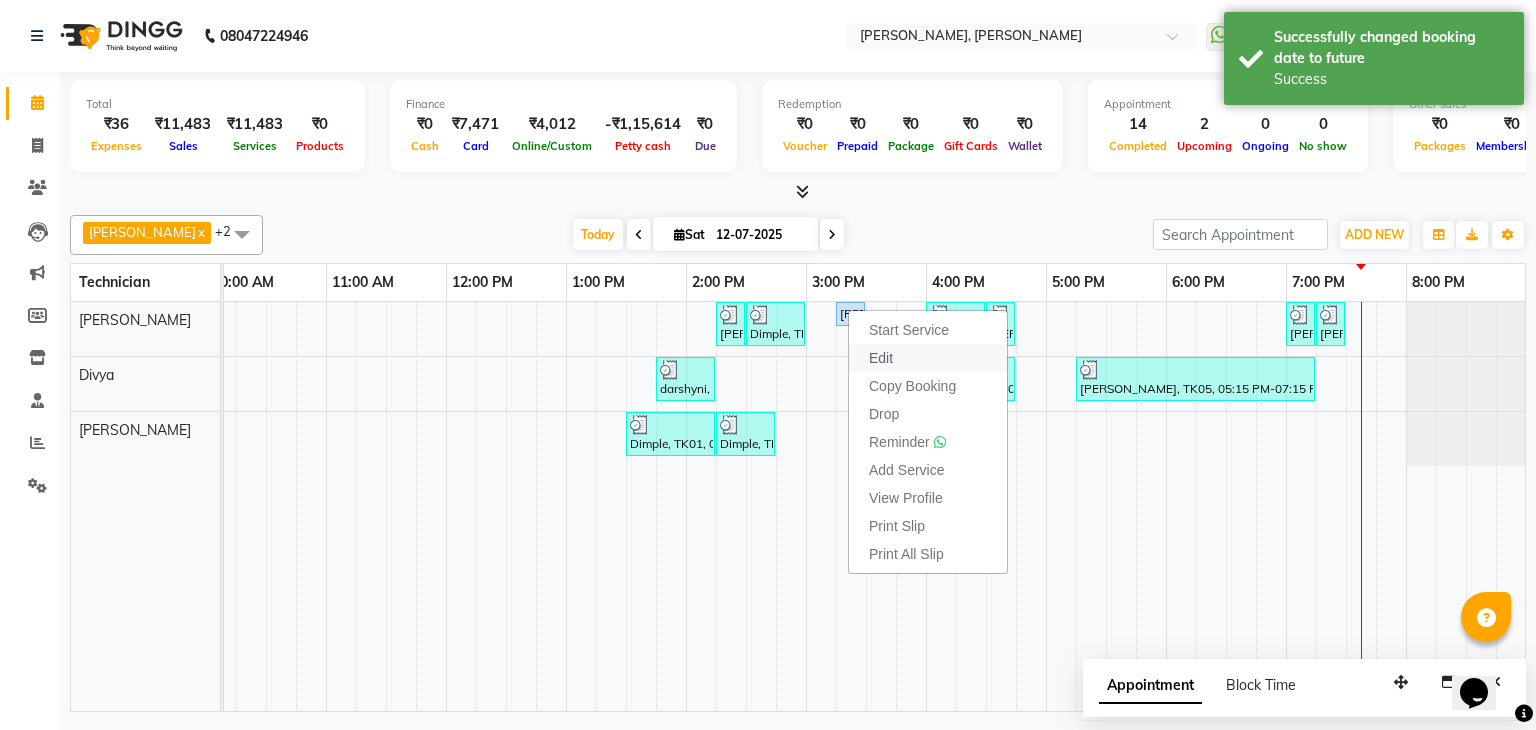 click on "Edit" at bounding box center (881, 358) 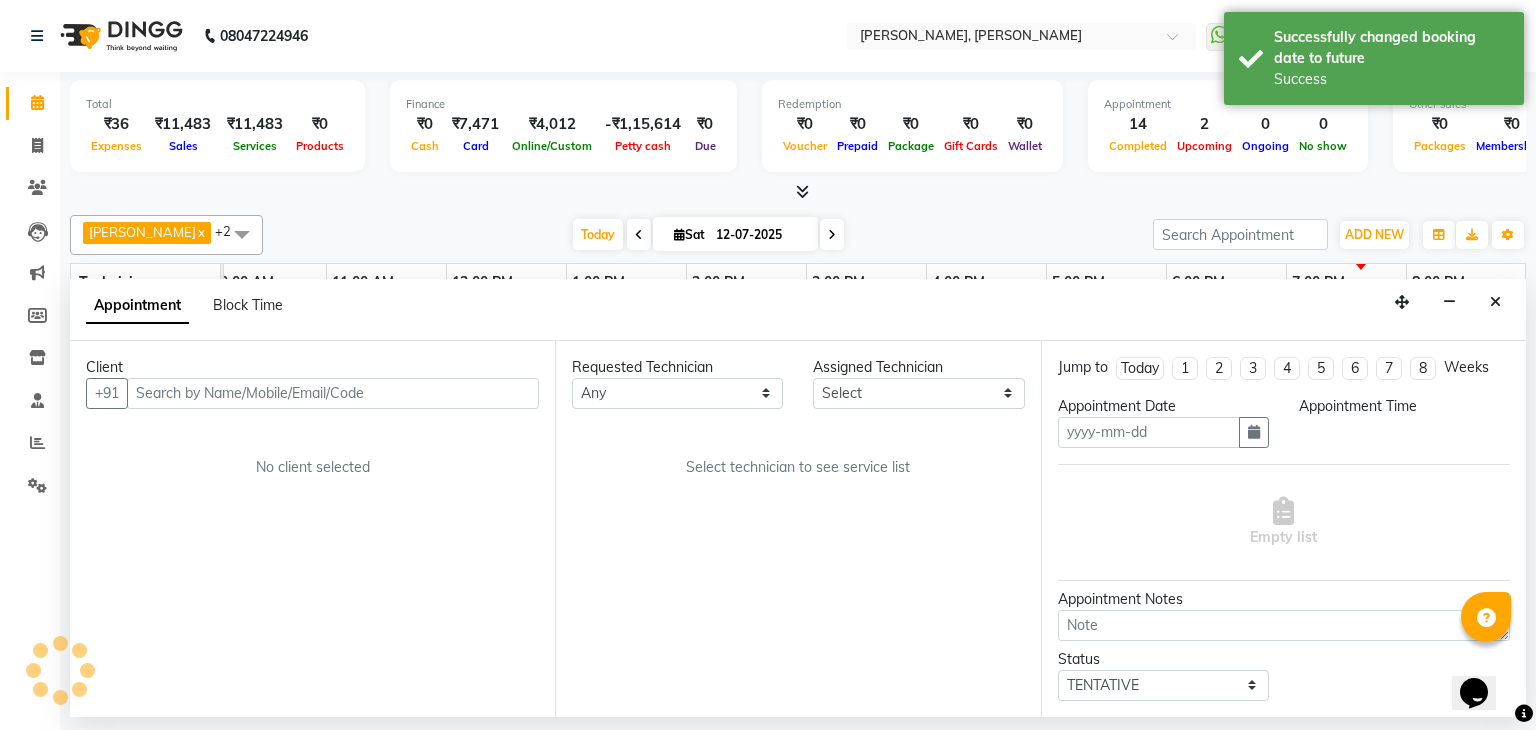 type on "12-07-2025" 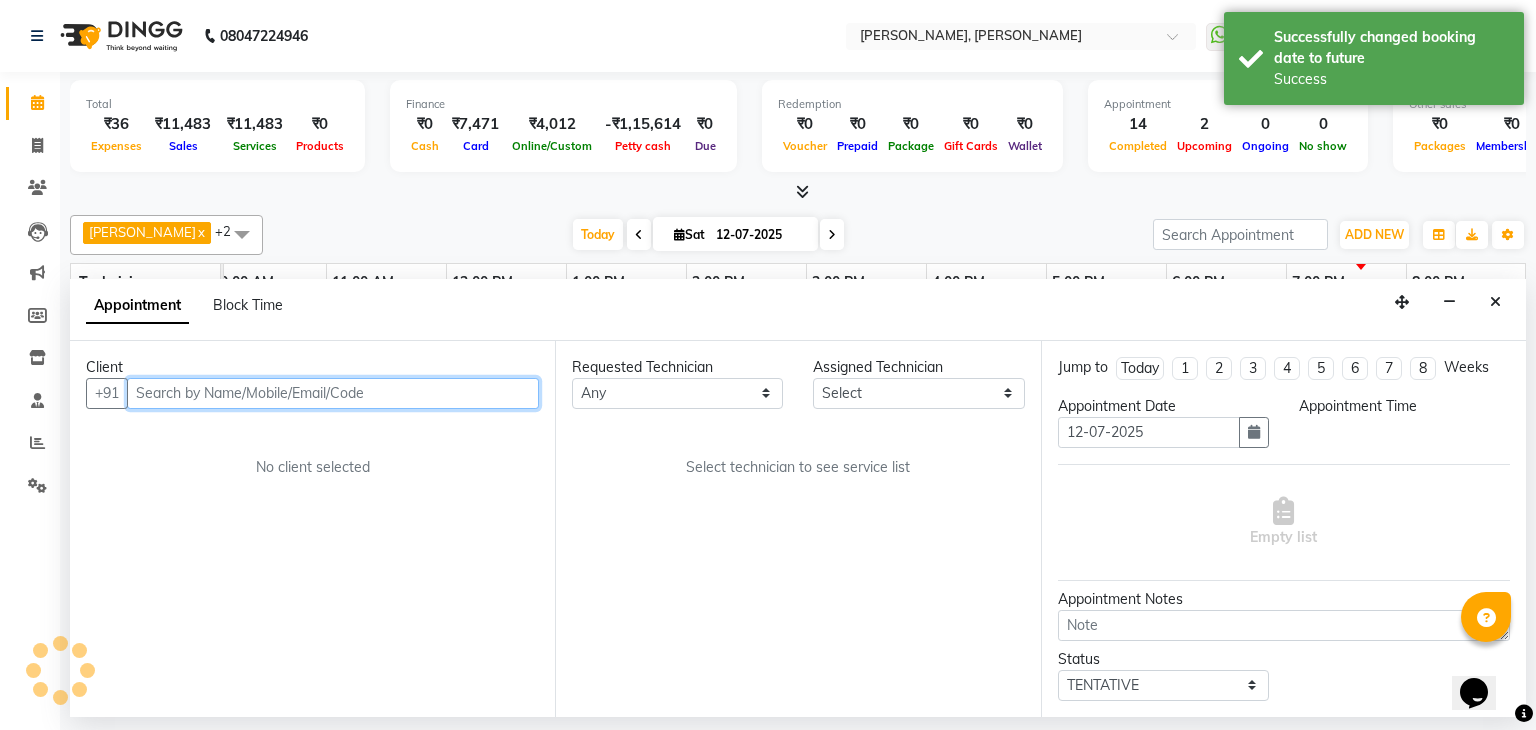select on "54412" 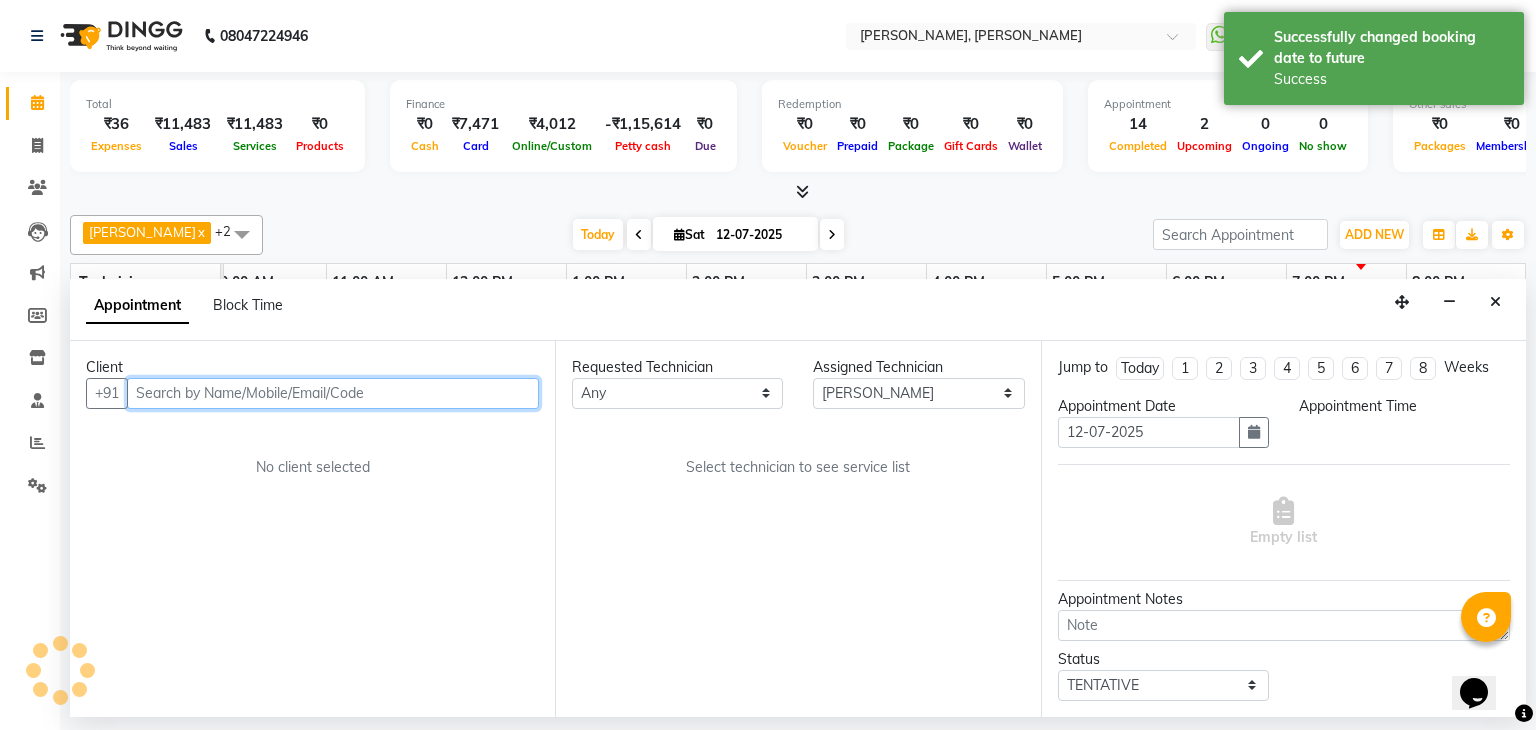 scroll, scrollTop: 0, scrollLeft: 258, axis: horizontal 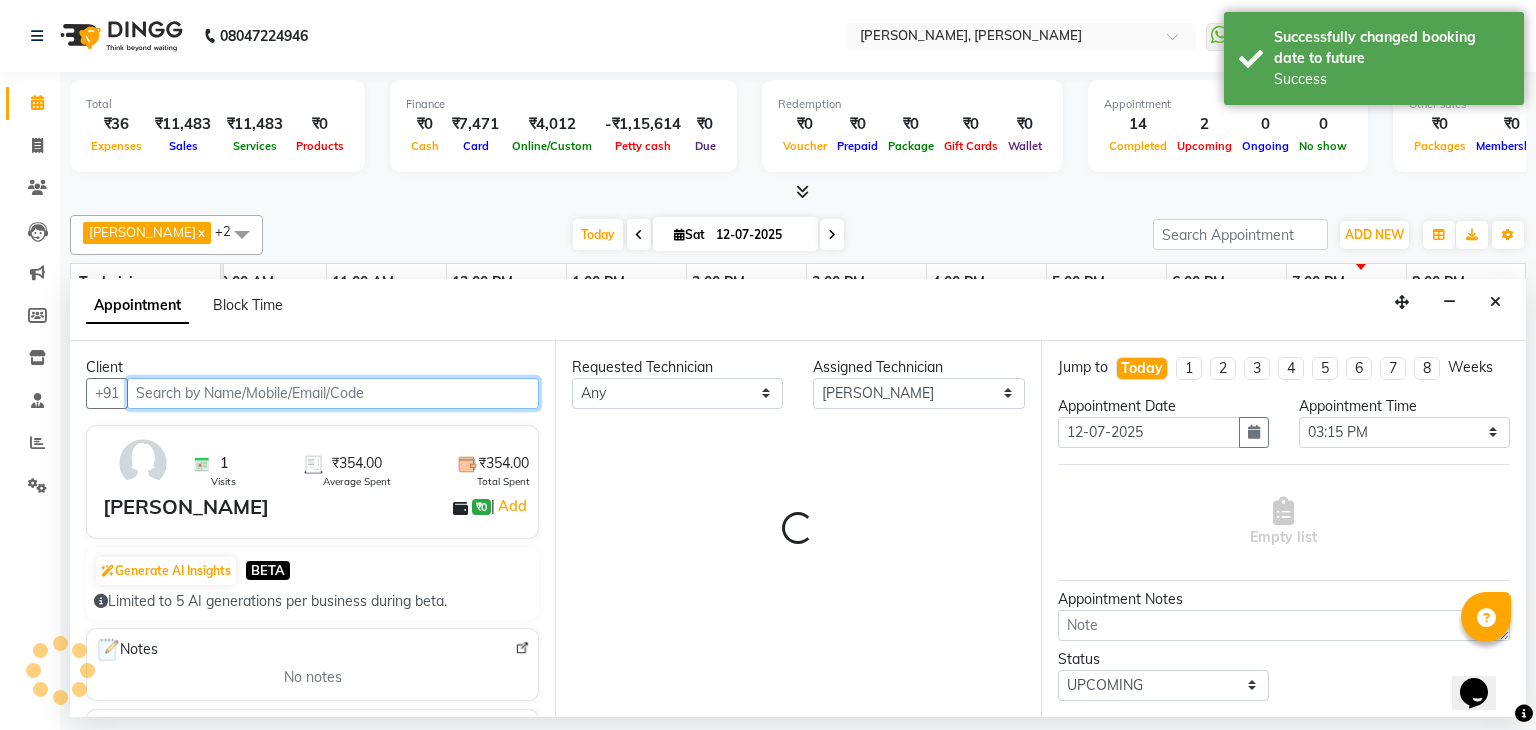 select on "3204" 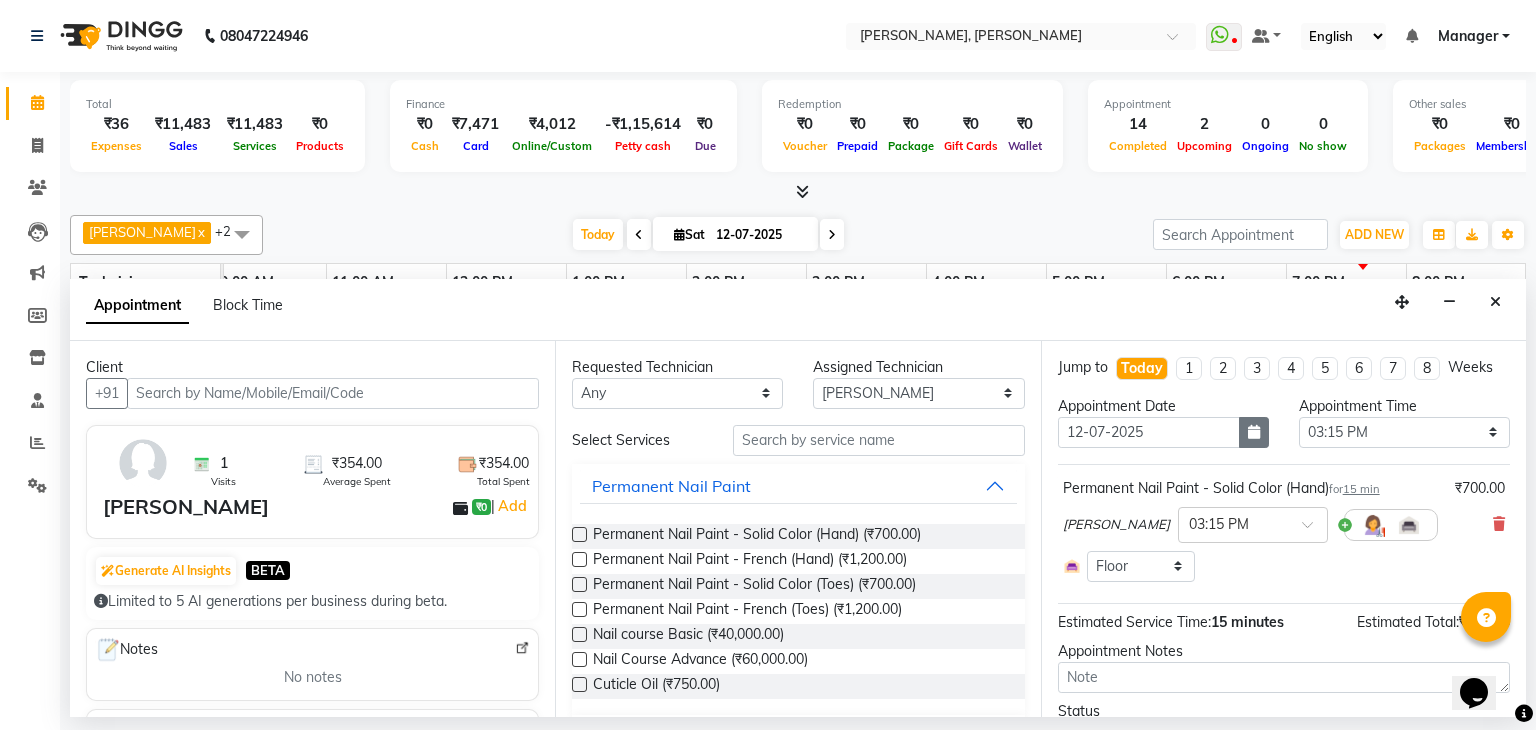 click at bounding box center [1254, 432] 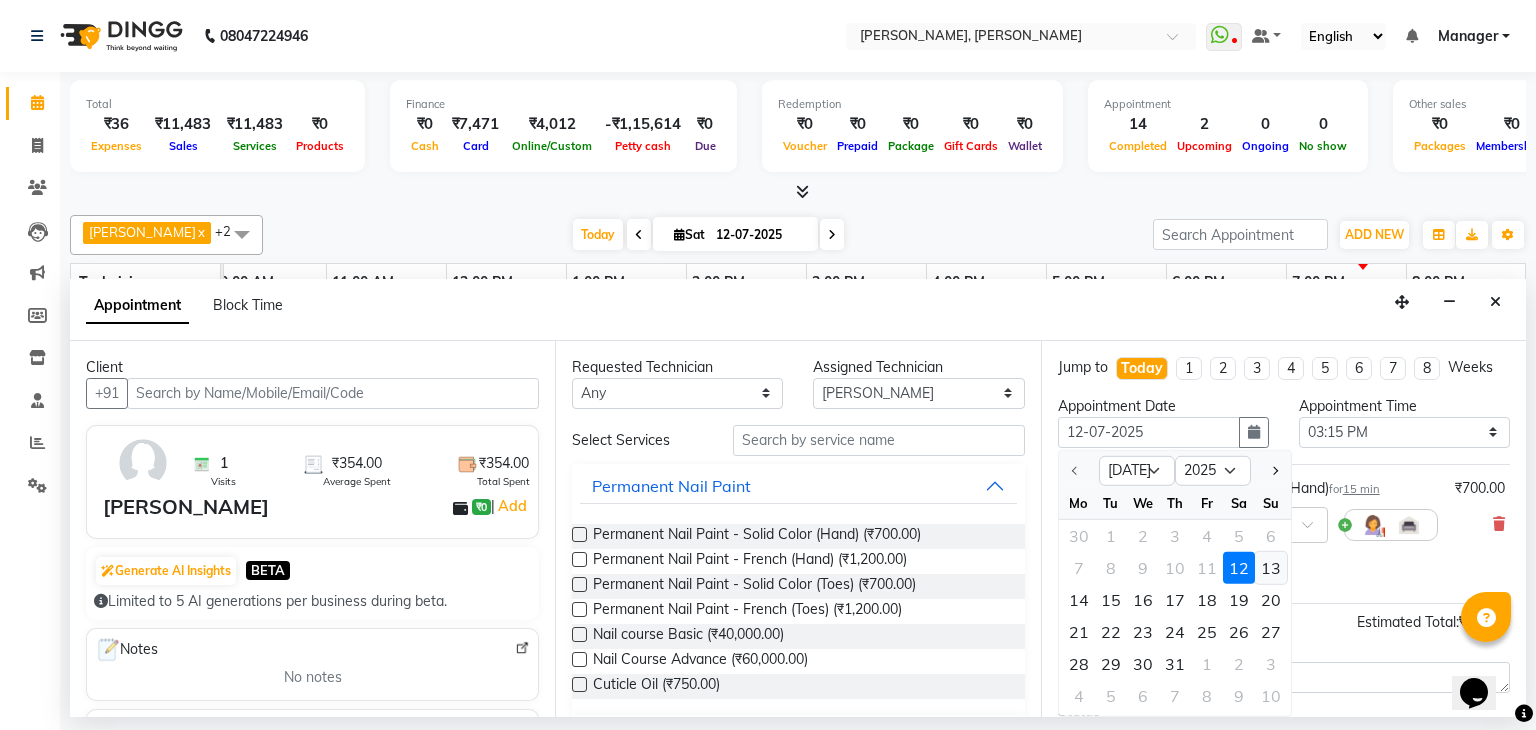 click on "13" at bounding box center [1271, 568] 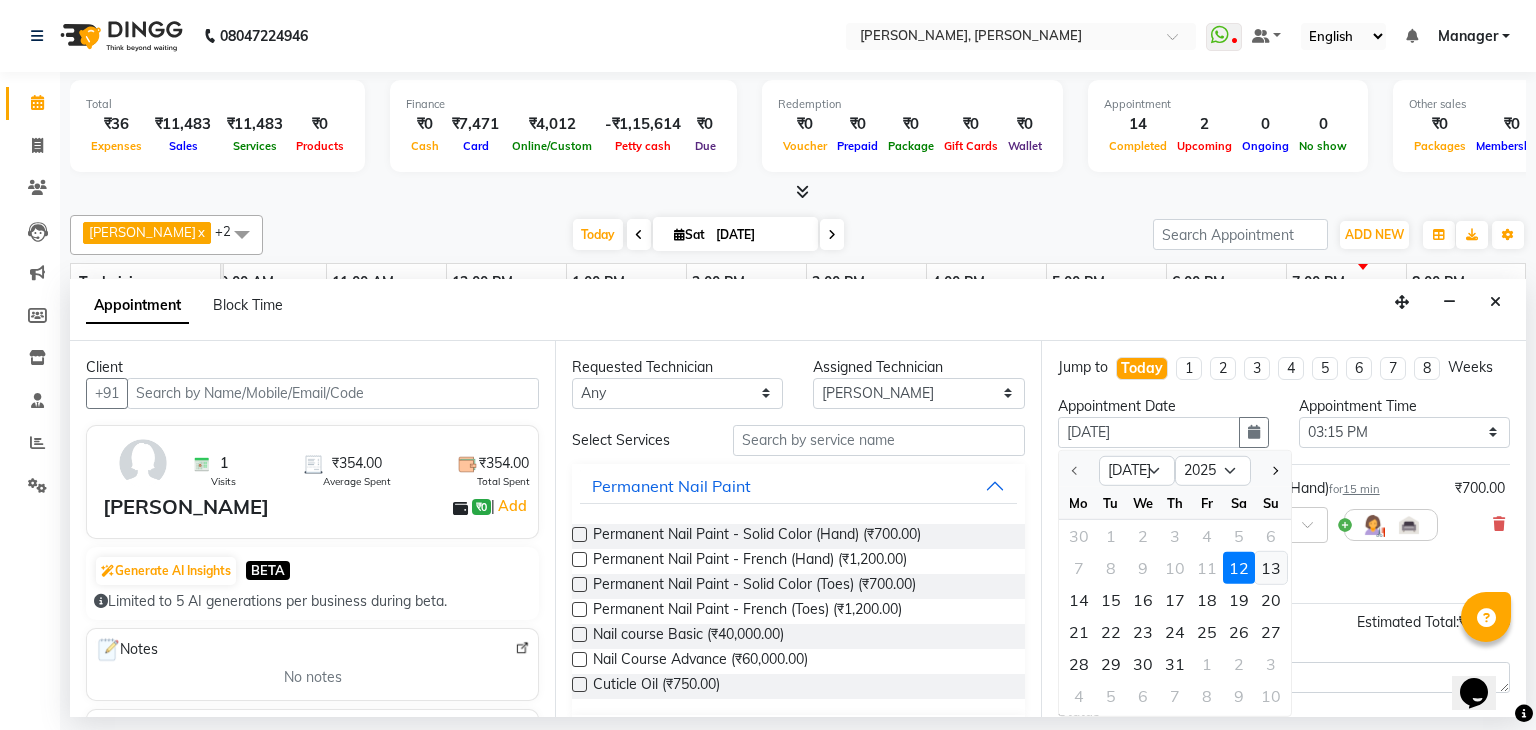 scroll, scrollTop: 0, scrollLeft: 258, axis: horizontal 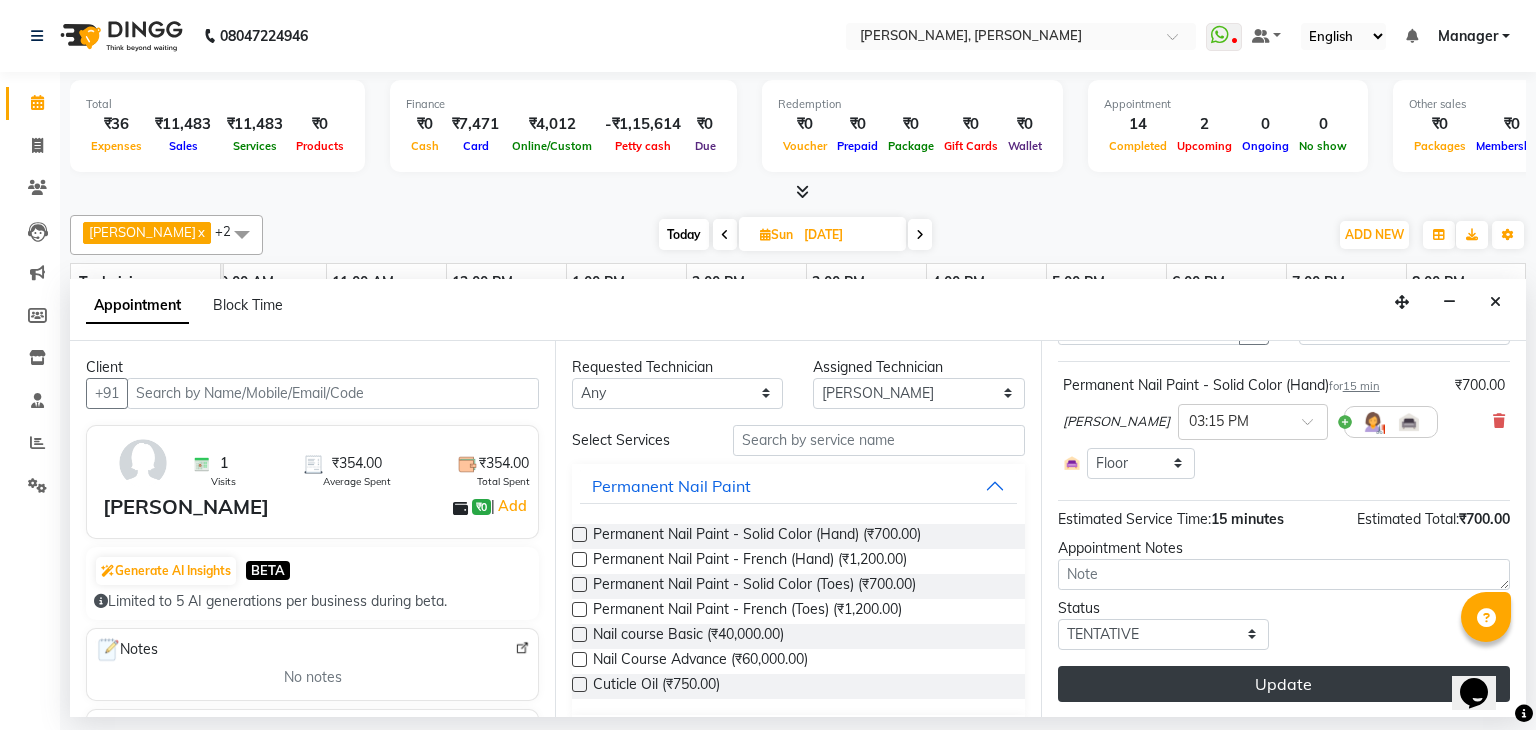 click on "Update" at bounding box center (1284, 684) 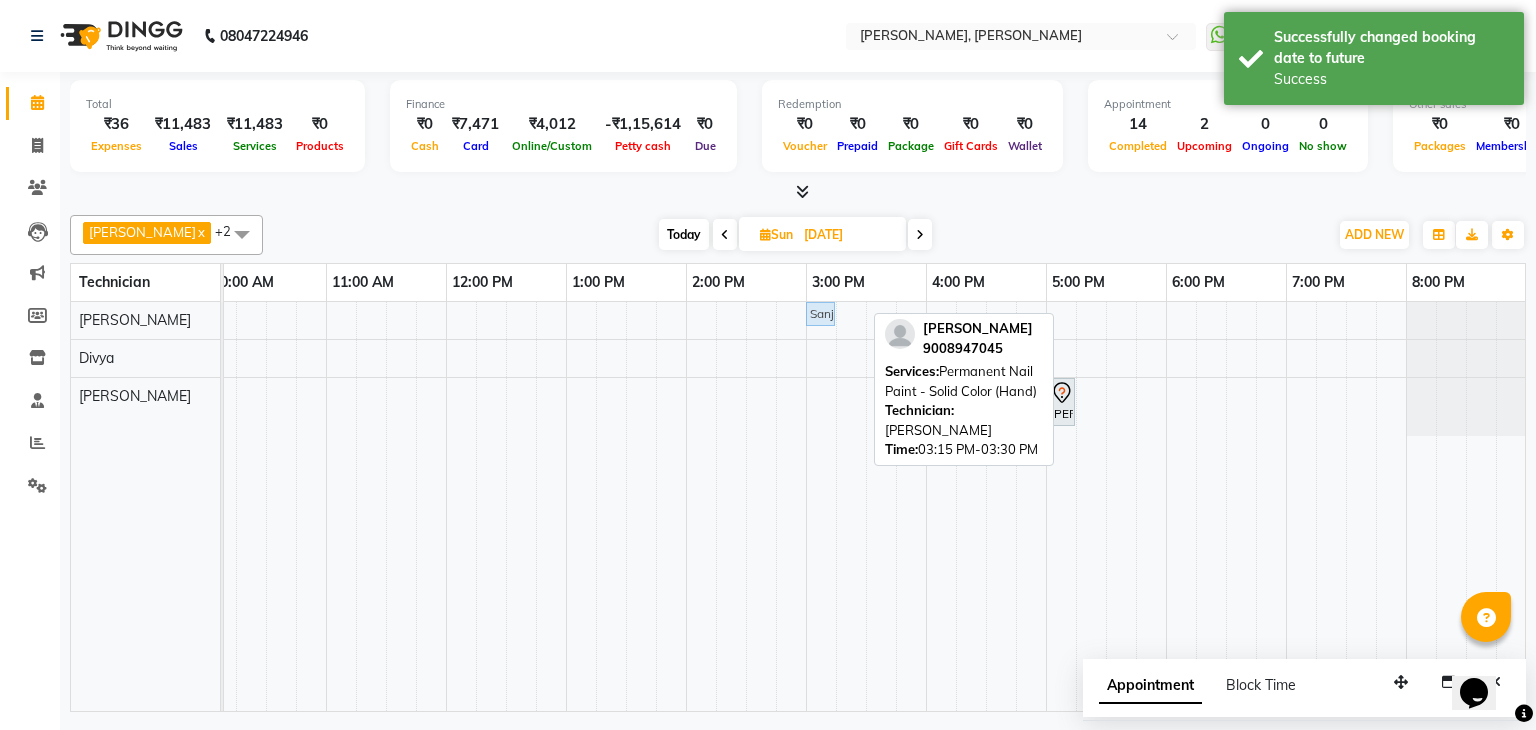 drag, startPoint x: 848, startPoint y: 311, endPoint x: 823, endPoint y: 311, distance: 25 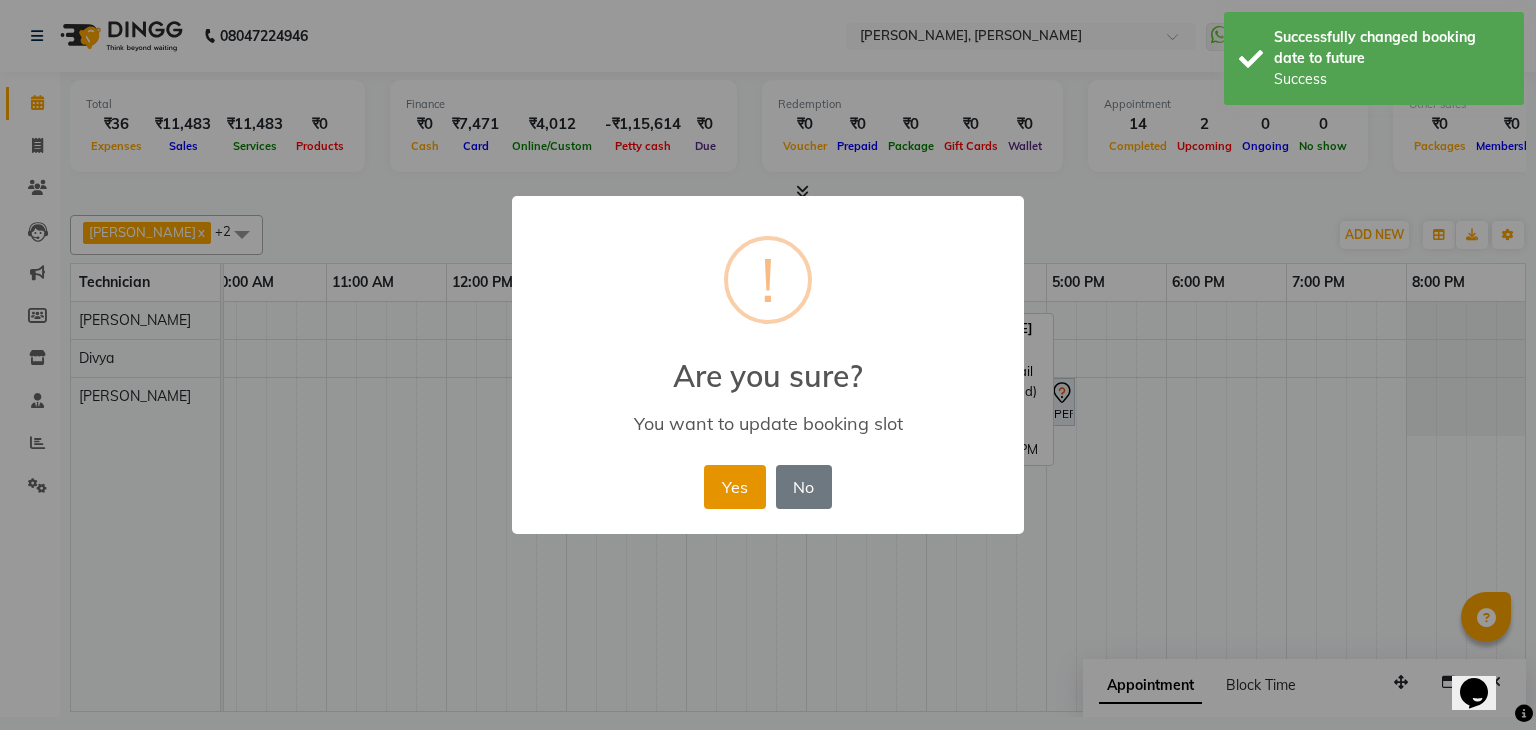 click on "Yes" at bounding box center [734, 487] 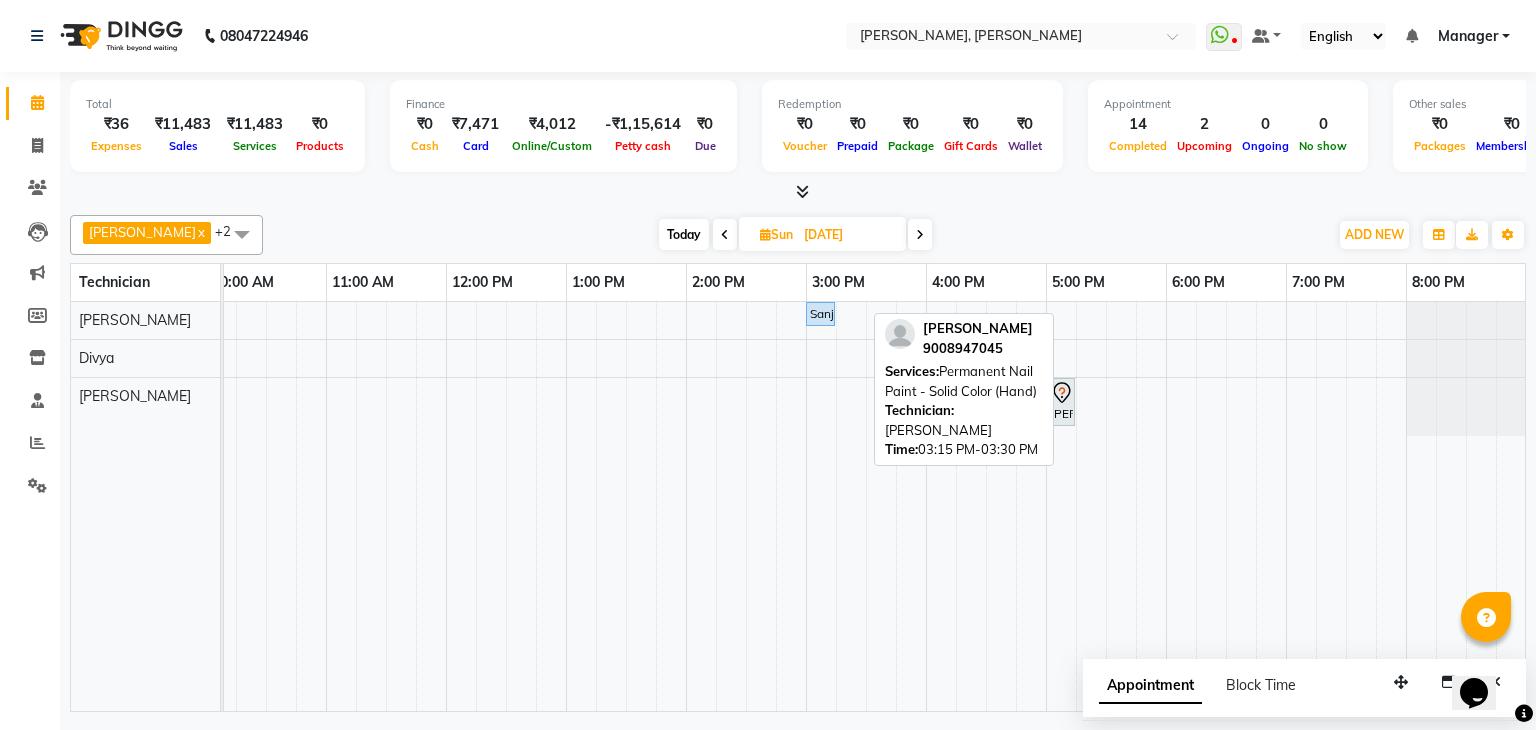 click on "Today" at bounding box center [684, 234] 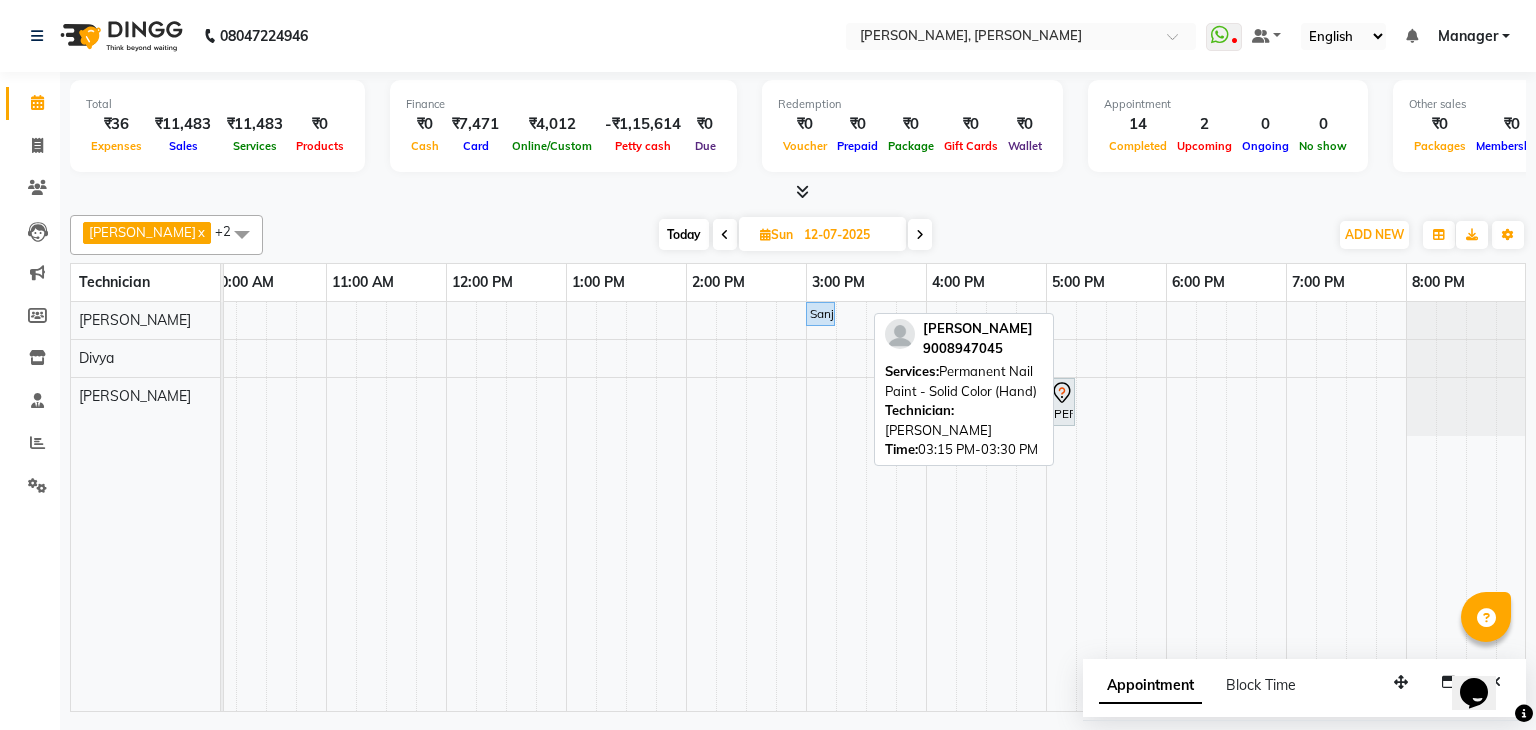 scroll, scrollTop: 0, scrollLeft: 258, axis: horizontal 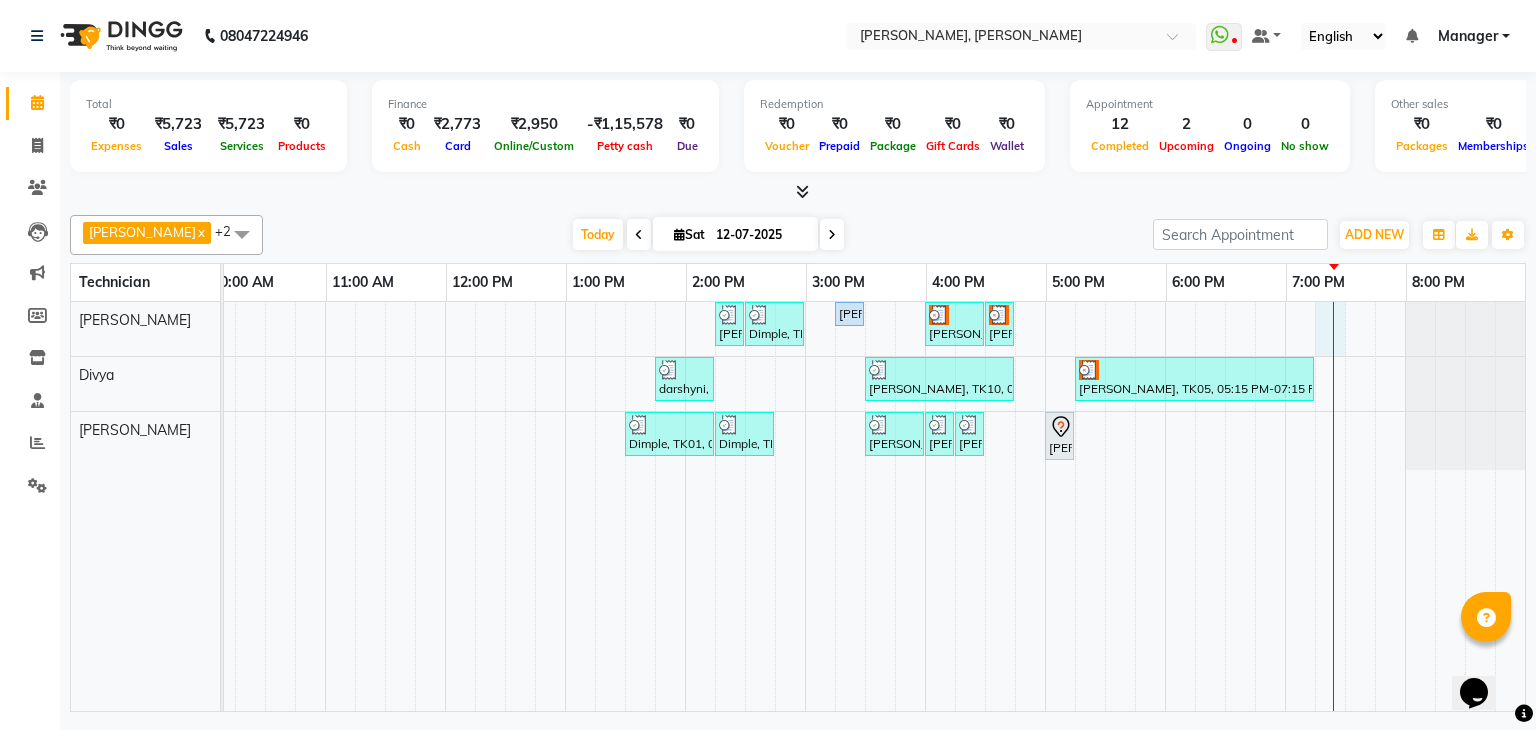 click on "[PERSON_NAME], TK09, 02:15 PM-02:30 PM, Restoration - Removal of Extension (Hand)     Dimple, TK01, 02:30 PM-03:00 PM, Permanent Nail Paint - Solid Color (Hand)    [PERSON_NAME], TK07, 03:15 PM-03:30 PM, Permanent Nail Paint - Solid Color (Hand)     [PERSON_NAME], TK05, 04:00 PM-04:30 PM, Nail Extension - Acrylic (Hand)     [PERSON_NAME], TK05, 04:30 PM-04:45 PM, Nail Art - Chrome (Hand)     darshyni, TK08, 01:45 PM-02:15 PM, Restoration - Removal of Extension (Hand)     [PERSON_NAME], TK10, 03:30 PM-04:45 PM, Café H&F Manicure     [PERSON_NAME], TK05, 05:15 PM-07:15 PM, Eyelash Extension - Classic     Dimple, TK01, 01:30 PM-02:15 PM, Permanent Nail Paint - Solid Color (Toes)     Dimple, TK01, 02:15 PM-02:45 PM, Permanent Nail Paint - Solid Color (Hand)     [PERSON_NAME], TK10, 03:30 PM-04:00 PM, Gel polish removal     [PERSON_NAME], TK10, 04:00 PM-04:15 PM, Permanent Nail Paint - Solid Color (Hand)     [PERSON_NAME], TK10, 04:15 PM-04:30 PM, Nail Art - [PERSON_NAME] Per Finger (Hand)" at bounding box center (745, 506) 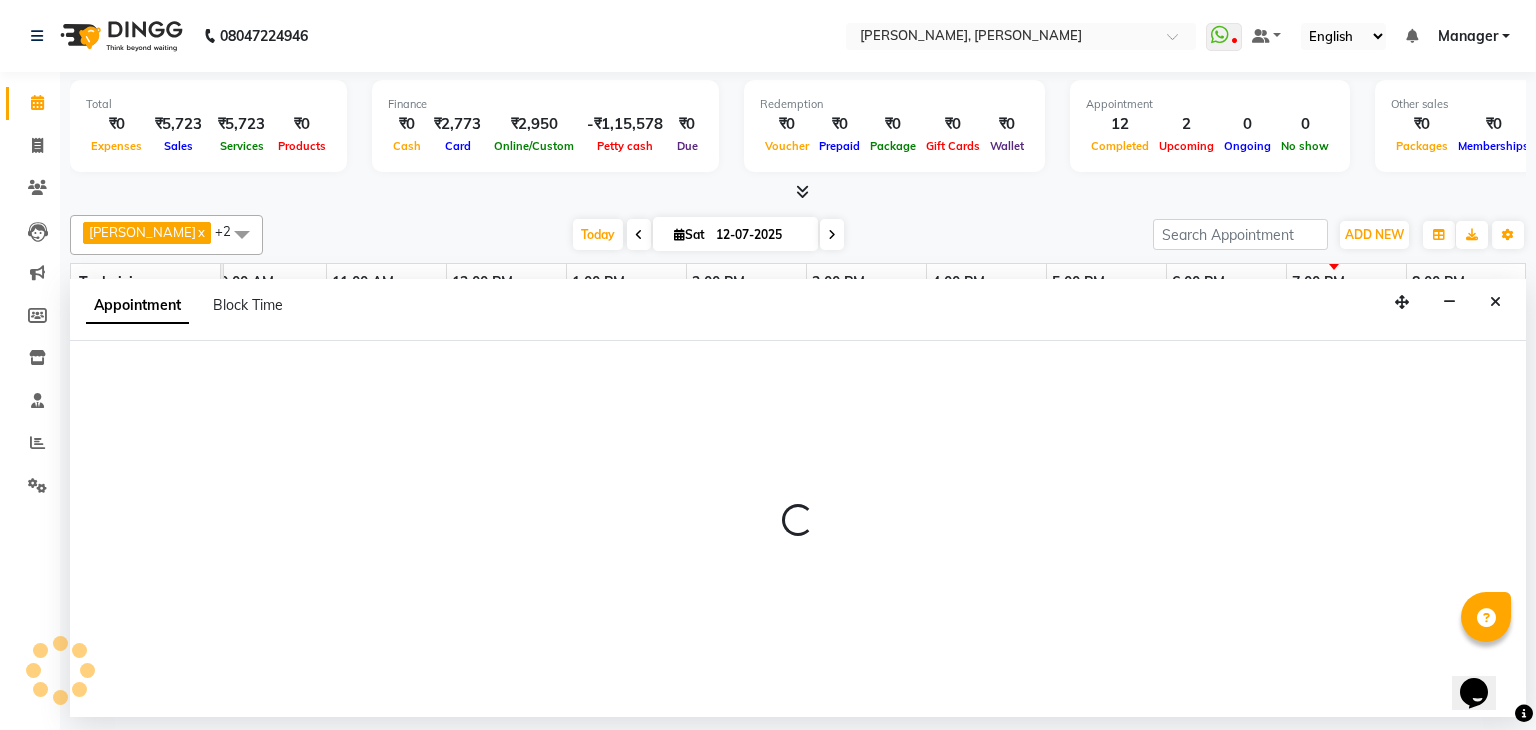 select on "54412" 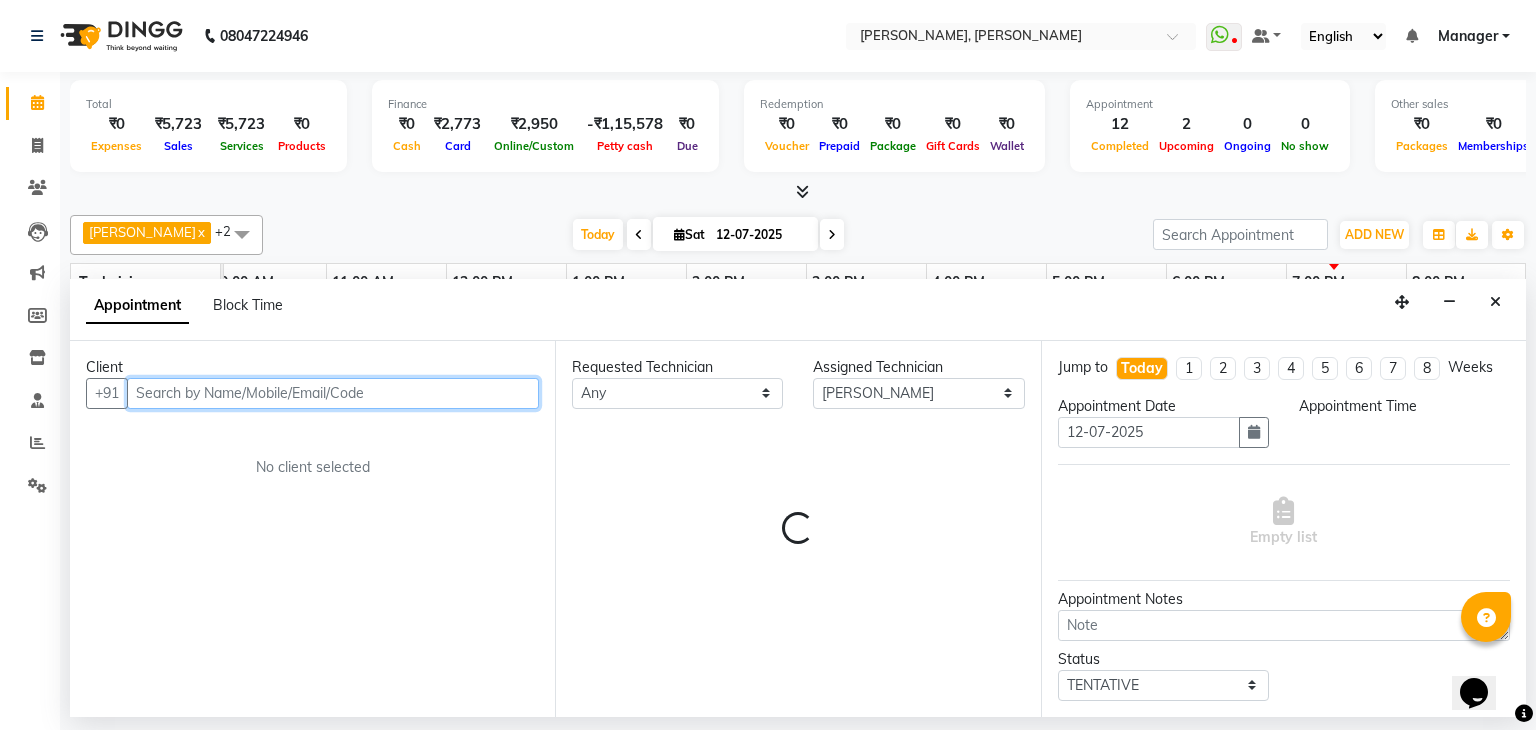 select on "1155" 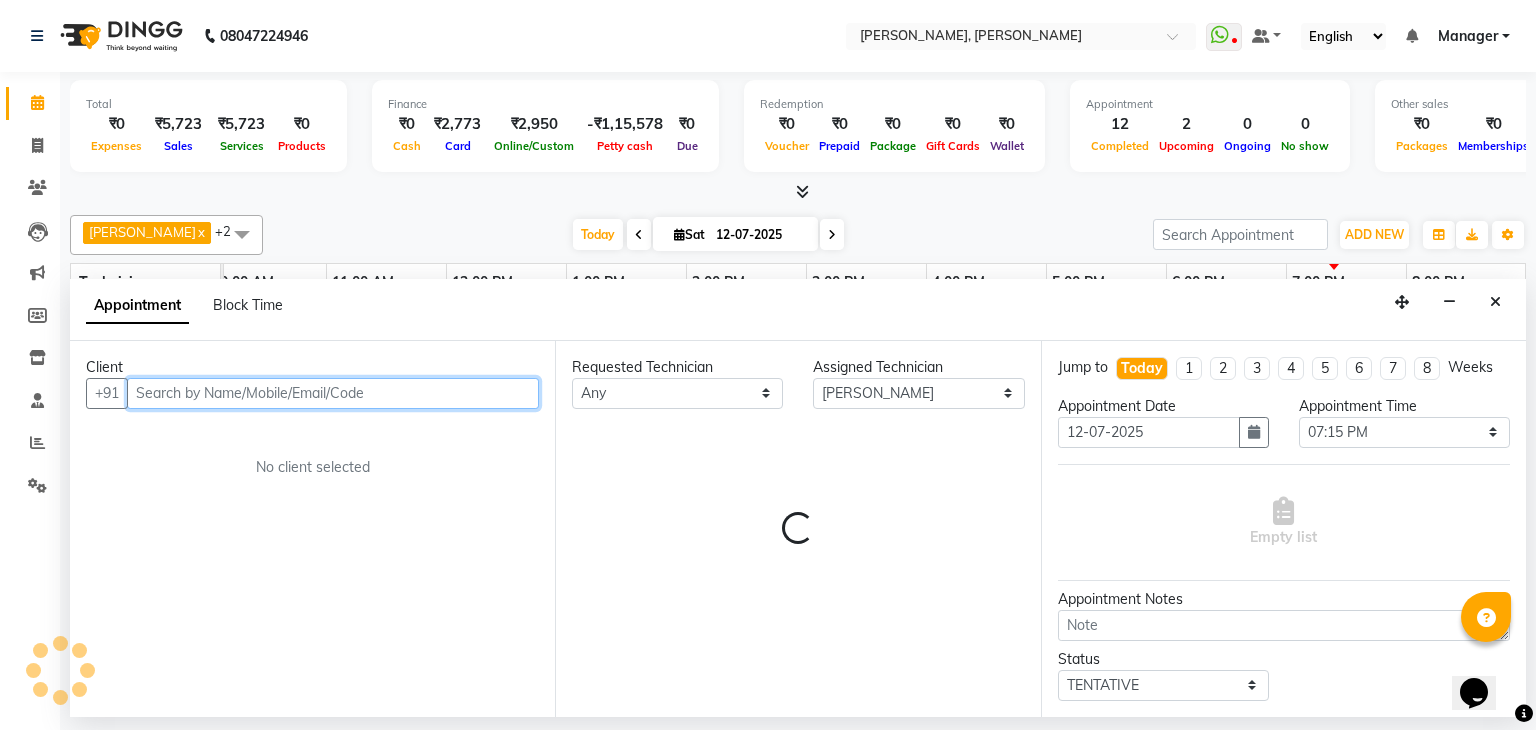 click at bounding box center (333, 393) 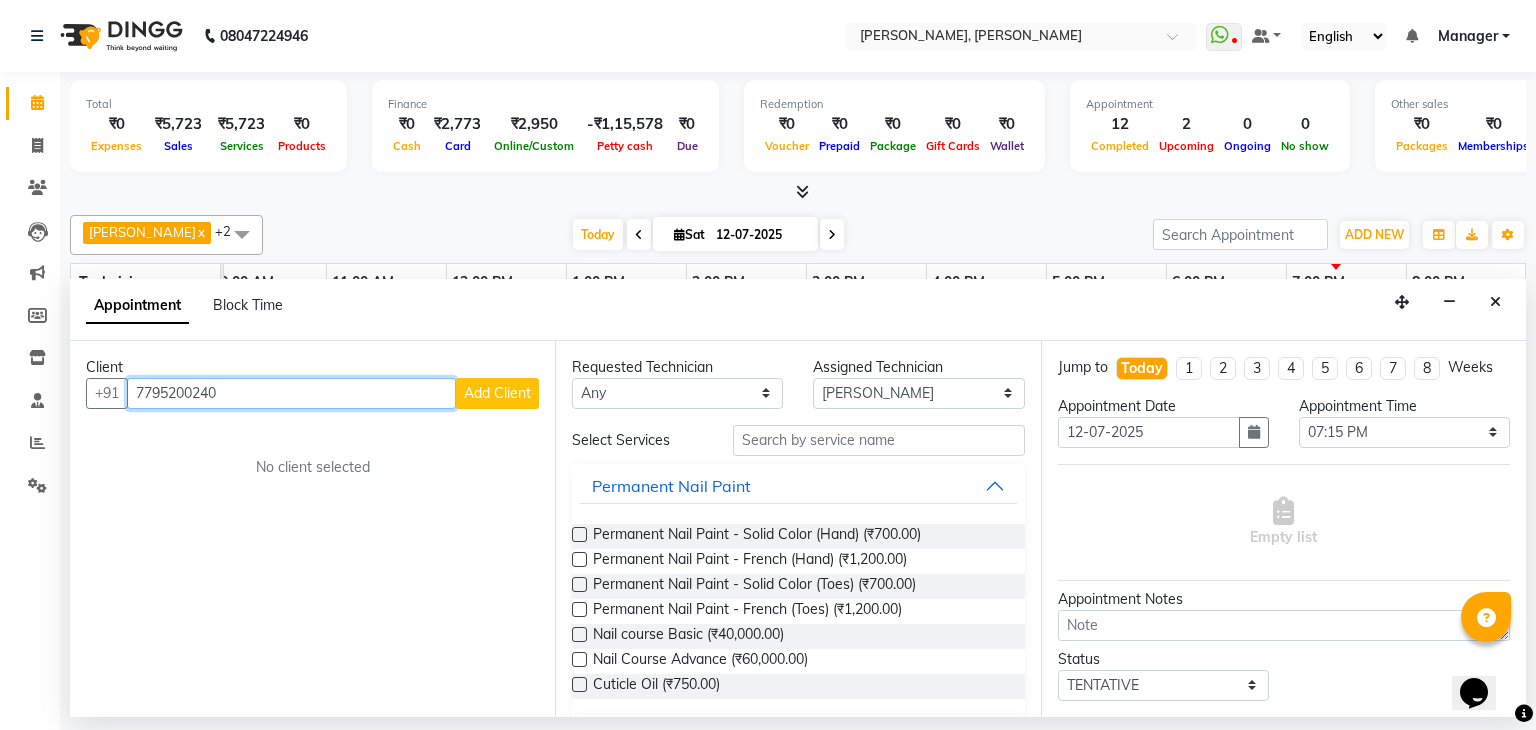 click on "7795200240" at bounding box center (291, 393) 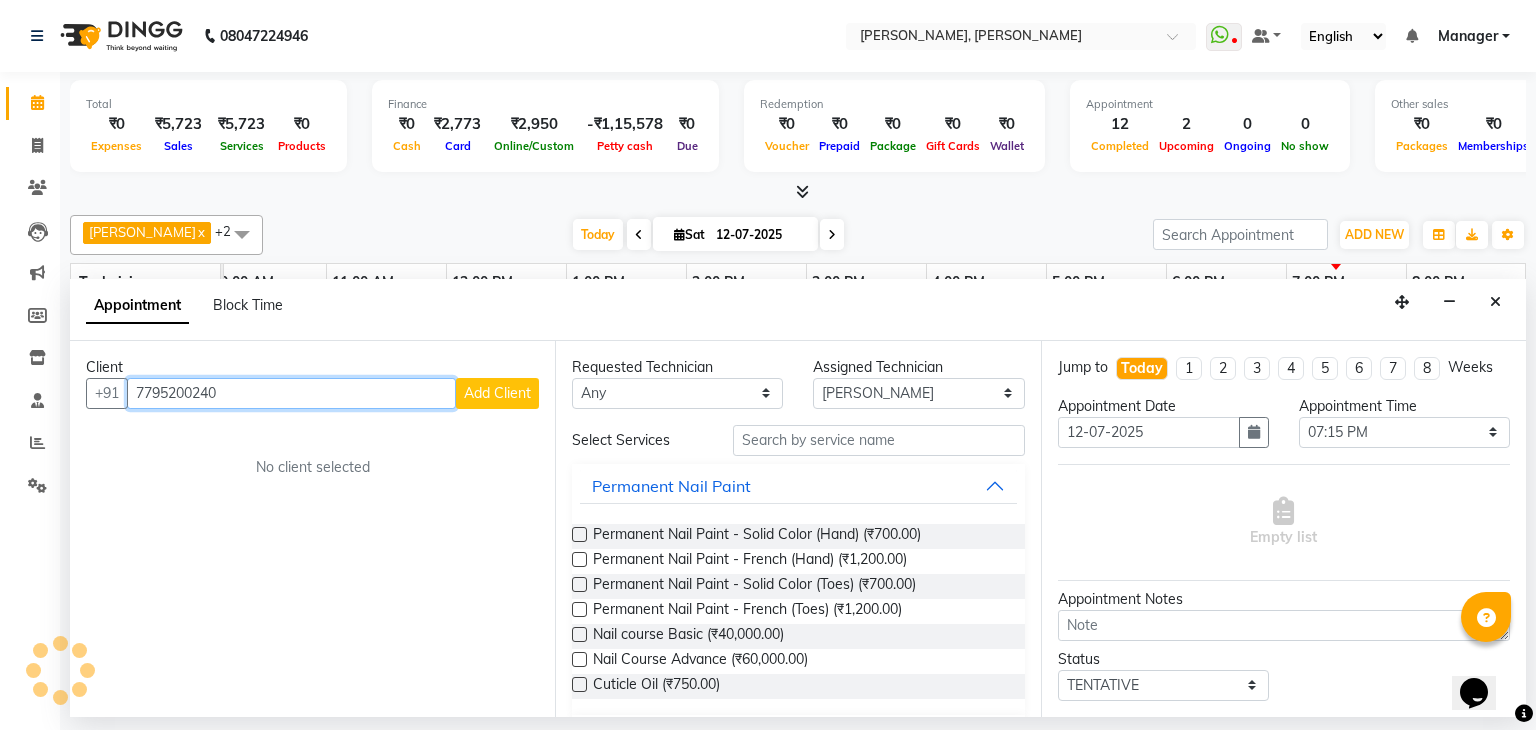 type on "7795200240" 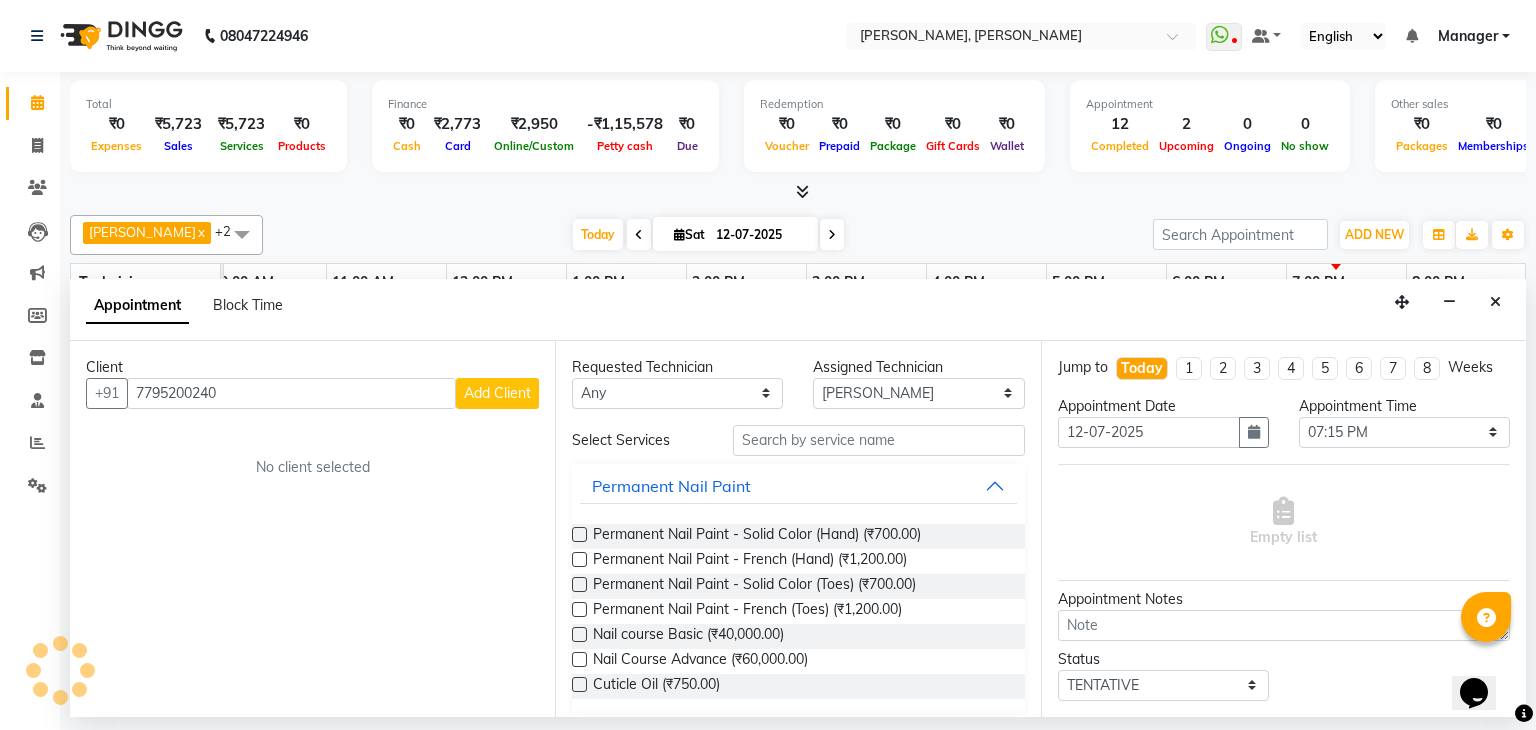 click on "Add Client" at bounding box center (497, 393) 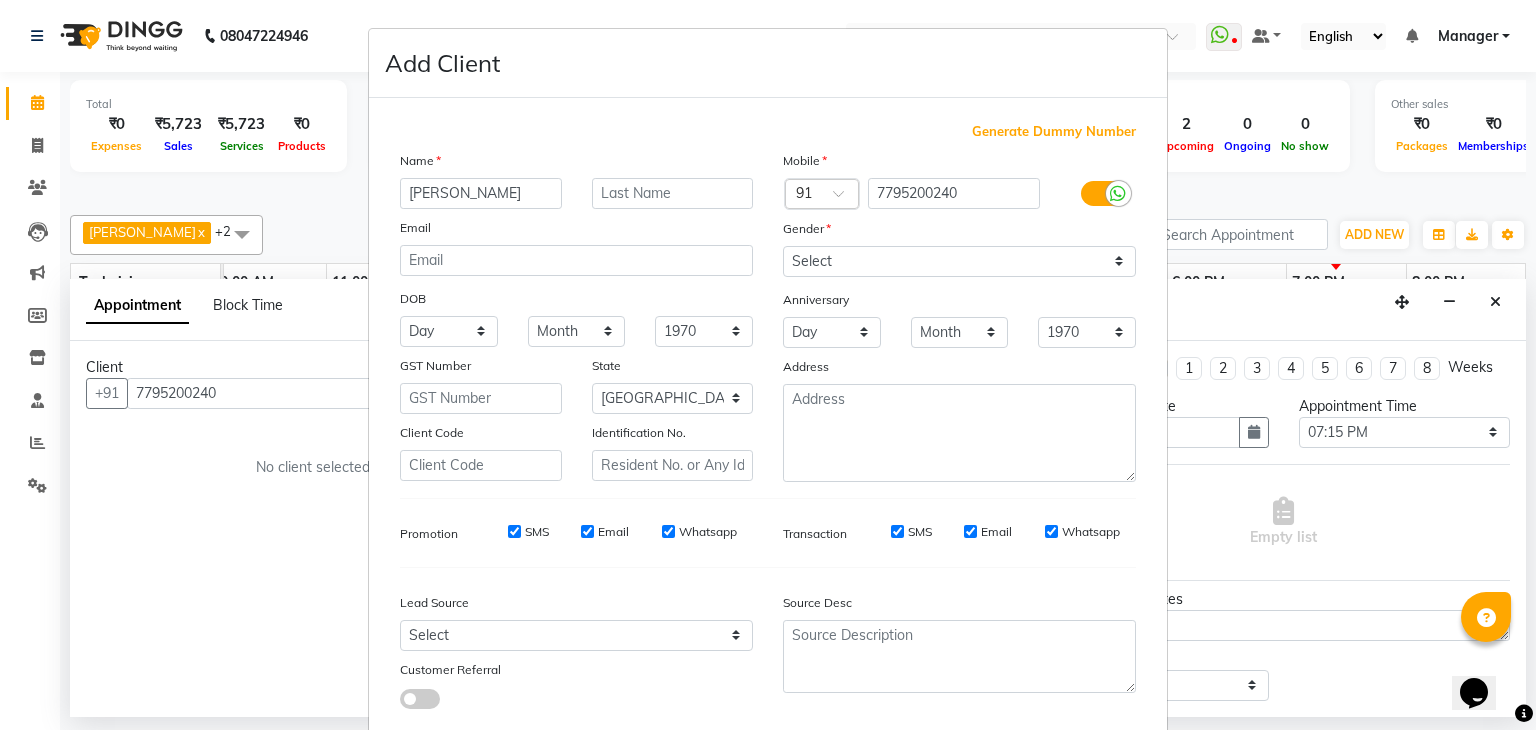 type on "[PERSON_NAME]" 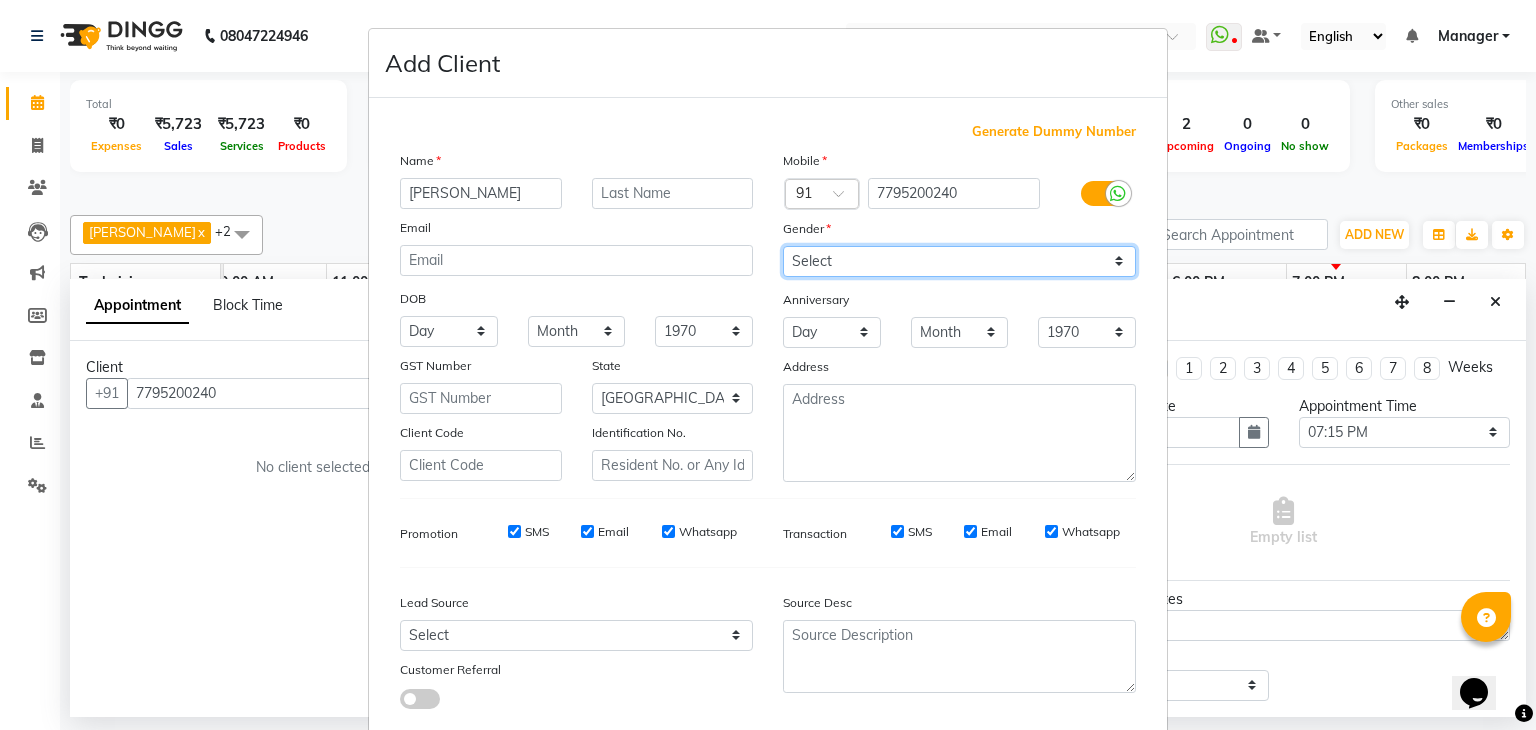 click on "Select [DEMOGRAPHIC_DATA] [DEMOGRAPHIC_DATA] Other Prefer Not To Say" at bounding box center [959, 261] 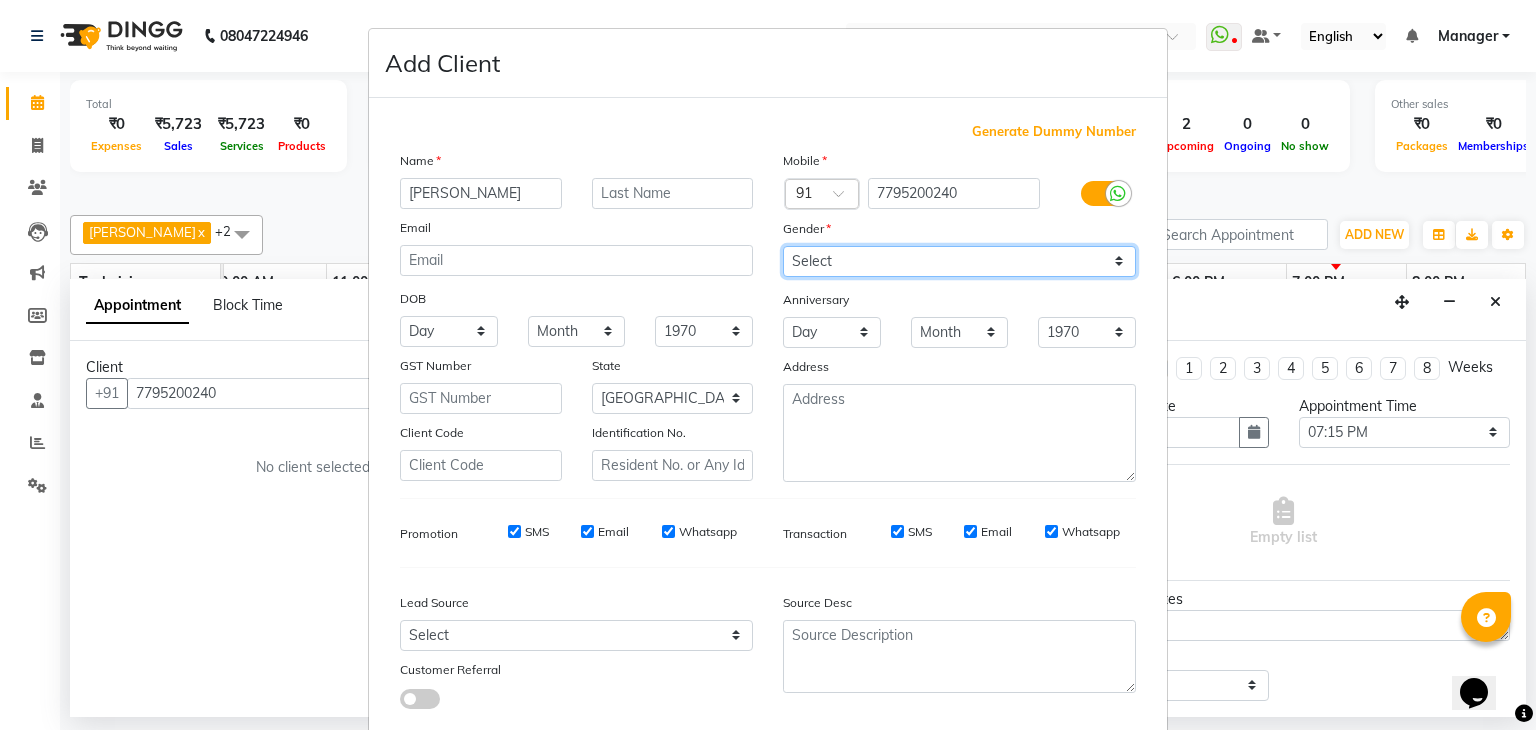 scroll, scrollTop: 127, scrollLeft: 0, axis: vertical 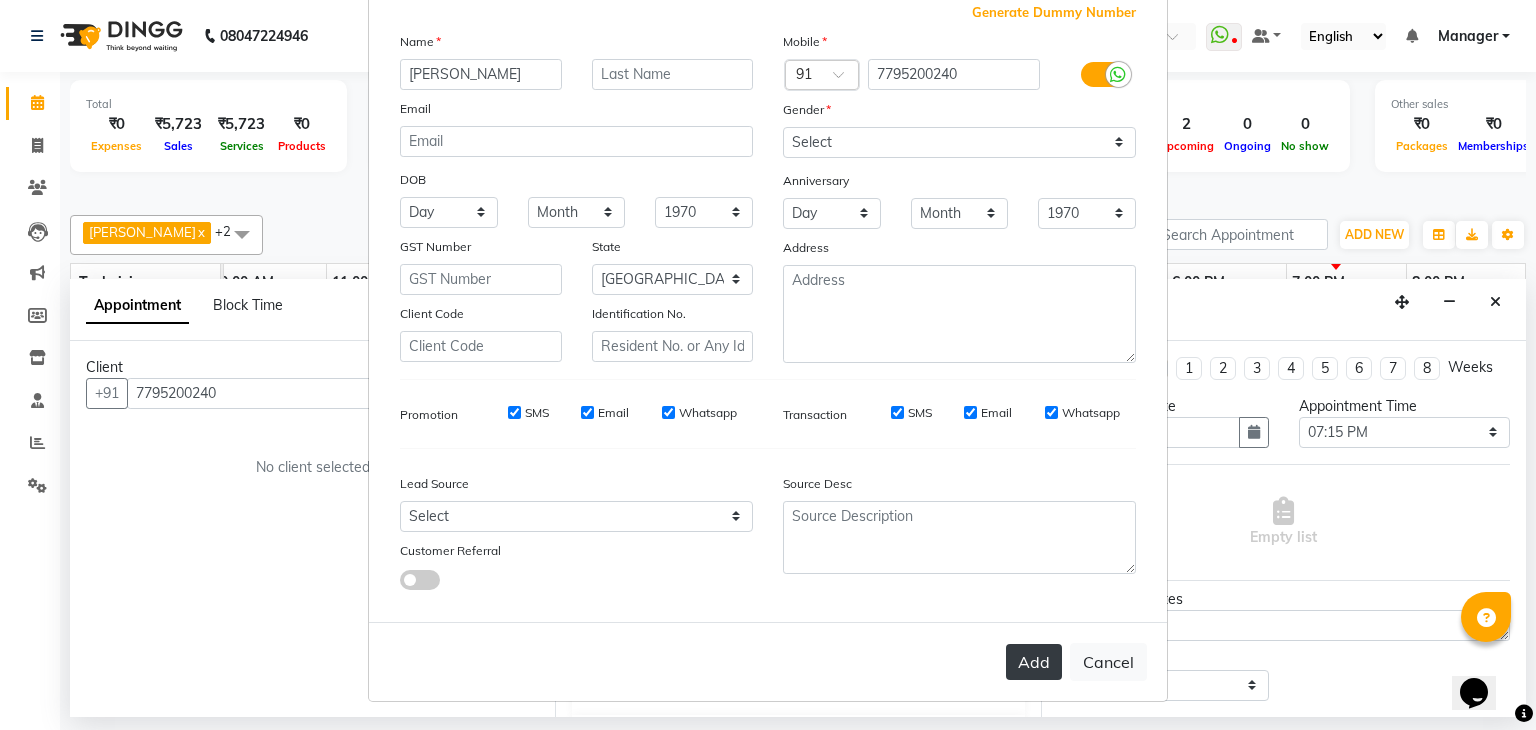 click on "Add" at bounding box center (1034, 662) 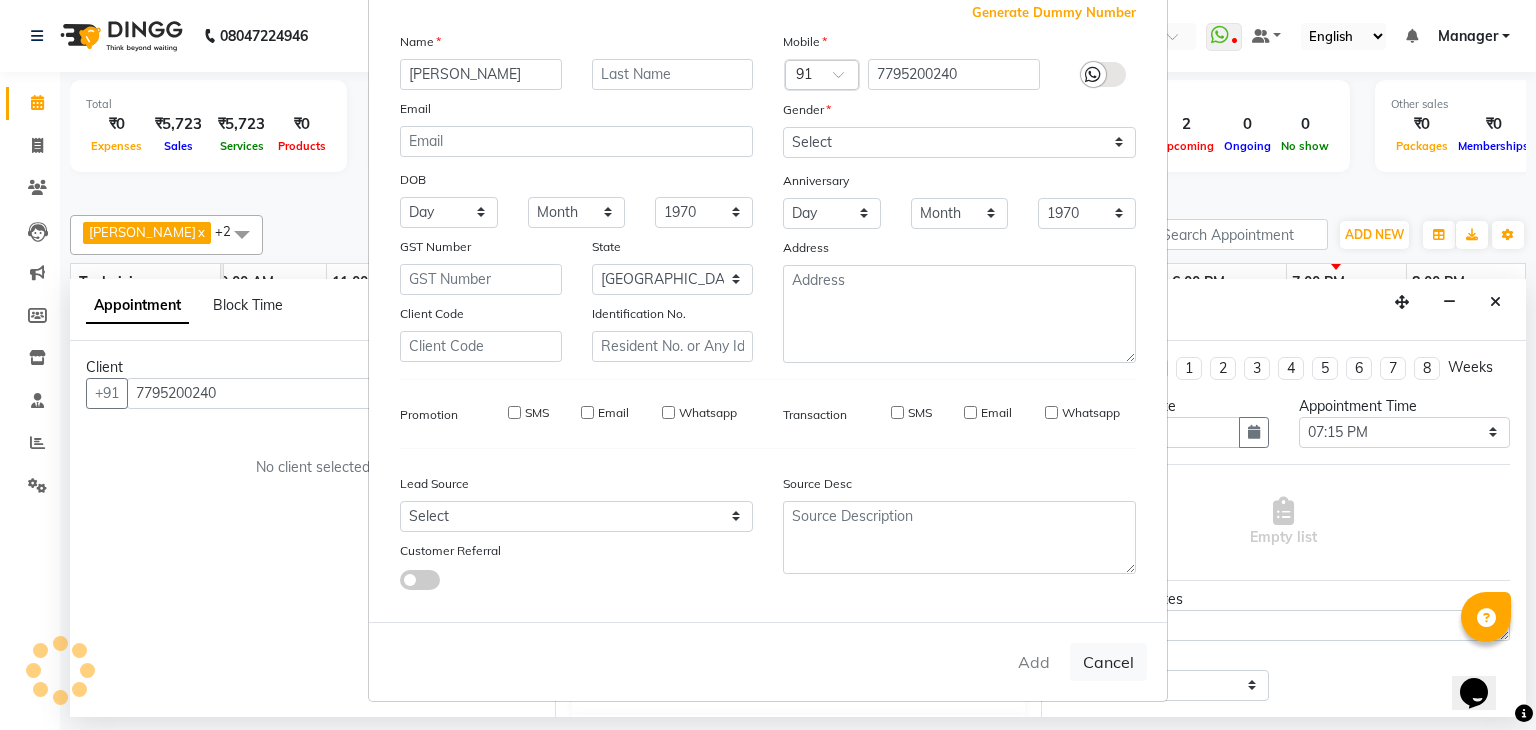 type on "77******40" 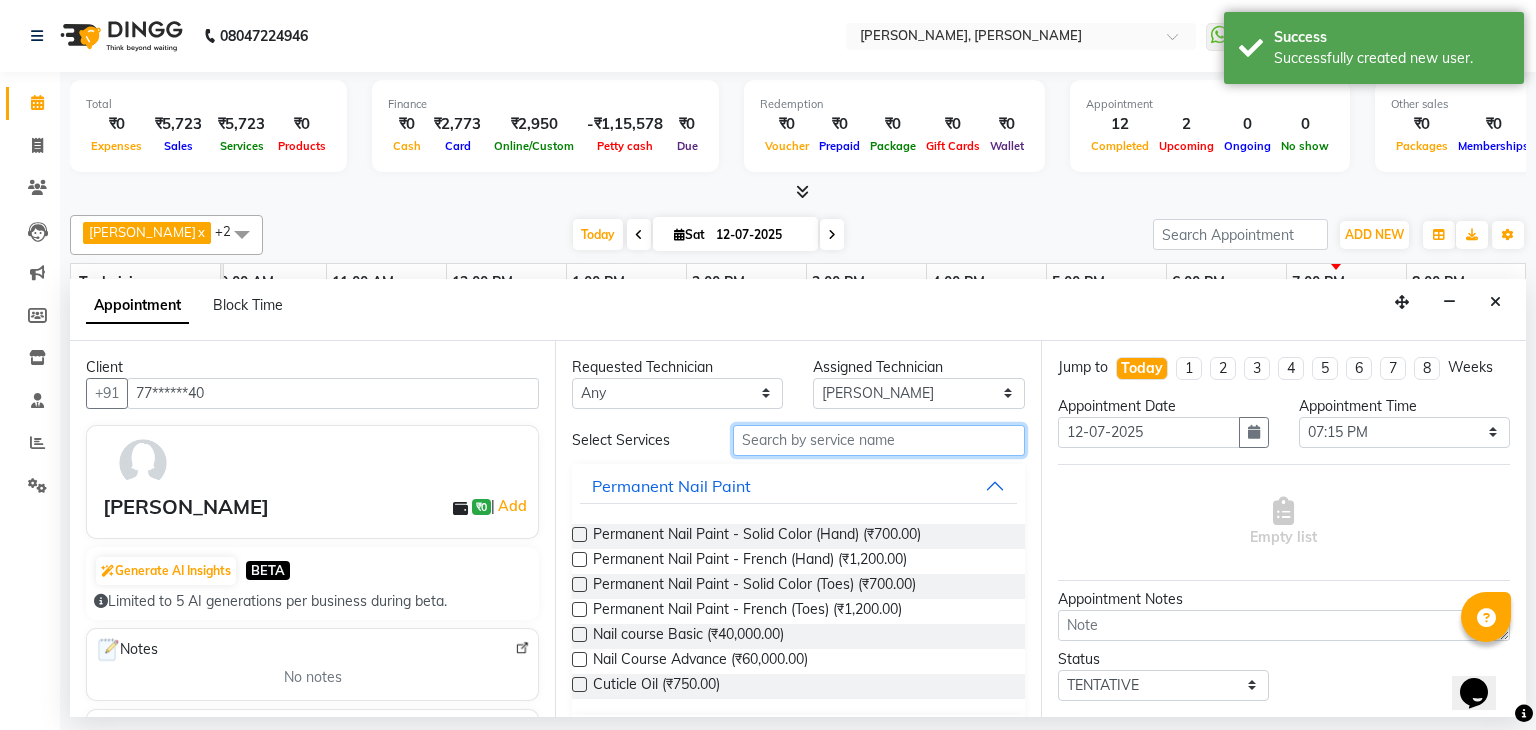 click at bounding box center [879, 440] 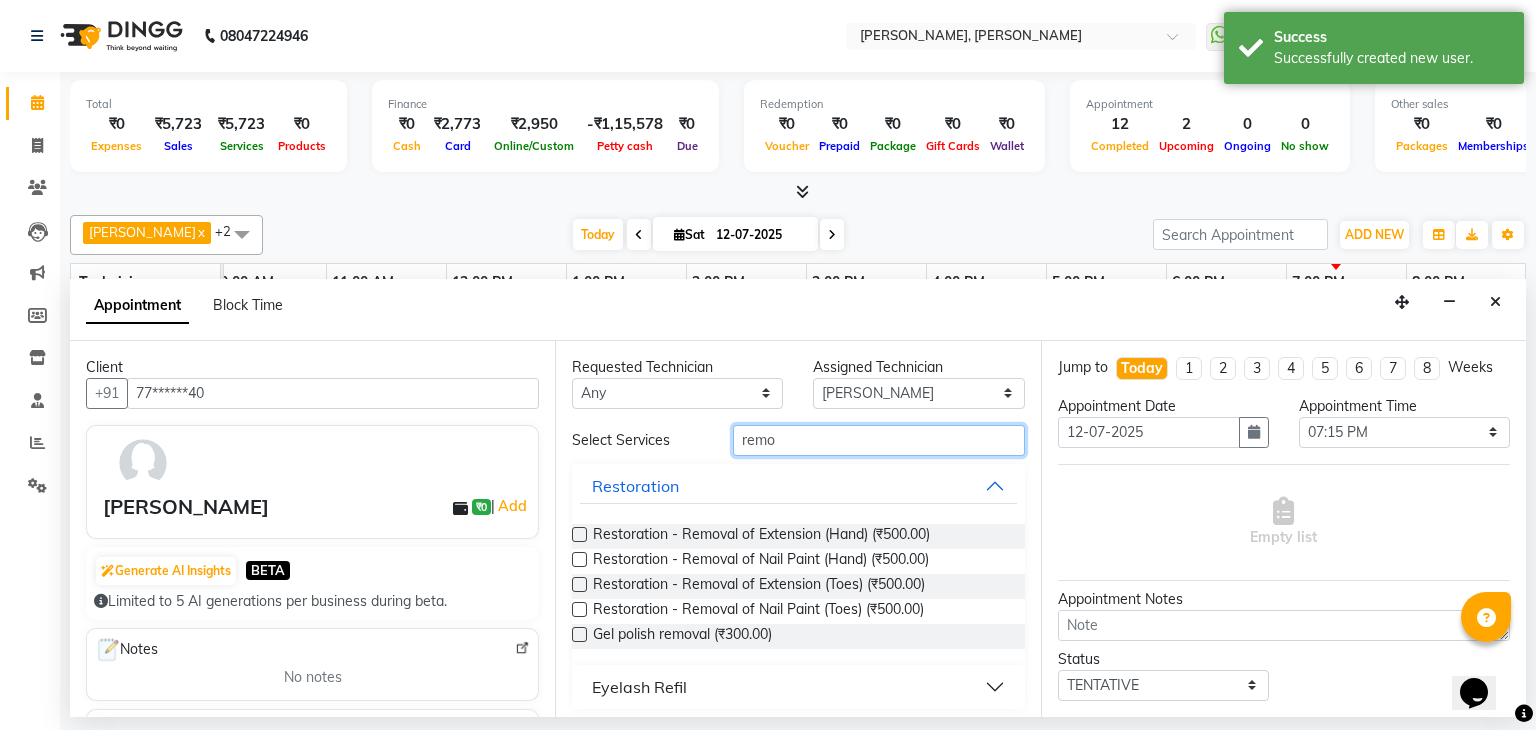 type on "remo" 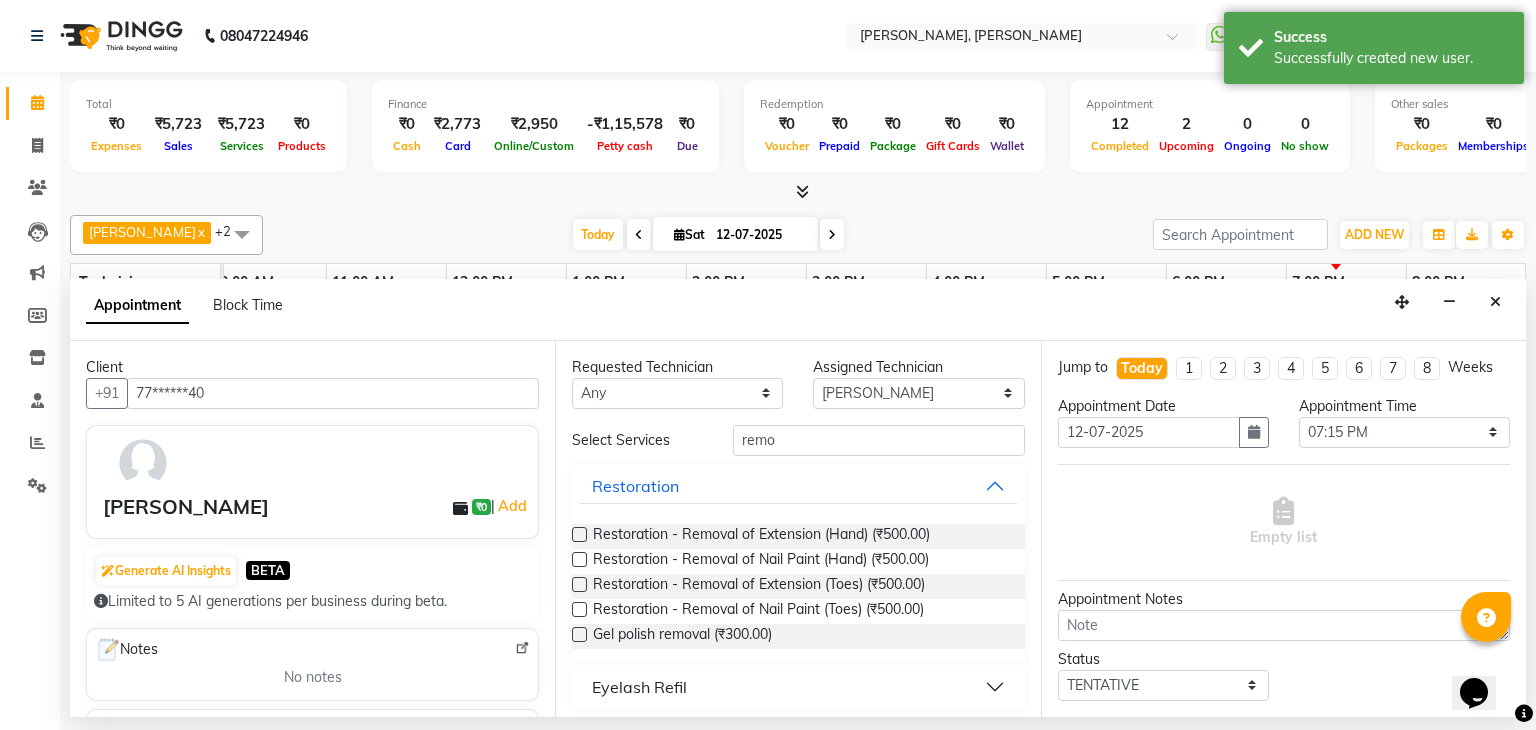 click at bounding box center (579, 634) 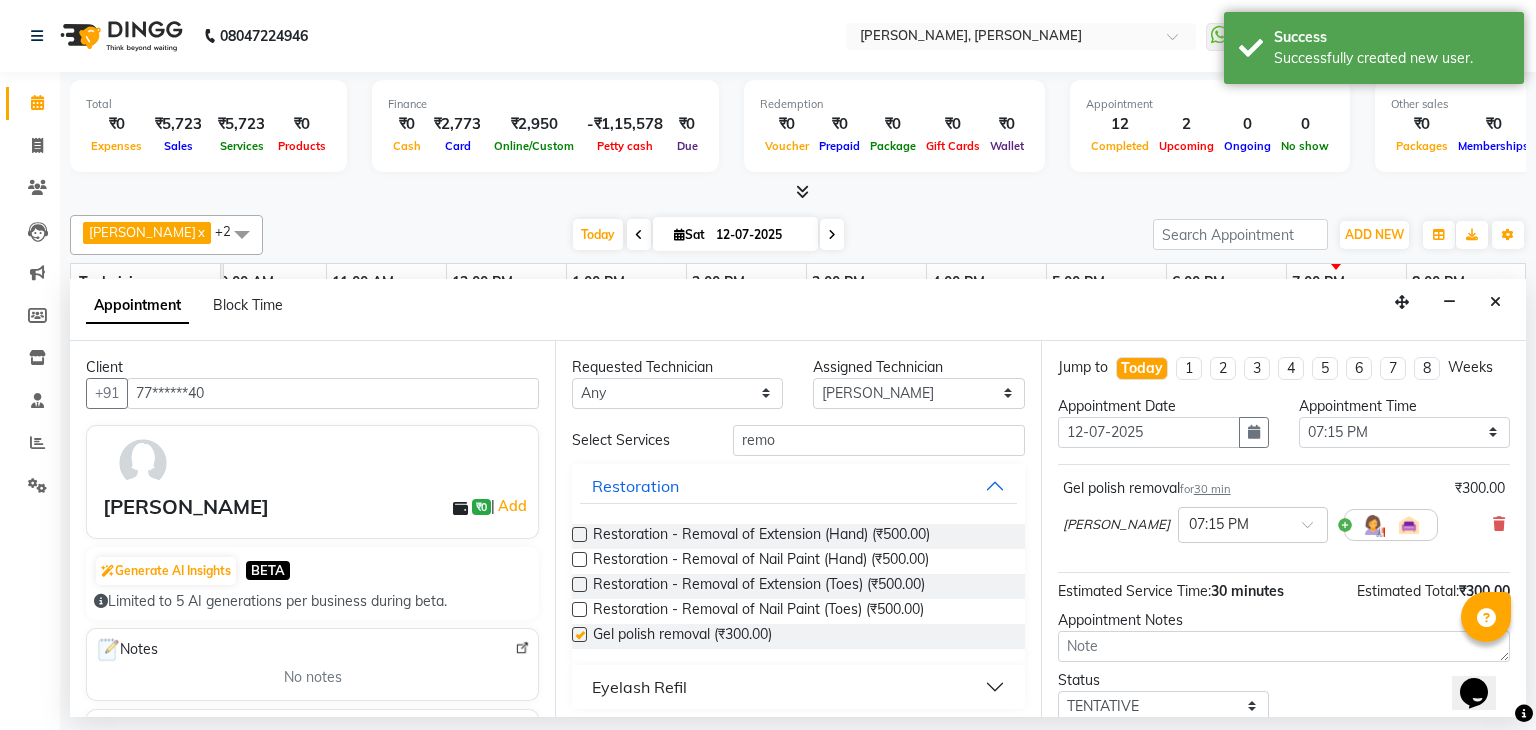 checkbox on "false" 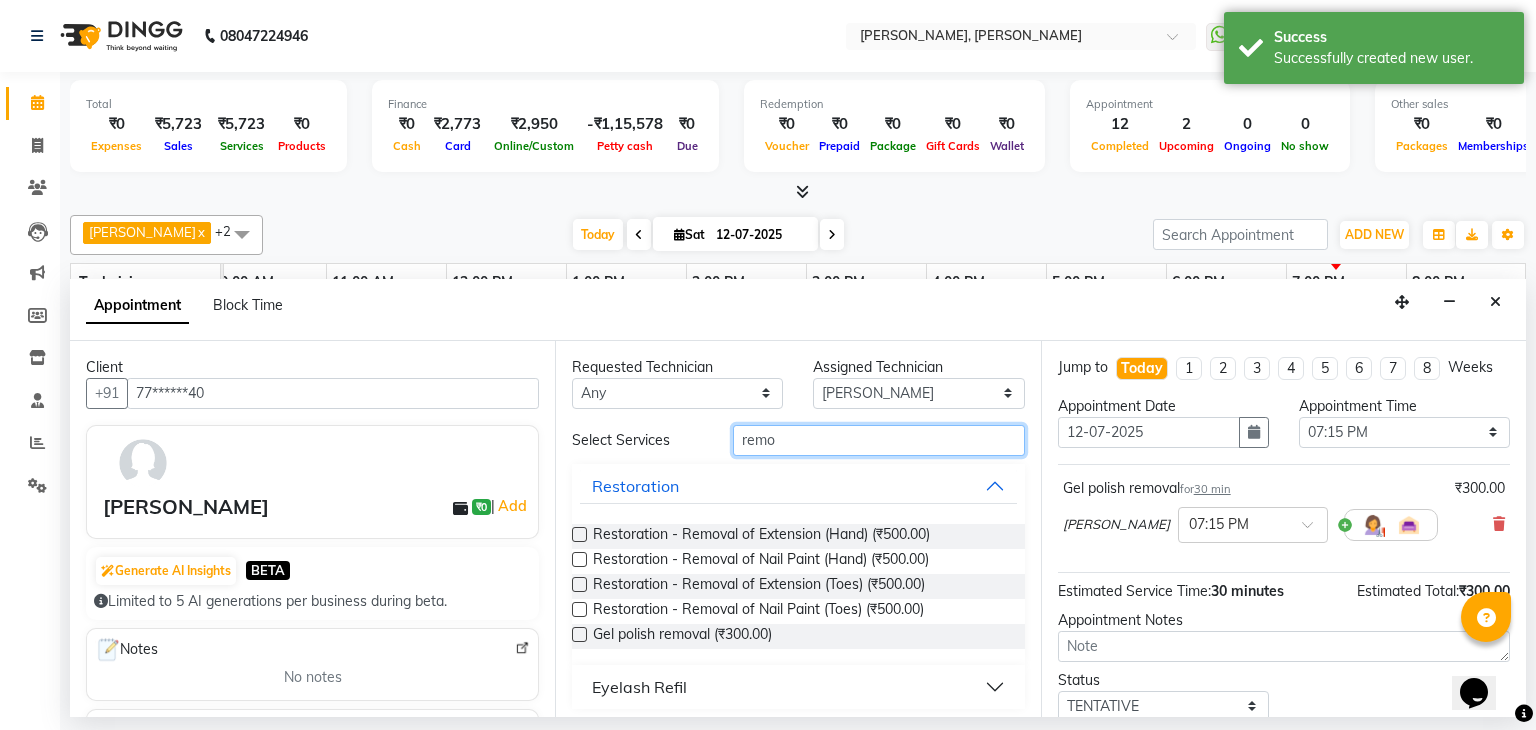 click on "remo" at bounding box center (879, 440) 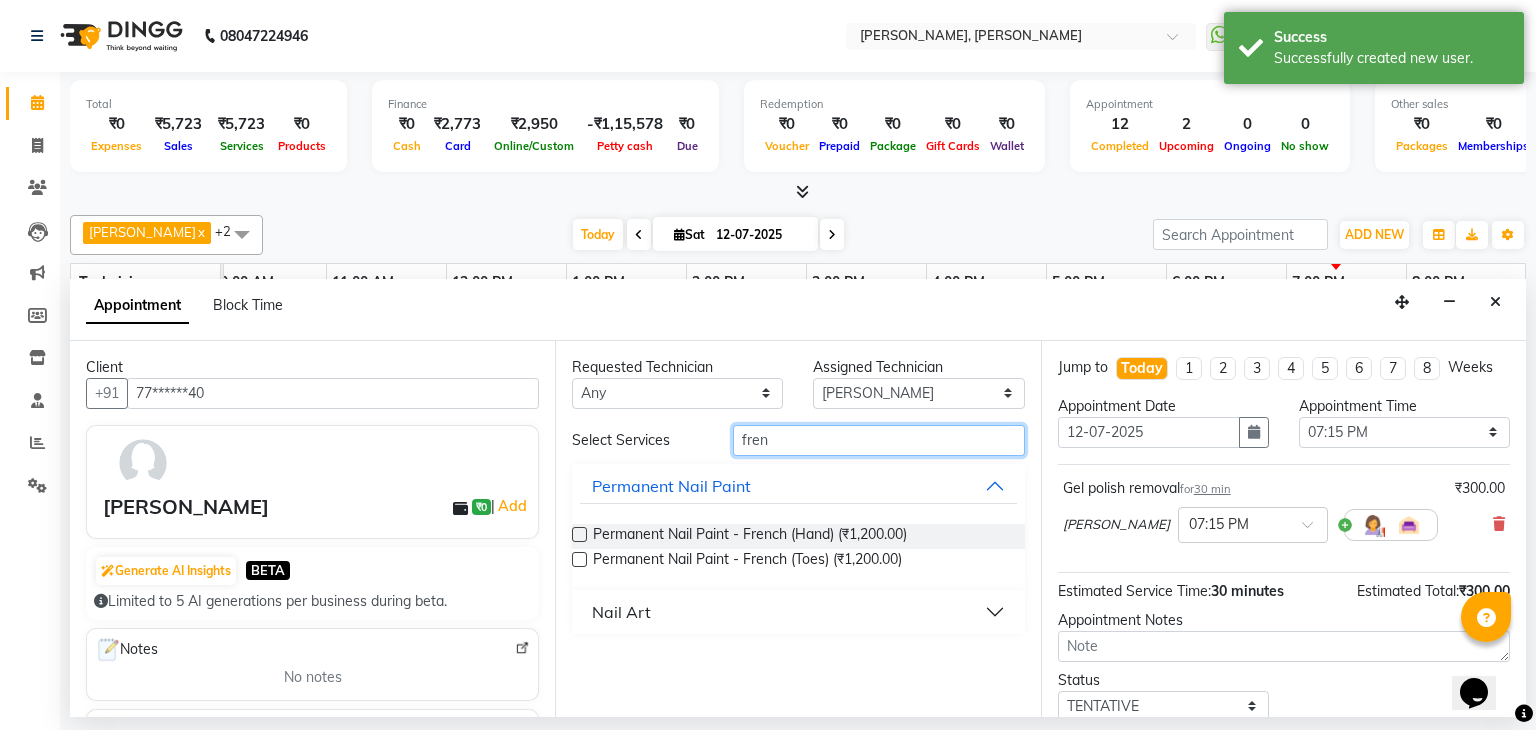 type on "fren" 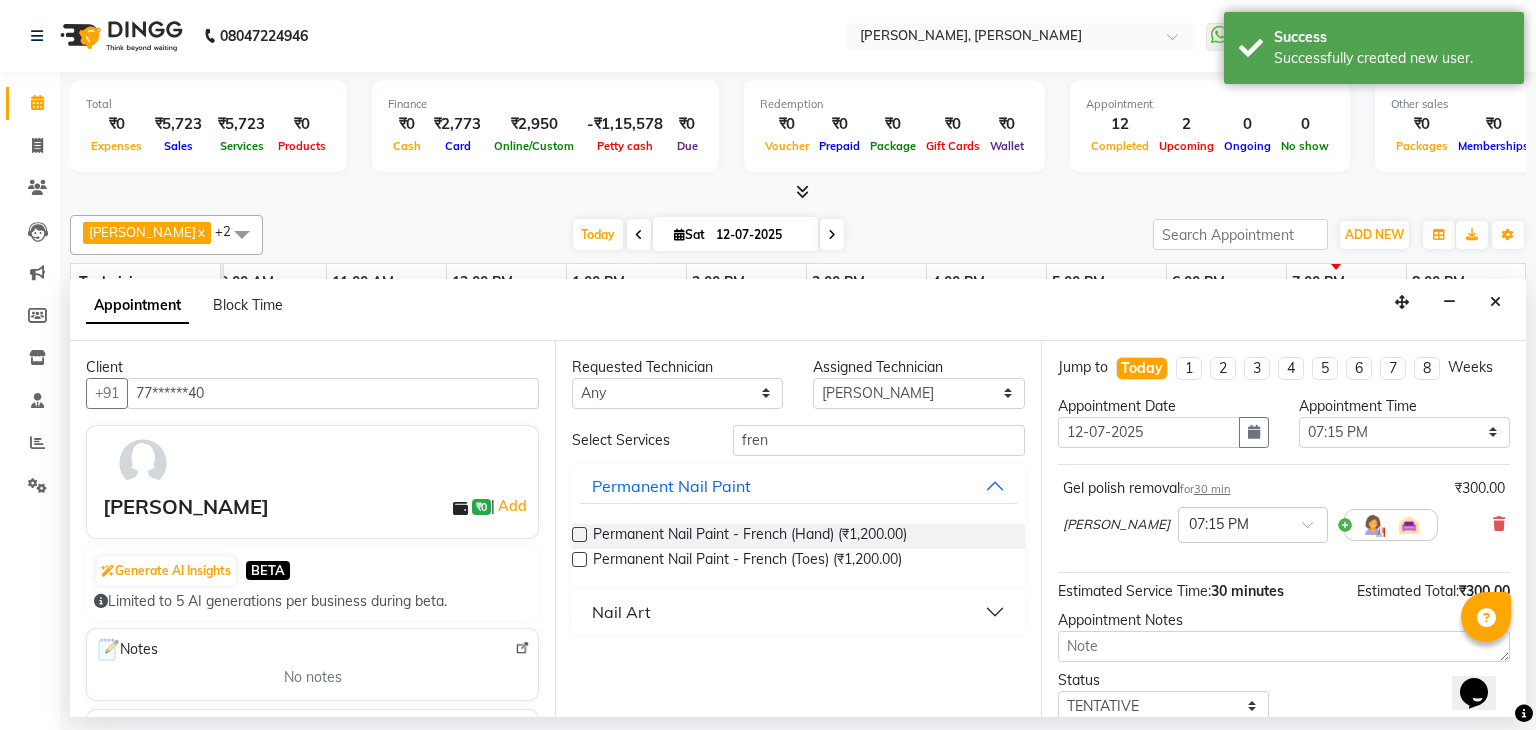 click at bounding box center (579, 534) 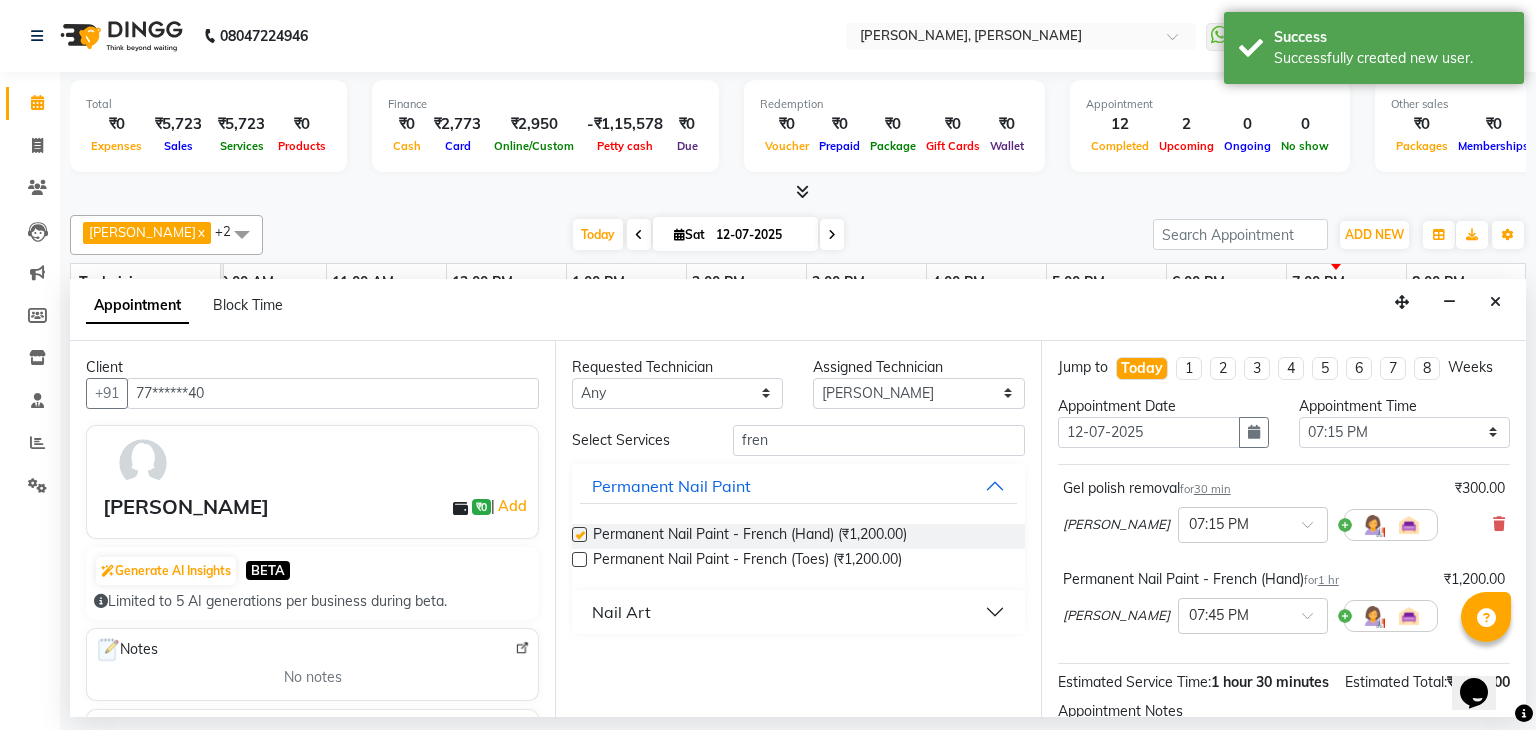 checkbox on "false" 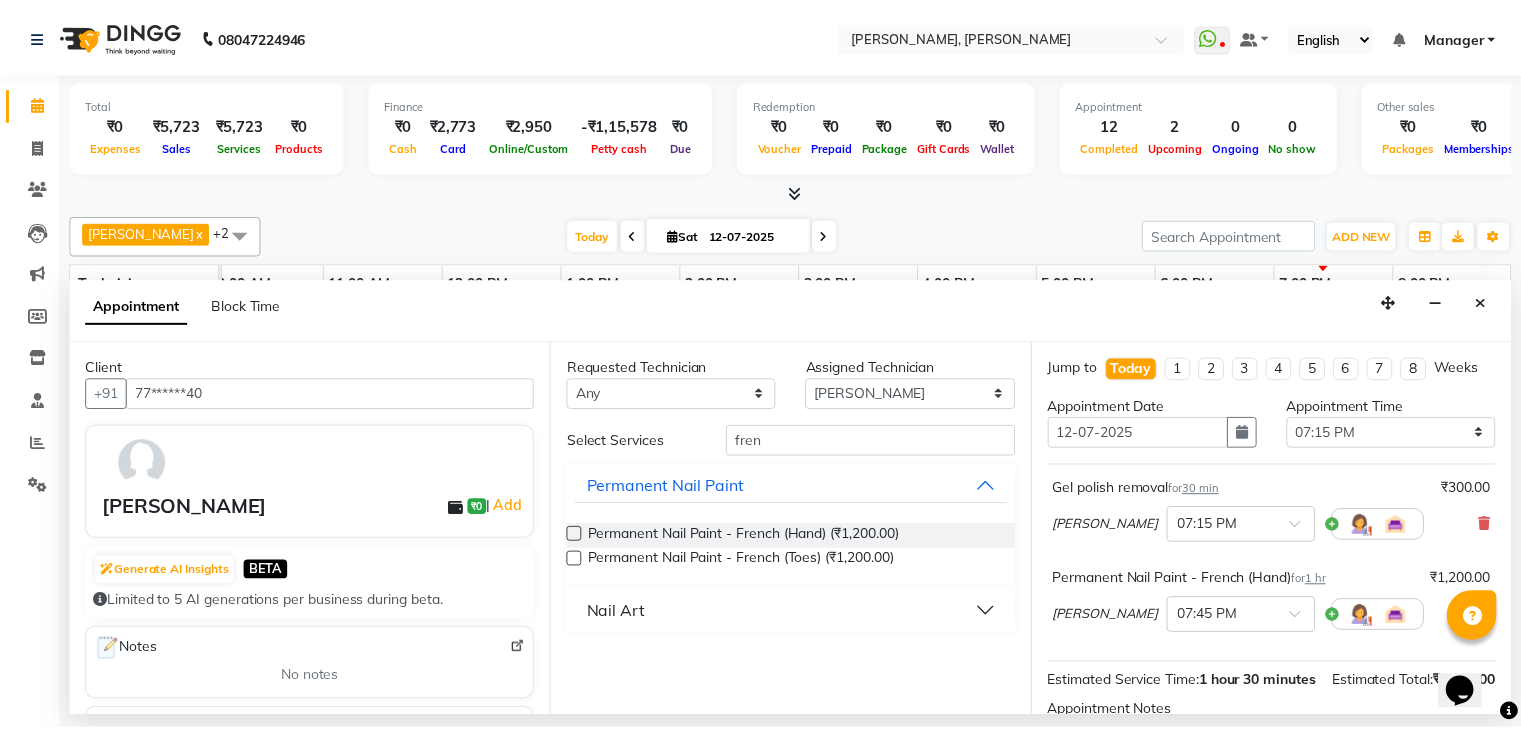 scroll, scrollTop: 242, scrollLeft: 0, axis: vertical 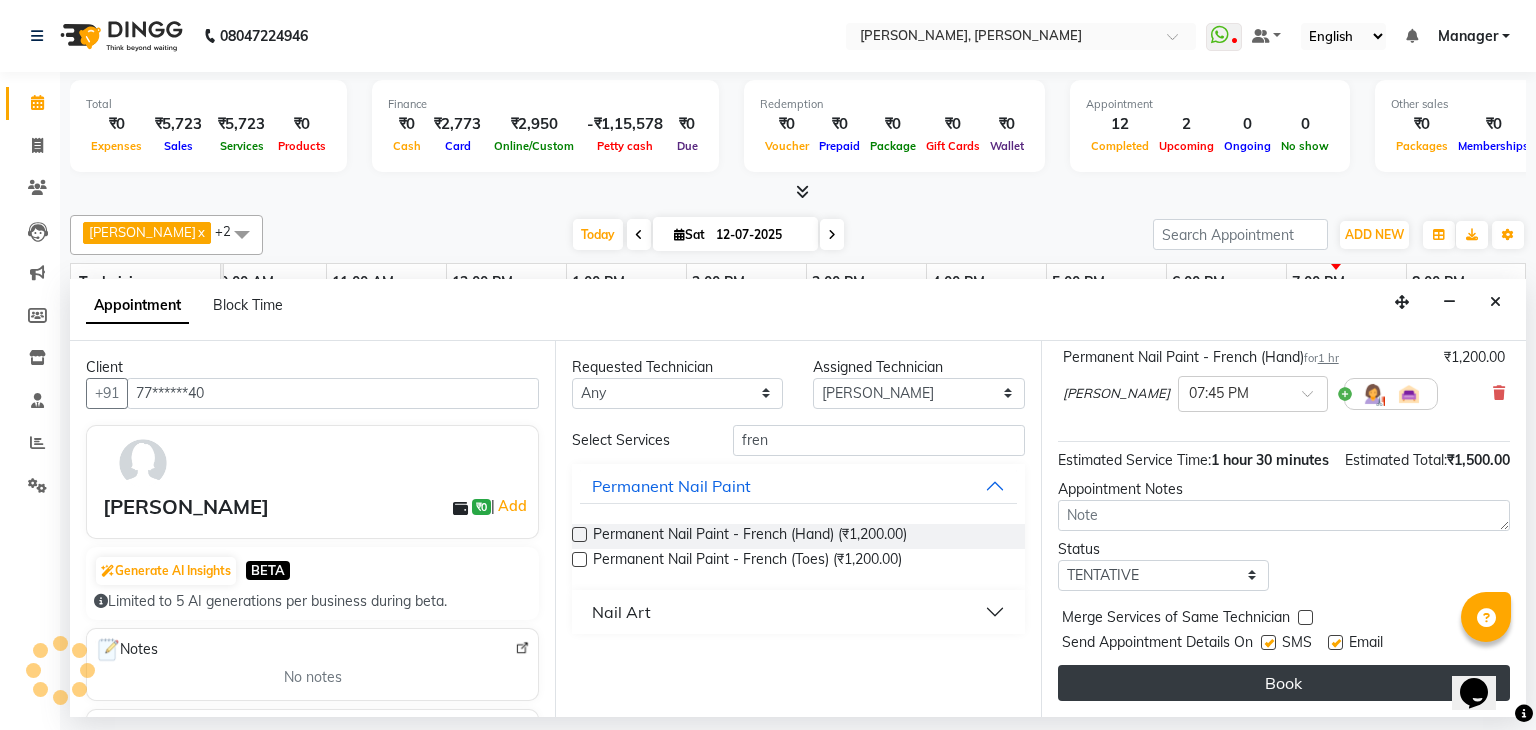 click on "Book" at bounding box center (1284, 683) 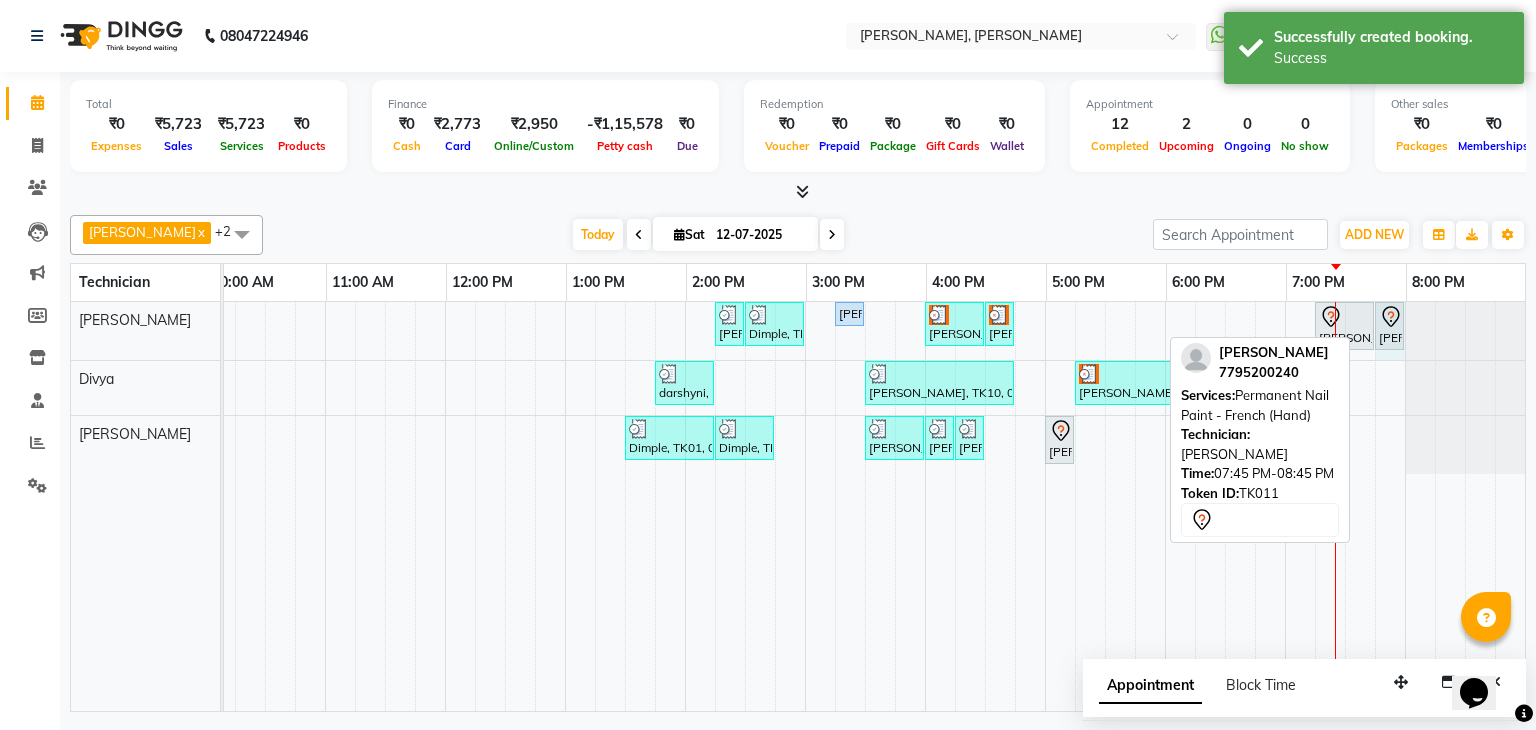 drag, startPoint x: 1480, startPoint y: 314, endPoint x: 1380, endPoint y: 340, distance: 103.32473 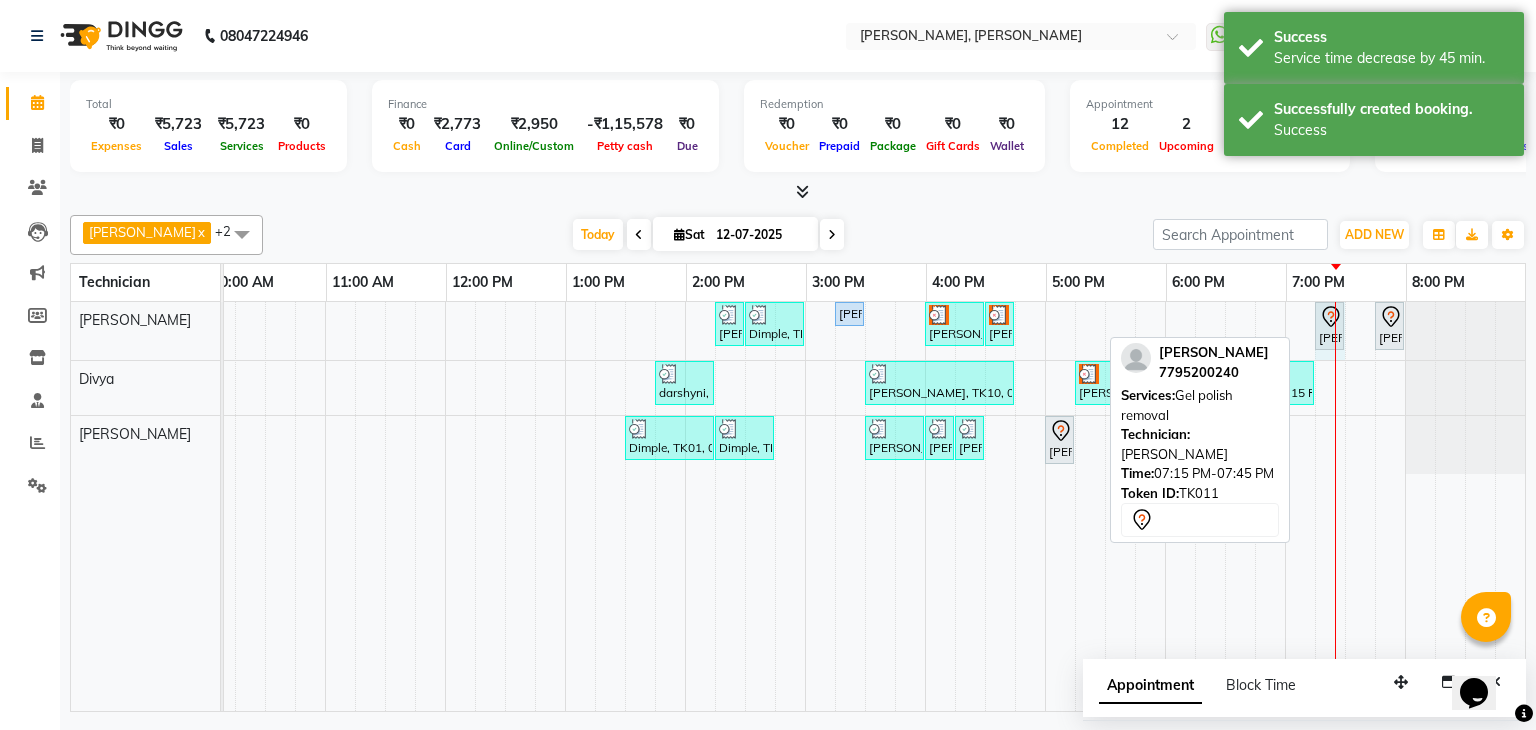 drag, startPoint x: 1358, startPoint y: 314, endPoint x: 1322, endPoint y: 310, distance: 36.221542 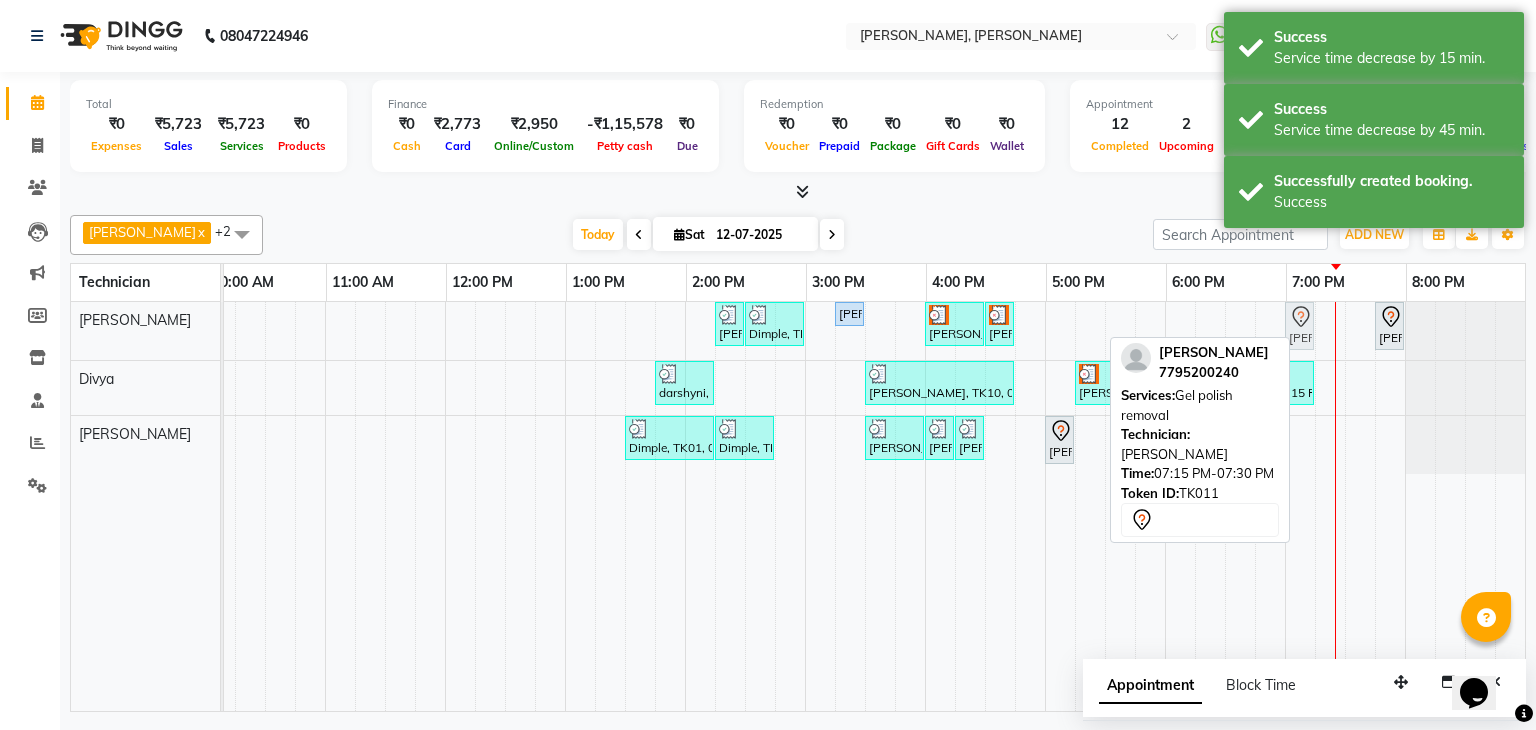 drag, startPoint x: 1318, startPoint y: 324, endPoint x: 1294, endPoint y: 318, distance: 24.738634 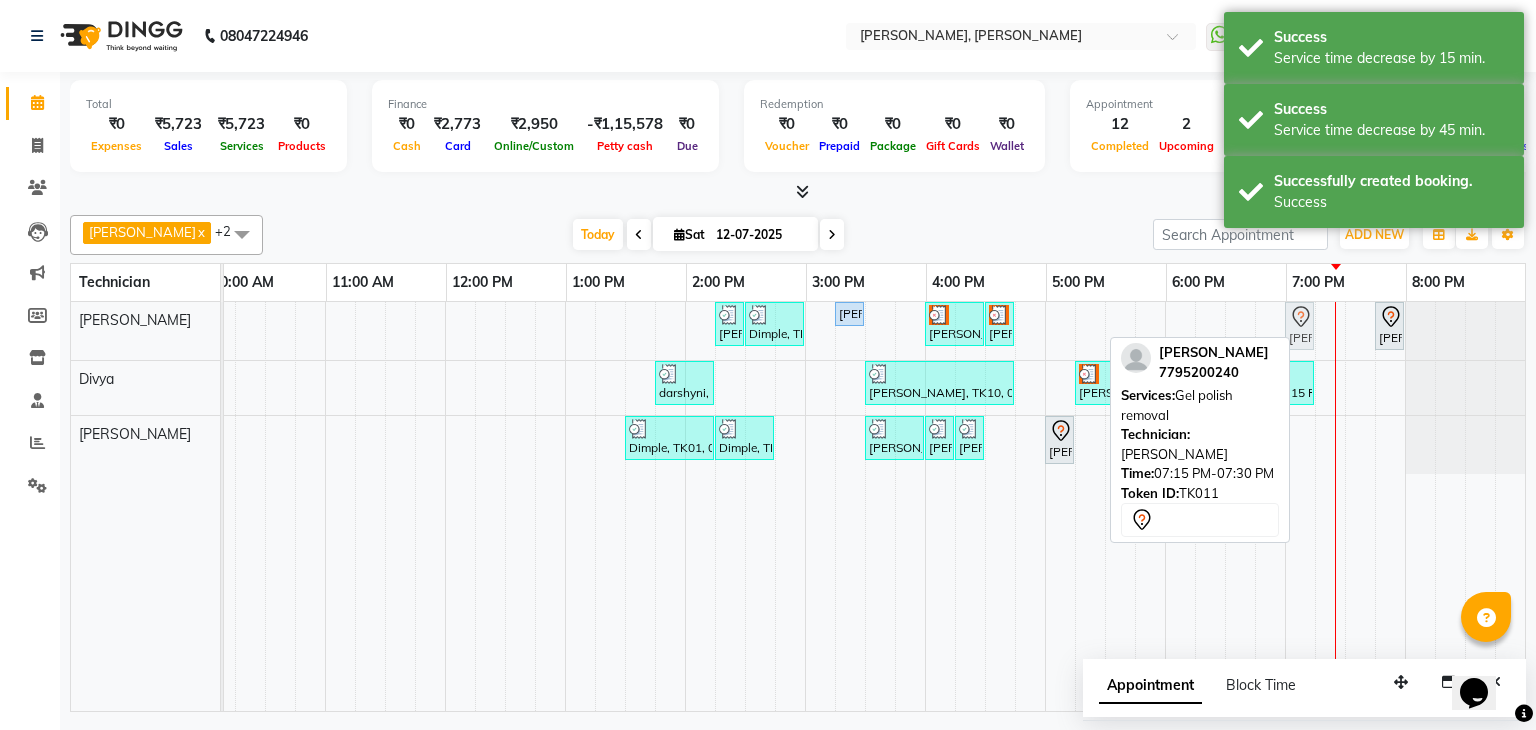 click on "[PERSON_NAME], TK09, 02:15 PM-02:30 PM, Restoration - Removal of Extension (Hand)     Dimple, TK01, 02:30 PM-03:00 PM, Permanent Nail Paint - Solid Color (Hand)    [PERSON_NAME], TK07, 03:15 PM-03:30 PM, Permanent Nail Paint - Solid Color (Hand)     [PERSON_NAME], TK05, 04:00 PM-04:30 PM, Nail Extension - Acrylic (Hand)     [PERSON_NAME], TK05, 04:30 PM-04:45 PM, Nail Art - Chrome (Hand)             [PERSON_NAME], TK11, 07:15 PM-07:30 PM, Gel polish removal             [PERSON_NAME], TK11, 07:45 PM-08:00 PM, Permanent Nail Paint - French (Hand)             [PERSON_NAME], TK11, 07:15 PM-07:30 PM, Gel polish removal" at bounding box center (-35, 331) 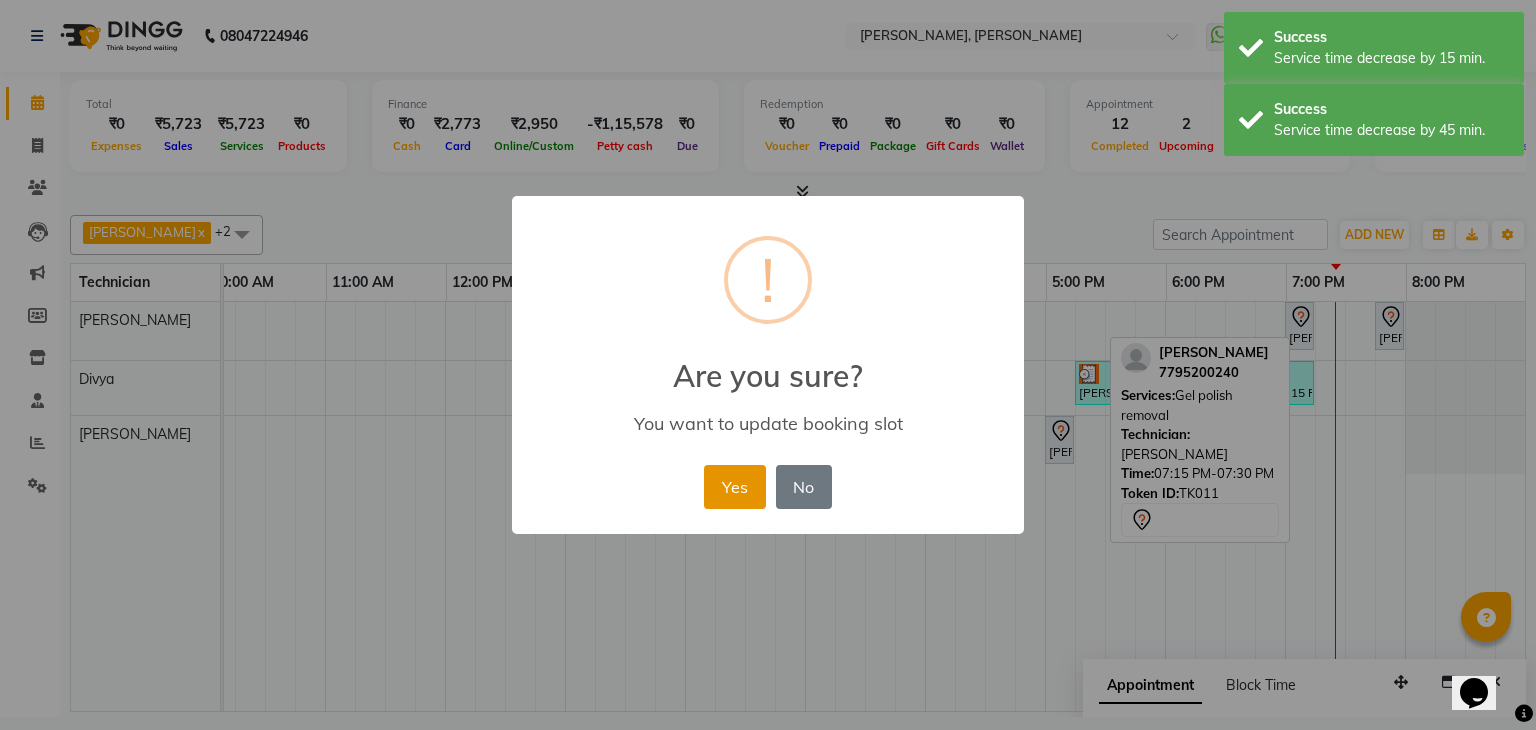 click on "Yes" at bounding box center [734, 487] 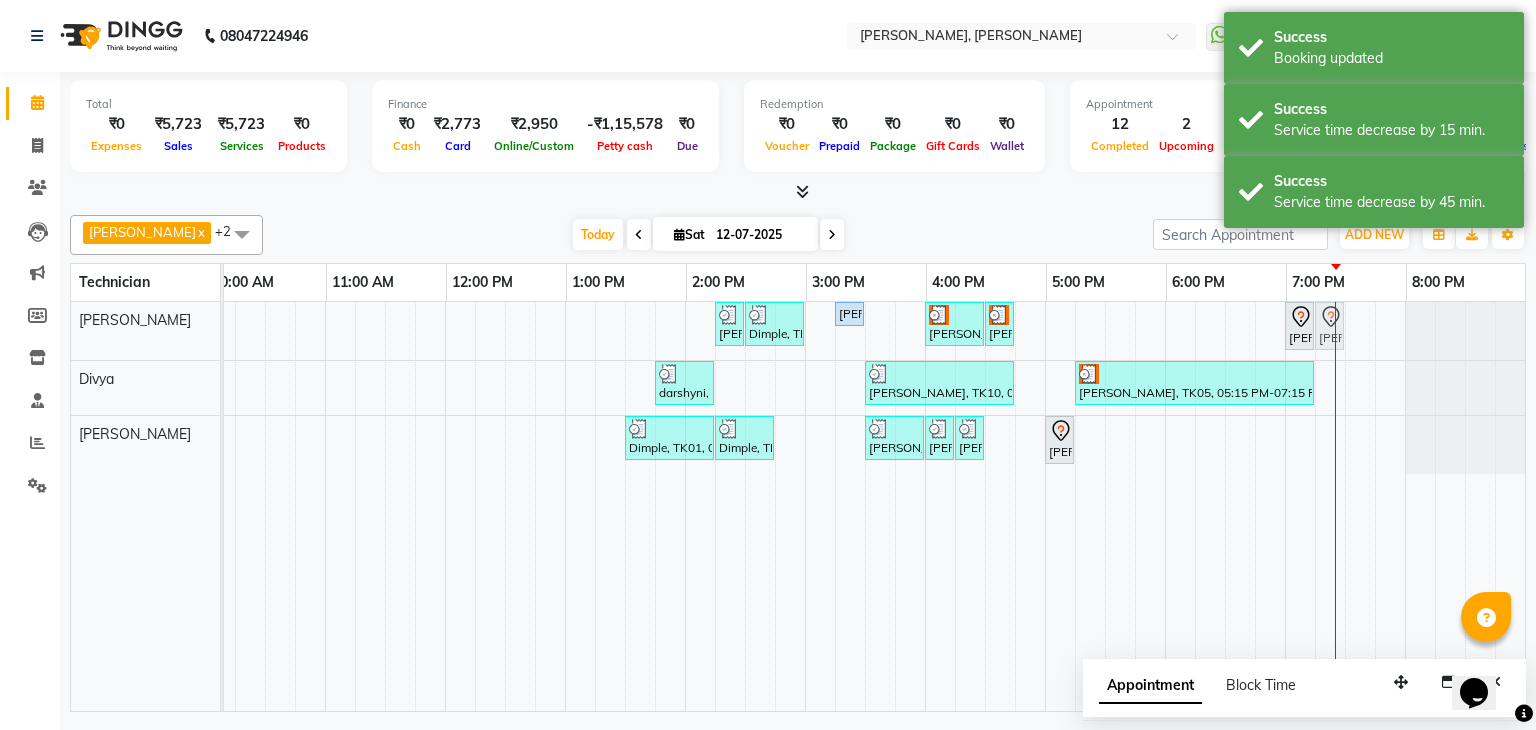 drag, startPoint x: 1372, startPoint y: 317, endPoint x: 1300, endPoint y: 322, distance: 72.1734 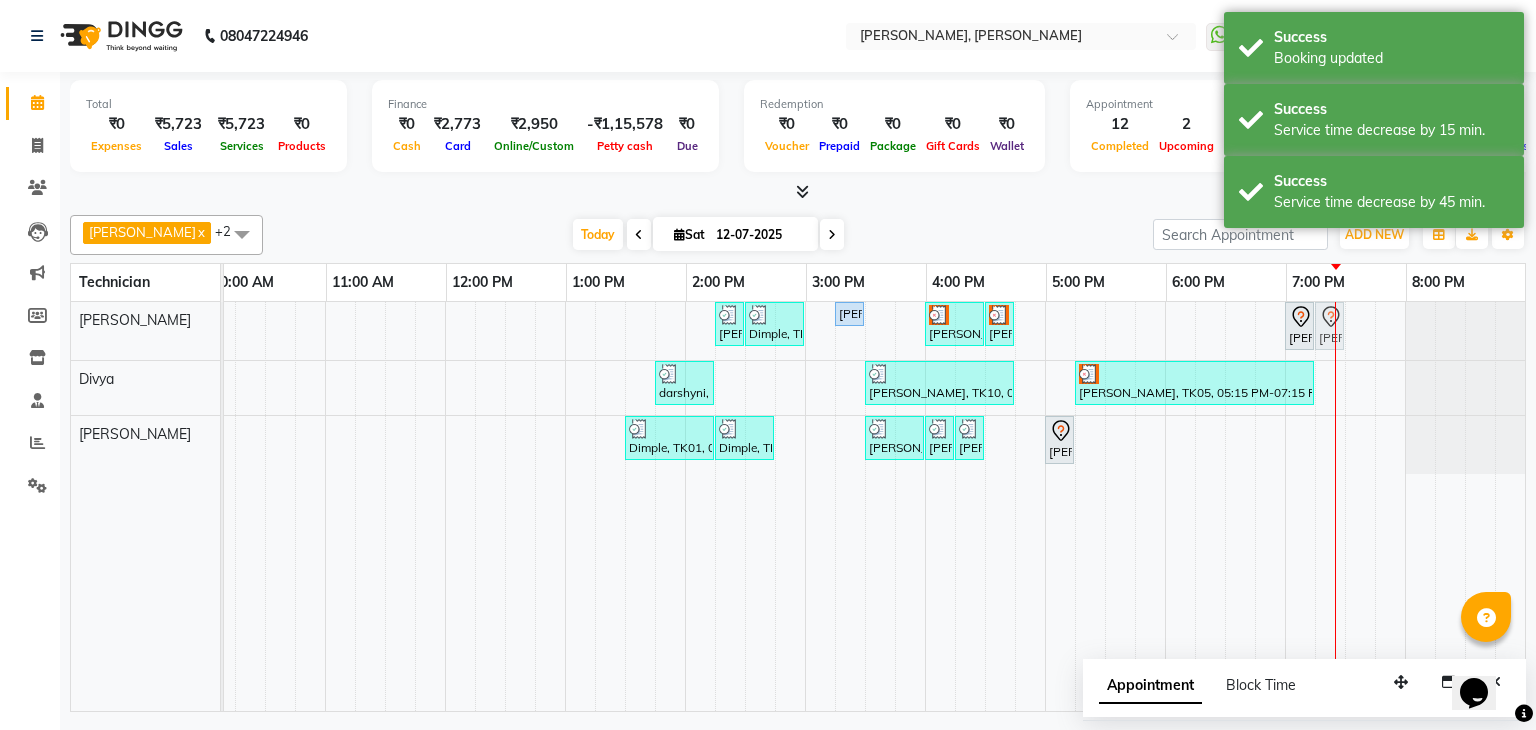 click on "[PERSON_NAME], TK09, 02:15 PM-02:30 PM, Restoration - Removal of Extension (Hand)     Dimple, TK01, 02:30 PM-03:00 PM, Permanent Nail Paint - Solid Color (Hand)    [PERSON_NAME], TK07, 03:15 PM-03:30 PM, Permanent Nail Paint - Solid Color (Hand)     [PERSON_NAME], TK05, 04:00 PM-04:30 PM, Nail Extension - Acrylic (Hand)     [PERSON_NAME], TK05, 04:30 PM-04:45 PM, Nail Art - Chrome (Hand)             [PERSON_NAME], TK11, 07:00 PM-07:15 PM, Gel polish removal             [PERSON_NAME], TK11, 07:45 PM-08:00 PM, Permanent Nail Paint - French (Hand)             [PERSON_NAME], TK11, 07:45 PM-08:00 PM, Permanent Nail Paint - French (Hand)" at bounding box center [-35, 331] 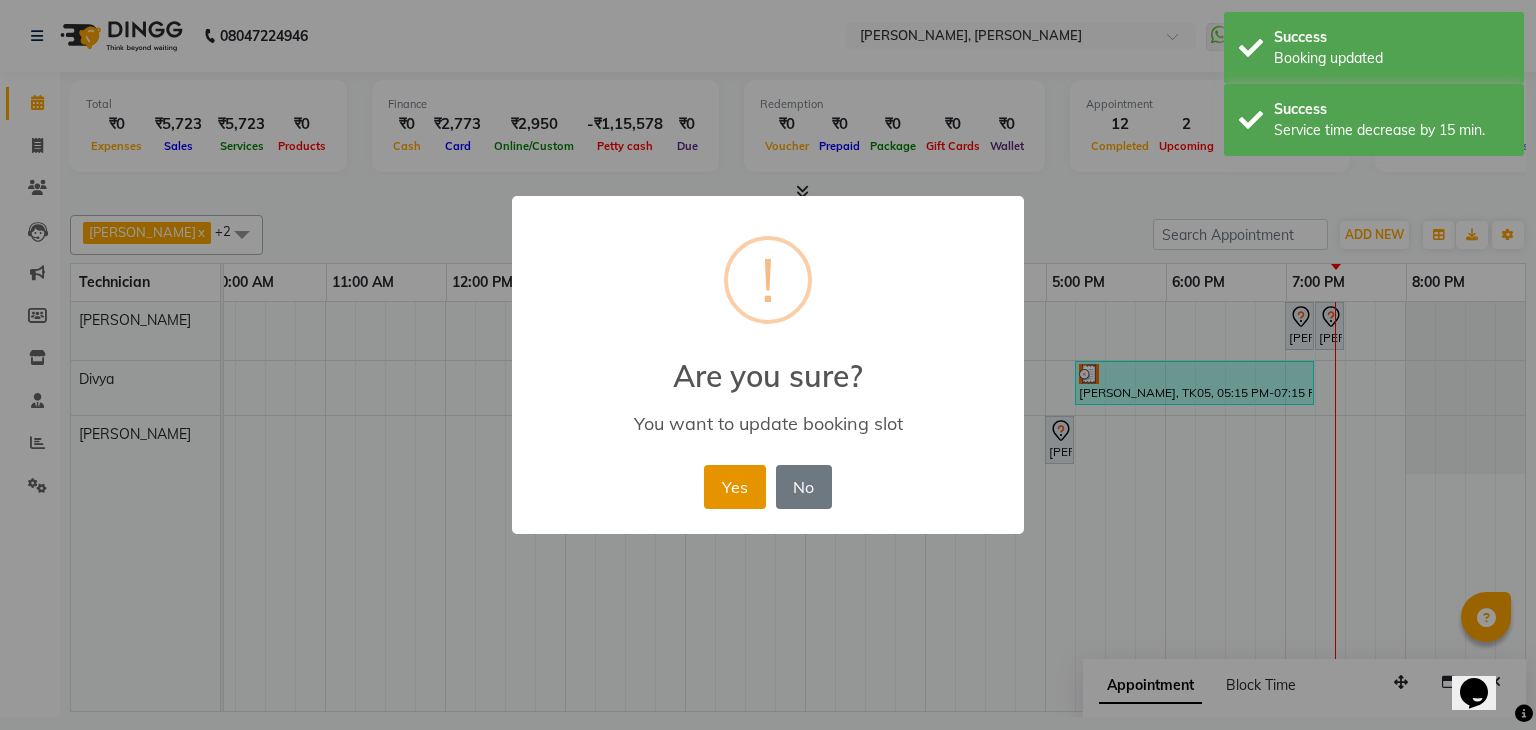 click on "Yes" at bounding box center (734, 487) 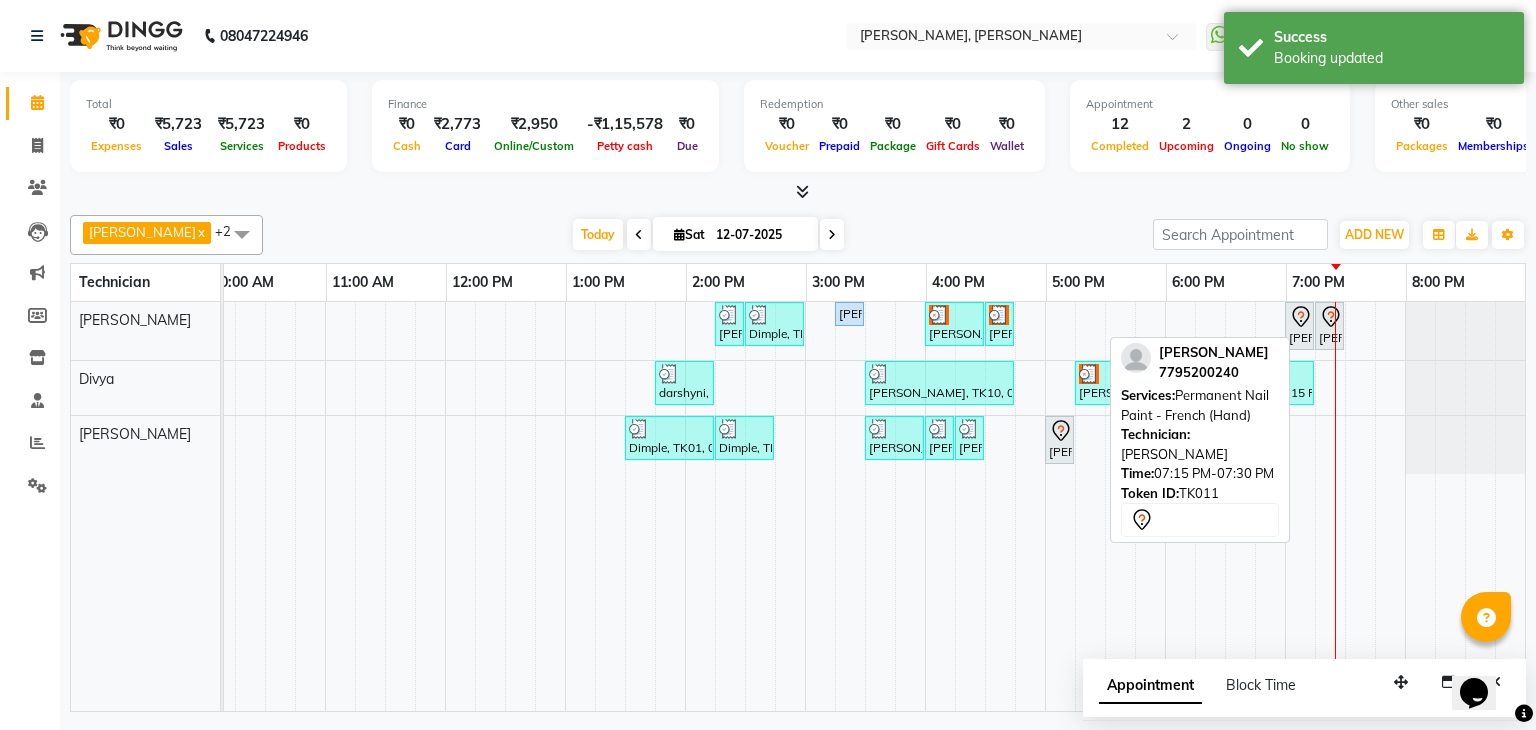click on "[PERSON_NAME], TK11, 07:15 PM-07:30 PM, Permanent Nail Paint - French (Hand)" at bounding box center (1329, 326) 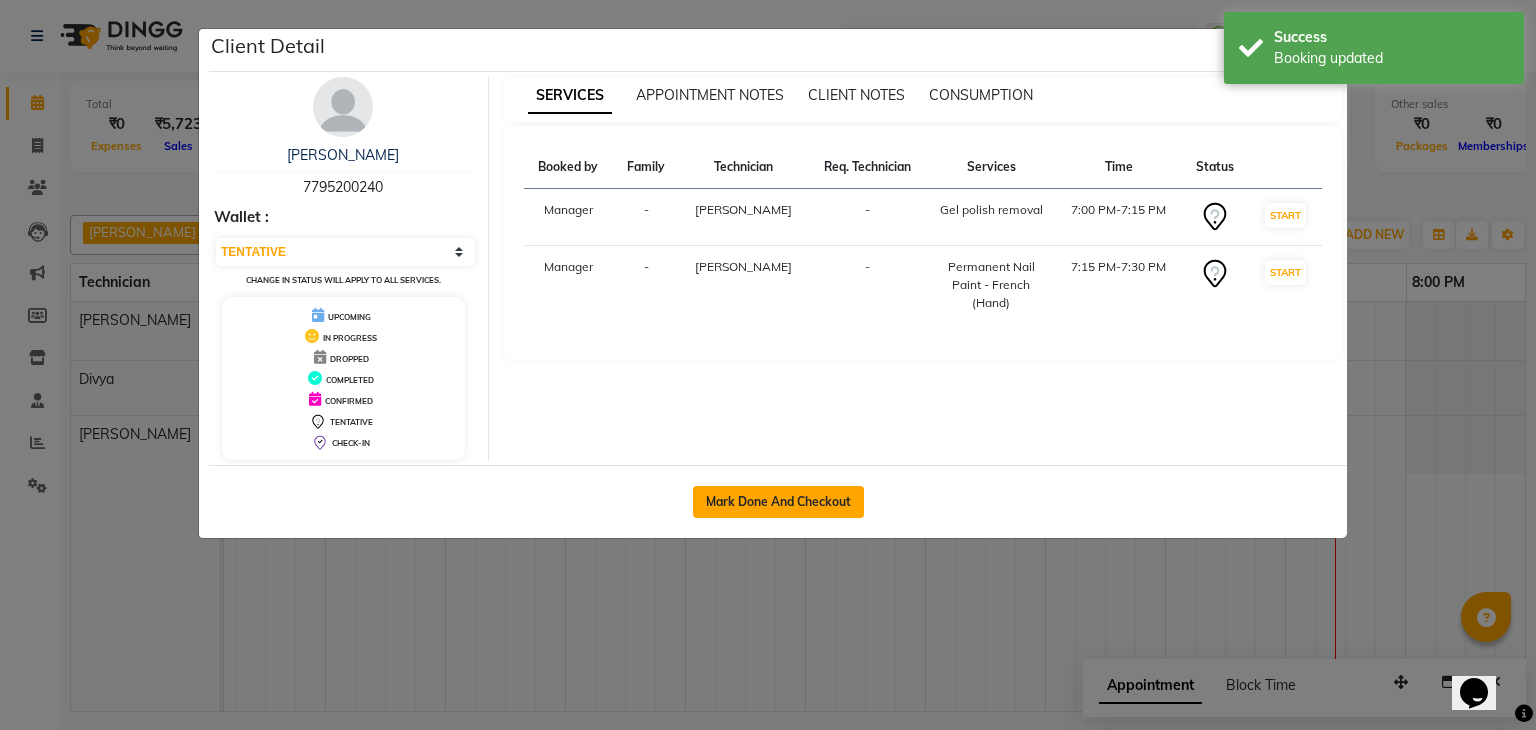 click on "Mark Done And Checkout" 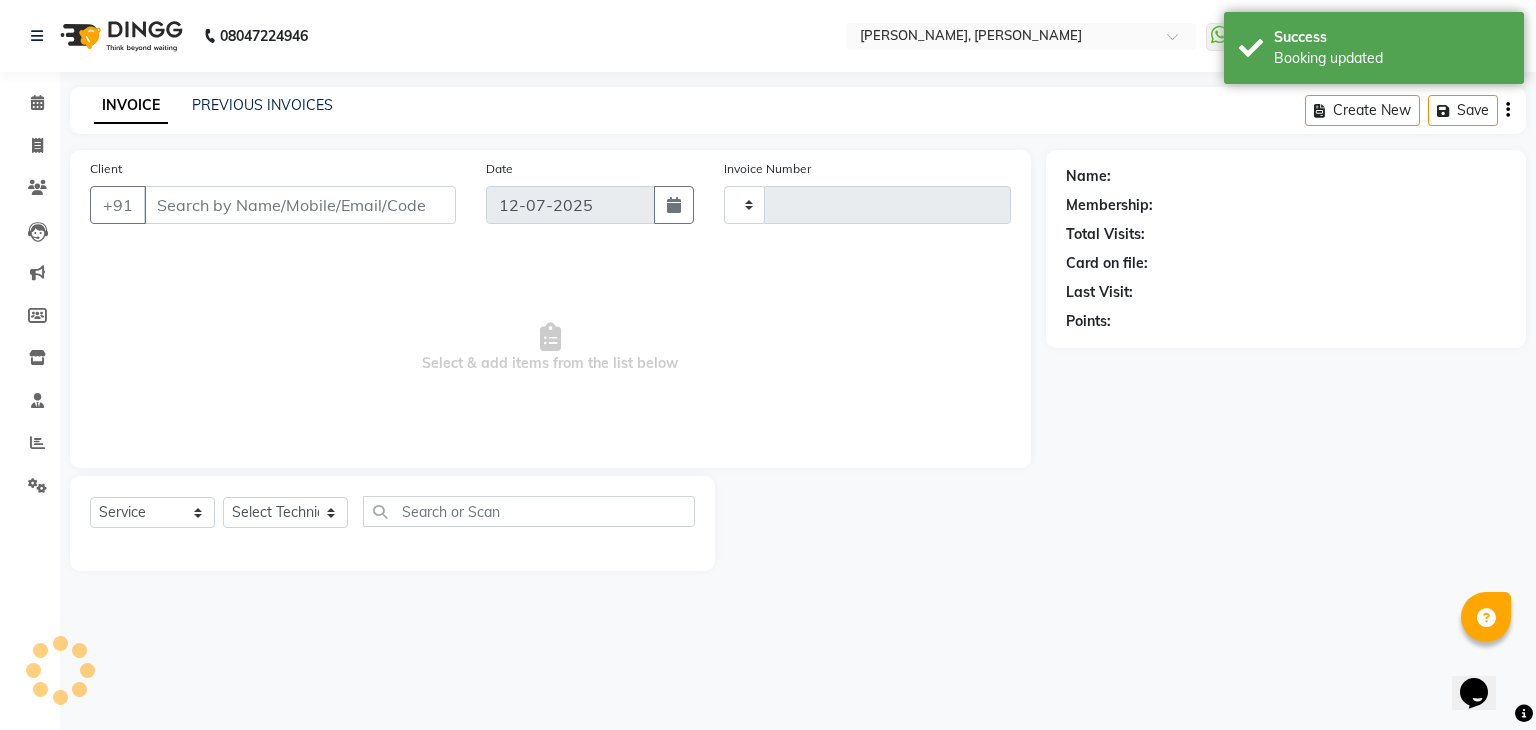 type on "0769" 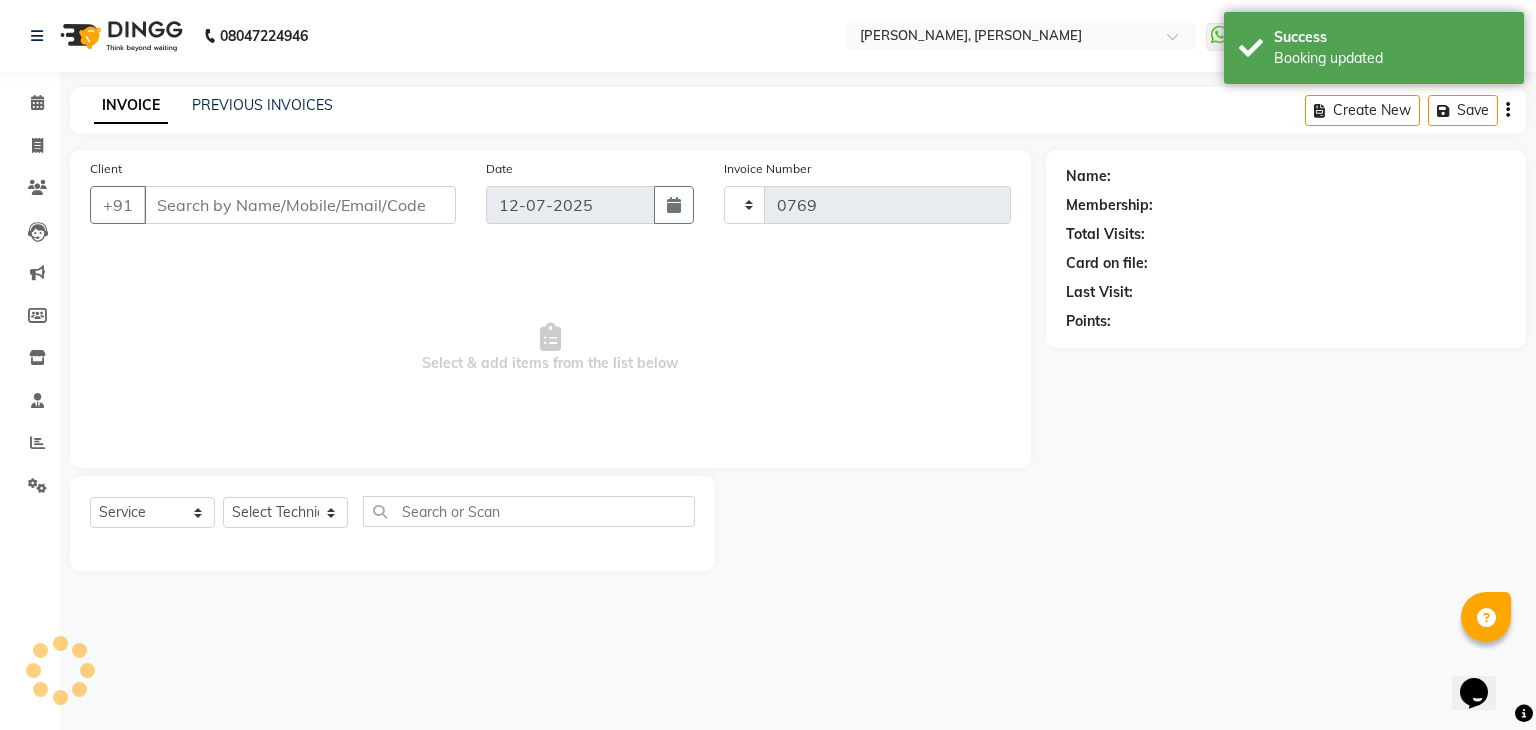 select on "6455" 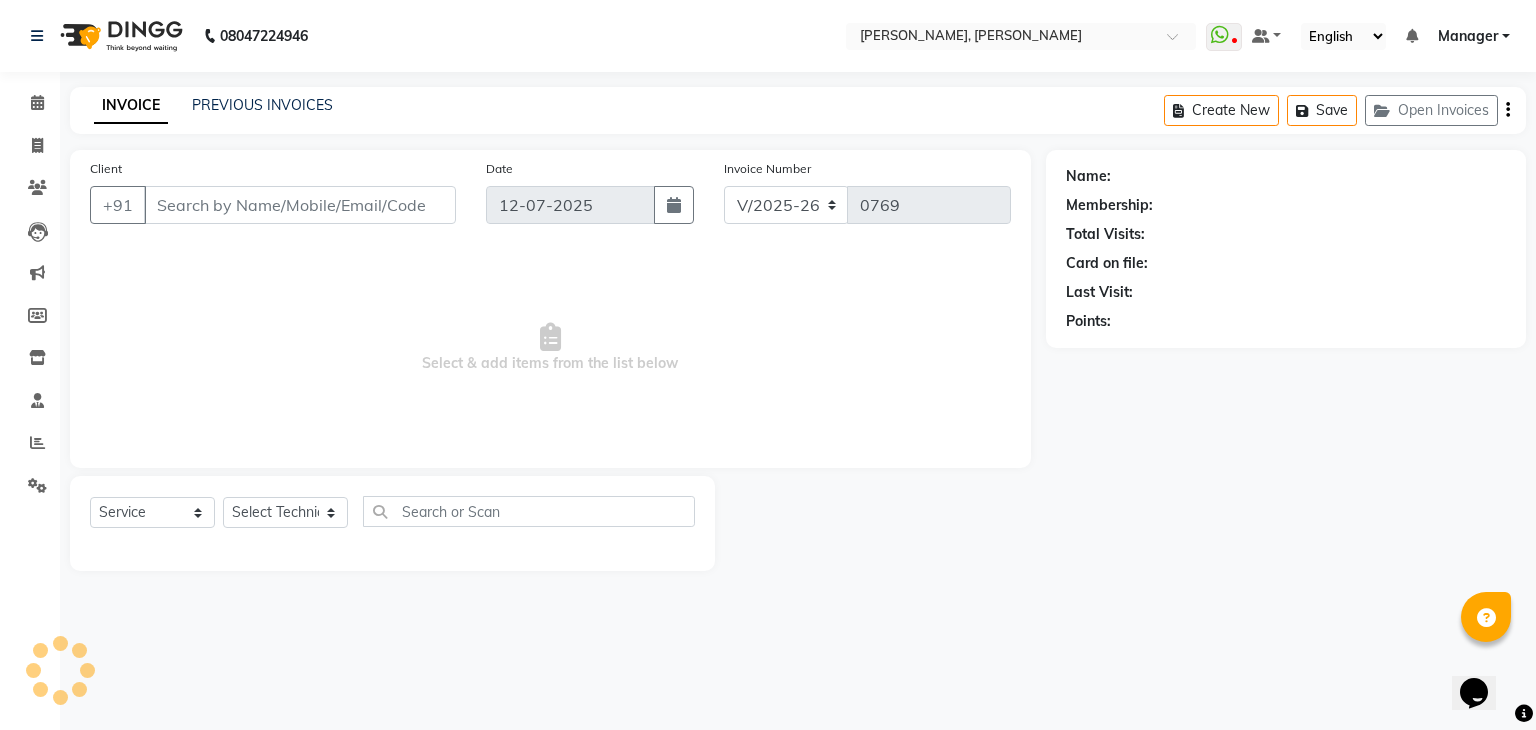 type on "77******40" 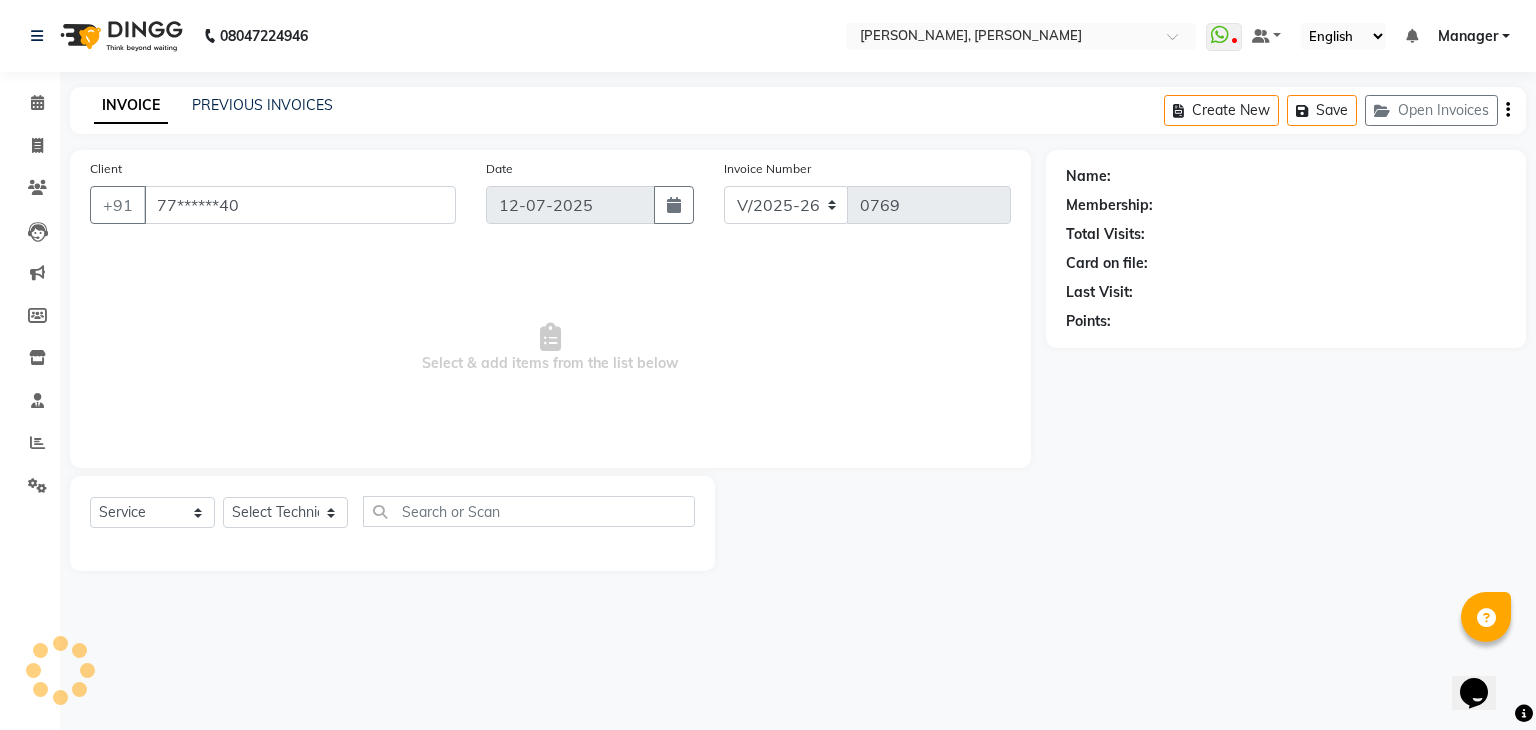 select on "54412" 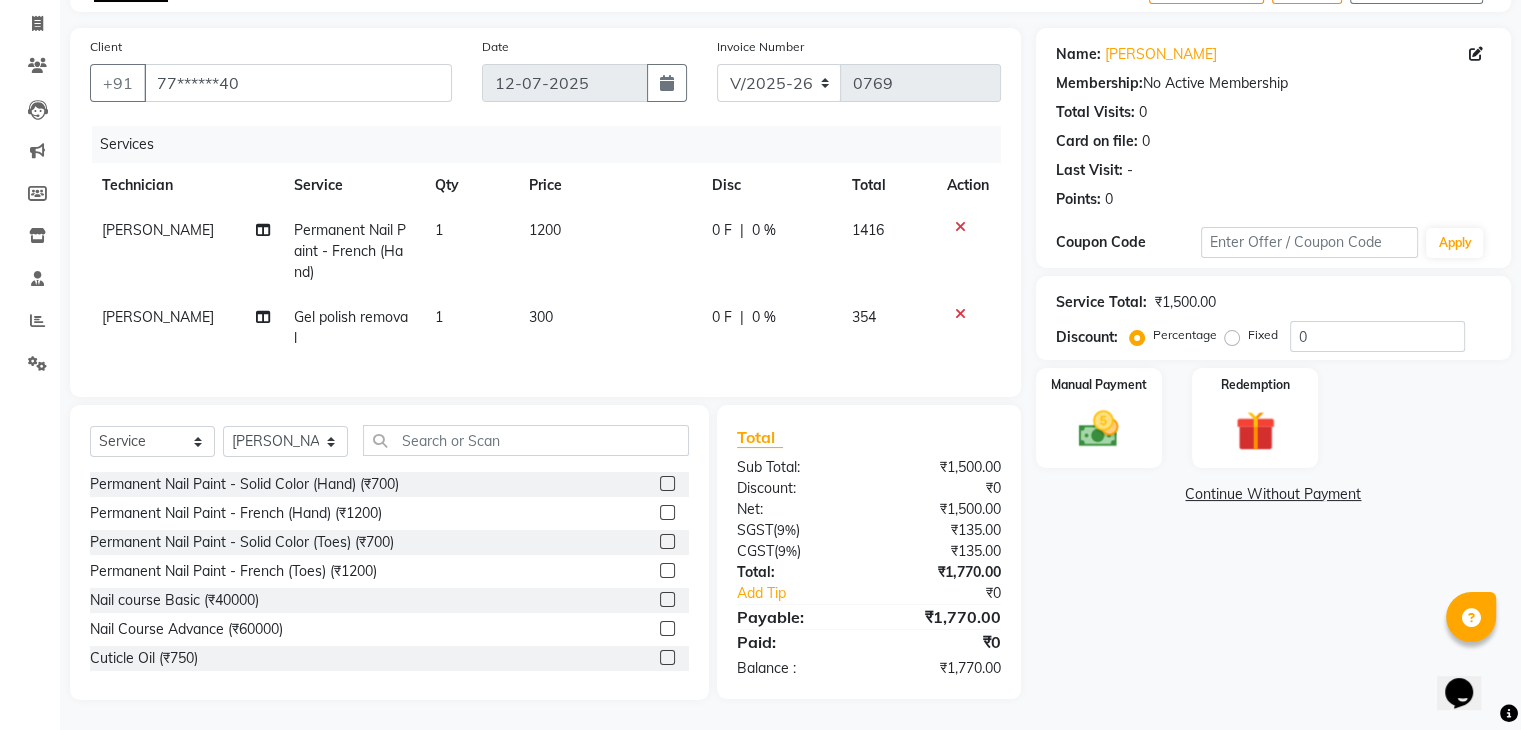 scroll, scrollTop: 0, scrollLeft: 0, axis: both 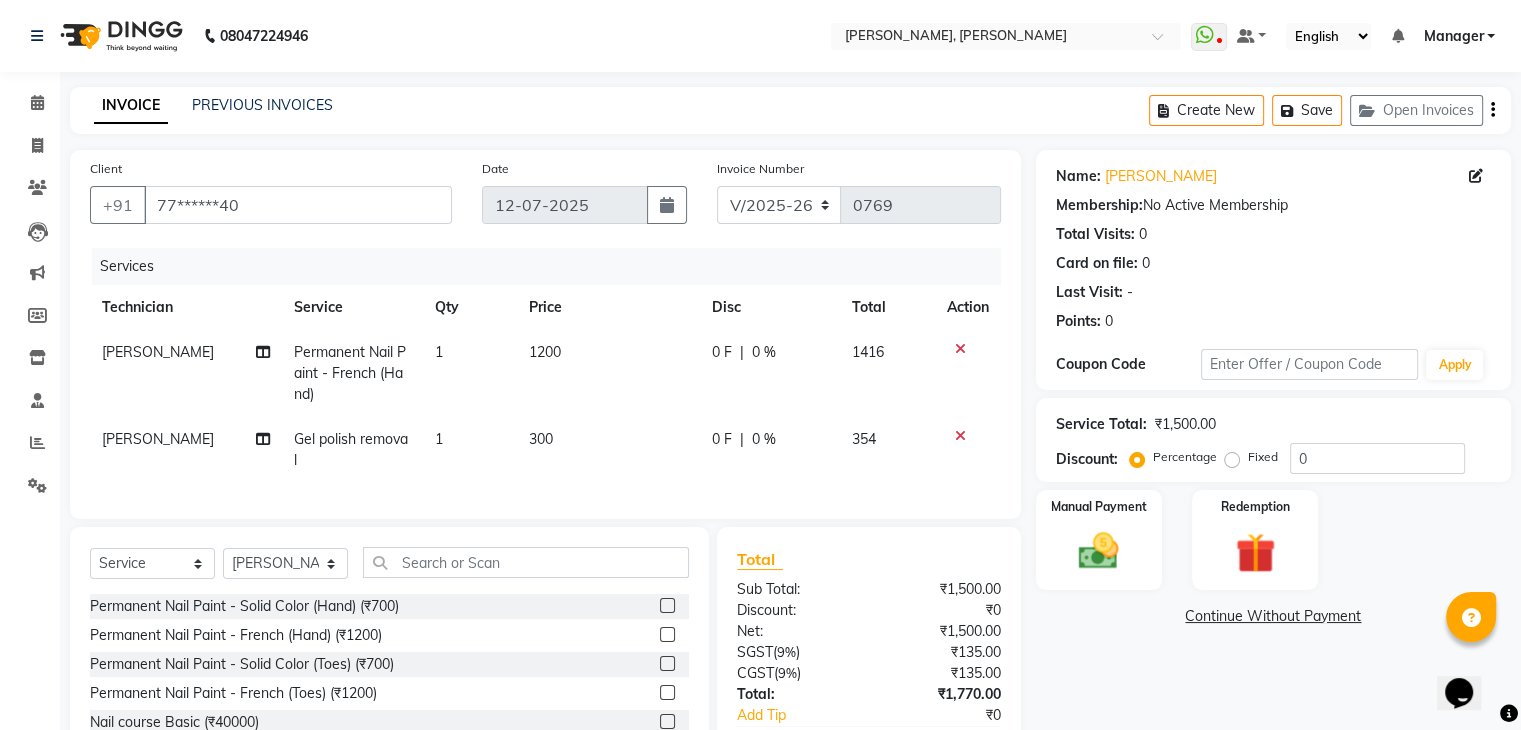 click on "1200" 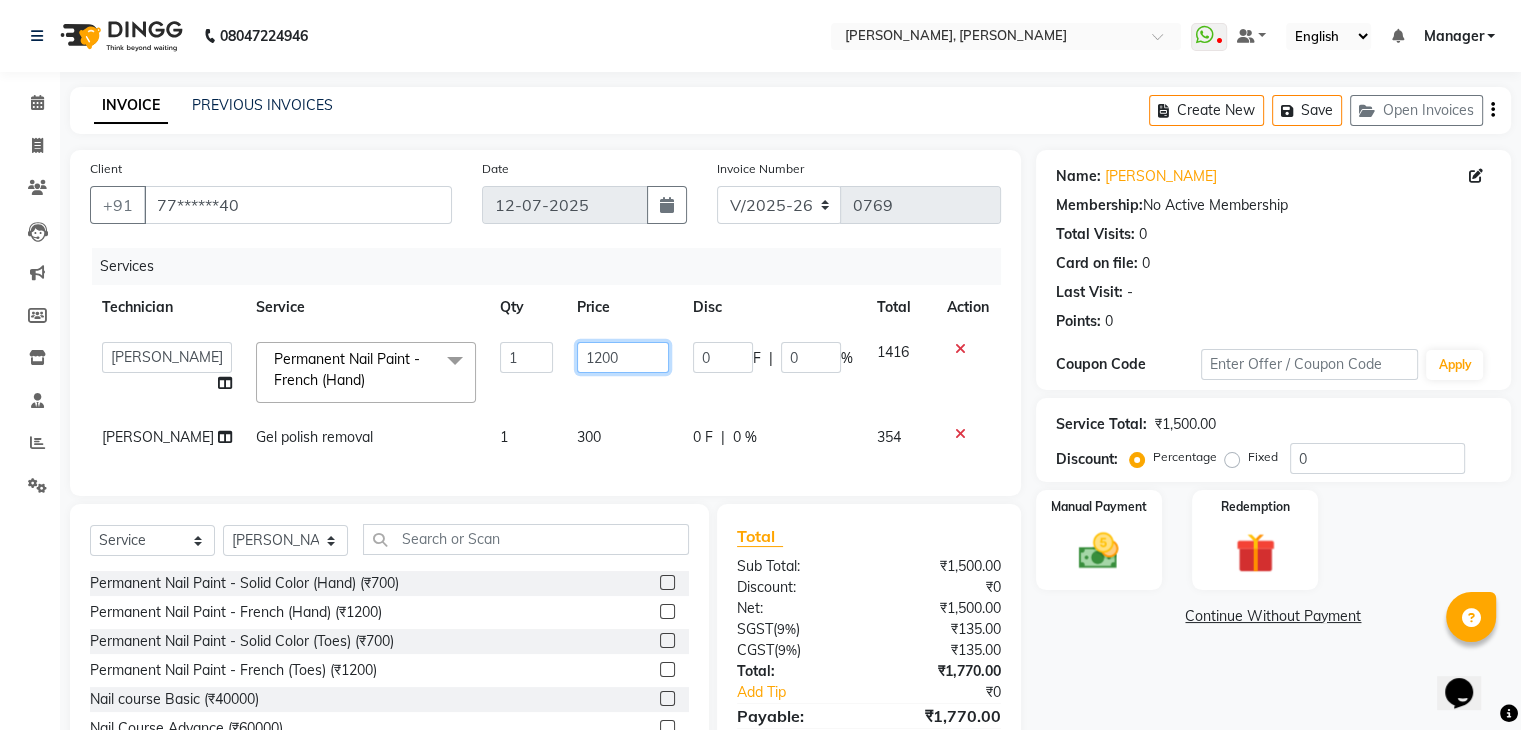 click on "1200" 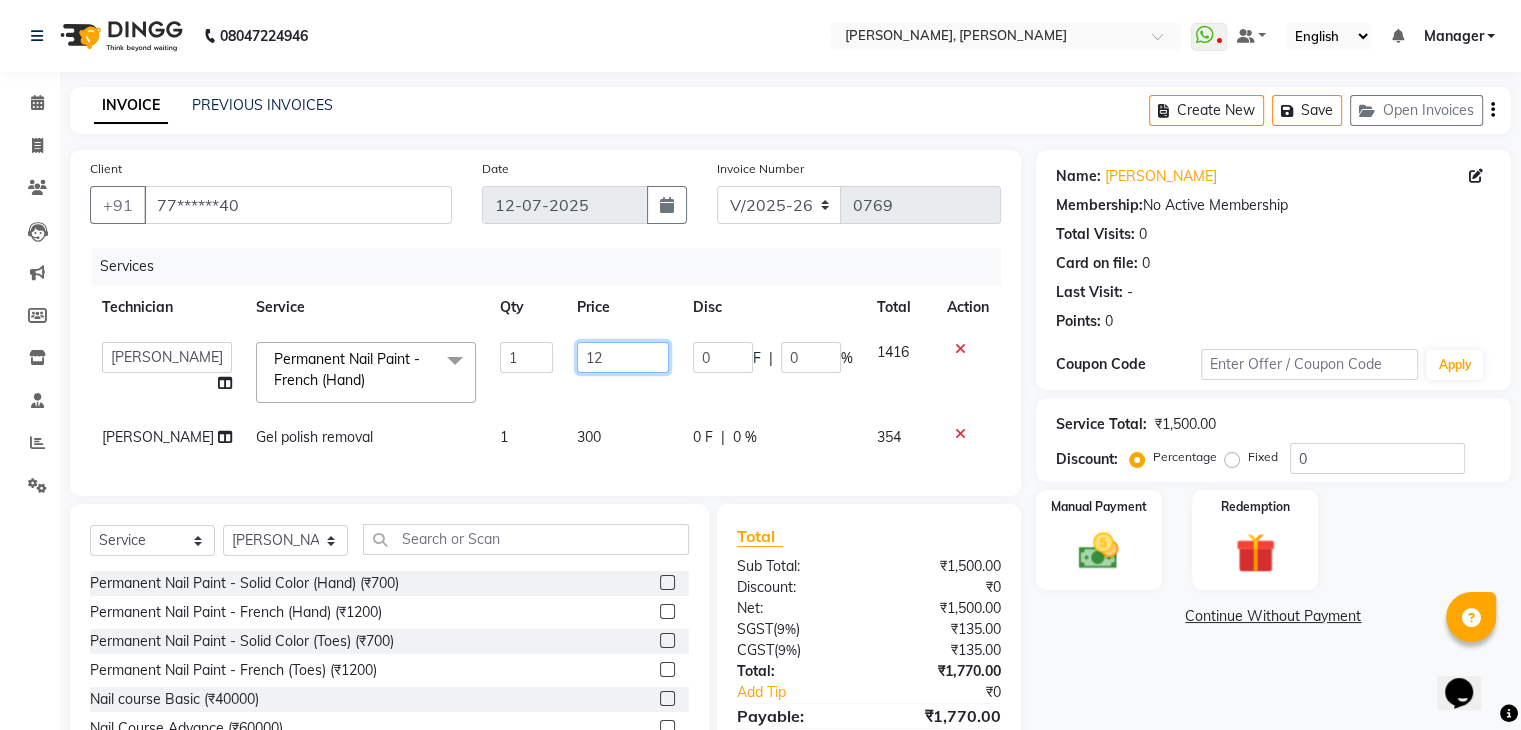 type on "1" 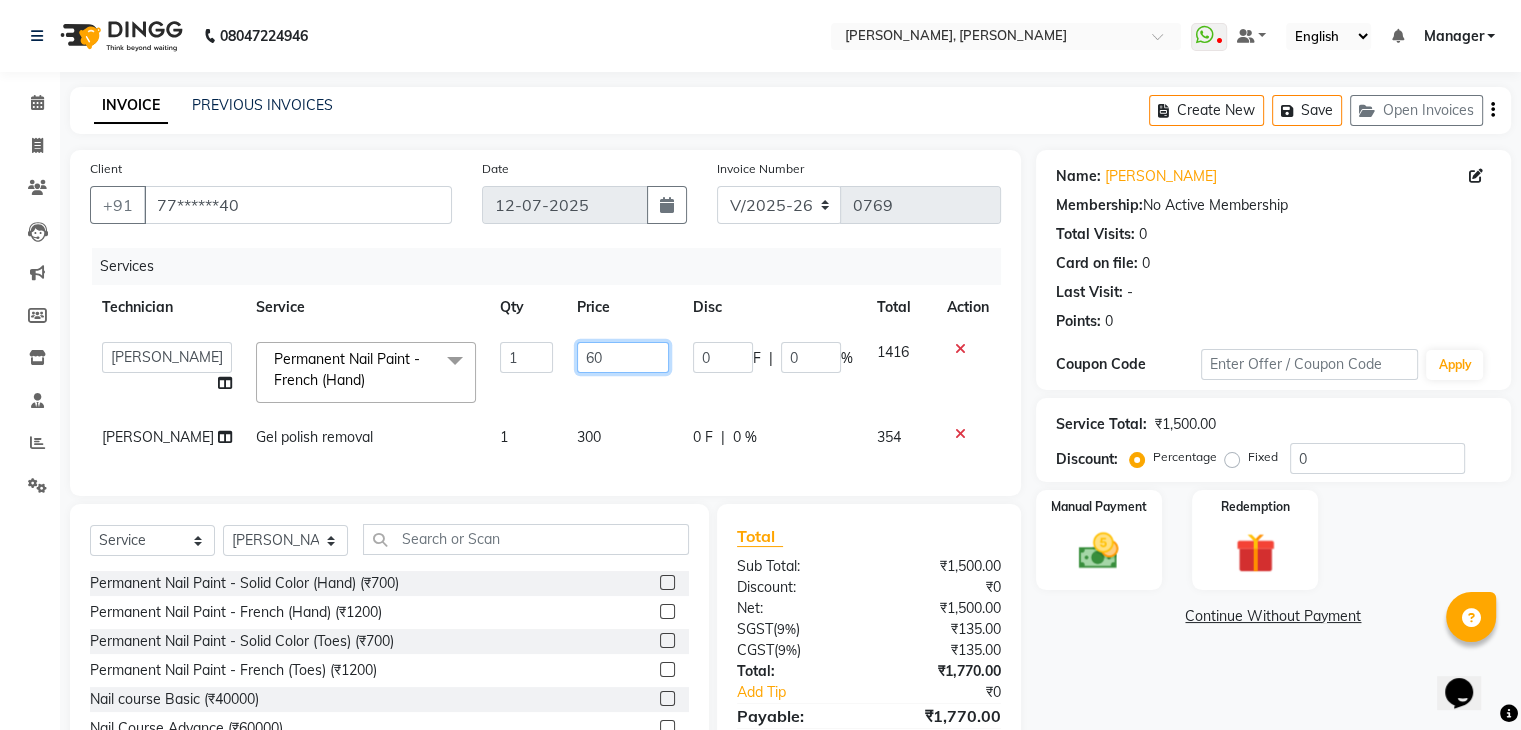 type on "600" 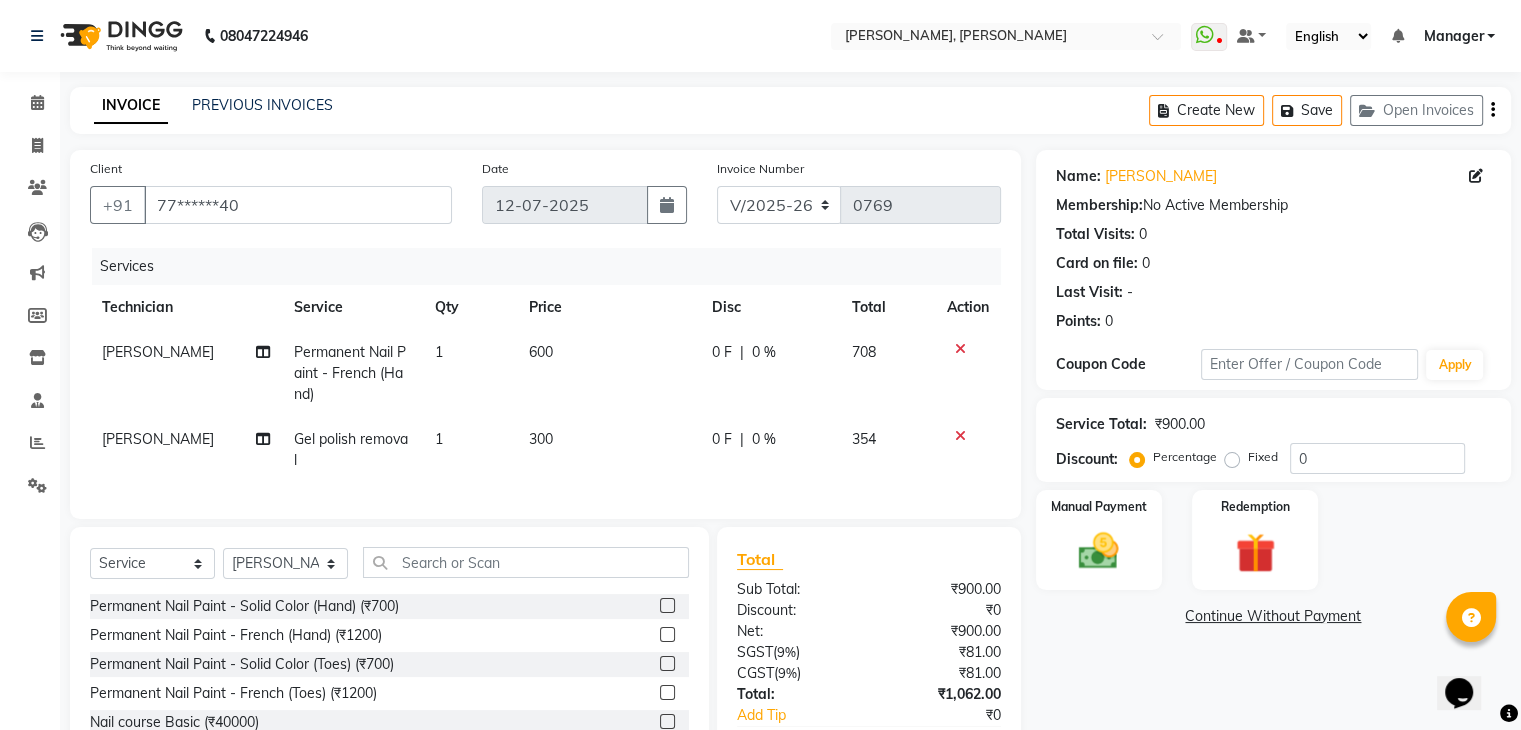 click on "Name: [PERSON_NAME]  Membership:  No Active Membership  Total Visits:  0 Card on file:  0 Last Visit:   - Points:   0  Coupon Code Apply Service Total:  ₹900.00  Discount:  Percentage   Fixed  0 Manual Payment Redemption  Continue Without Payment" 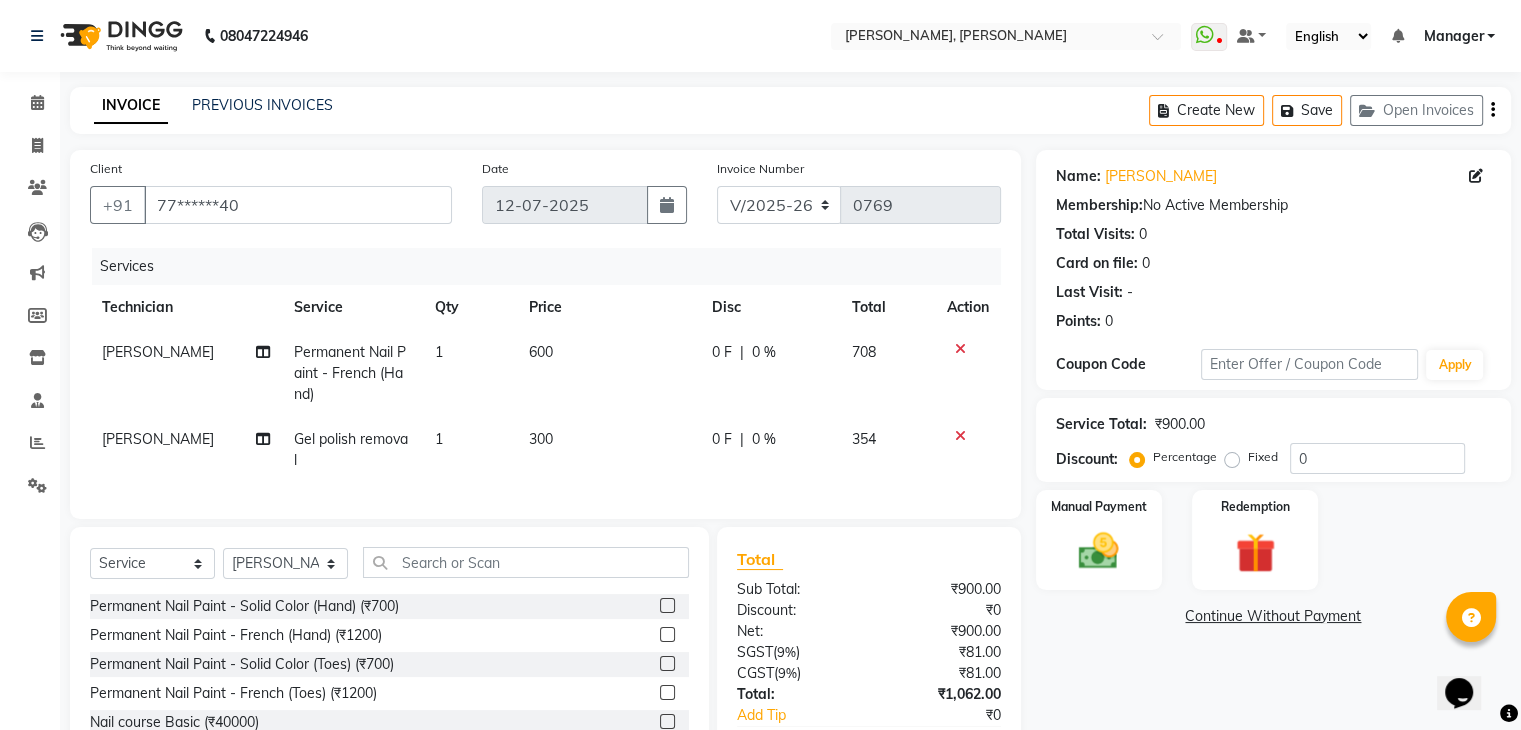 scroll, scrollTop: 138, scrollLeft: 0, axis: vertical 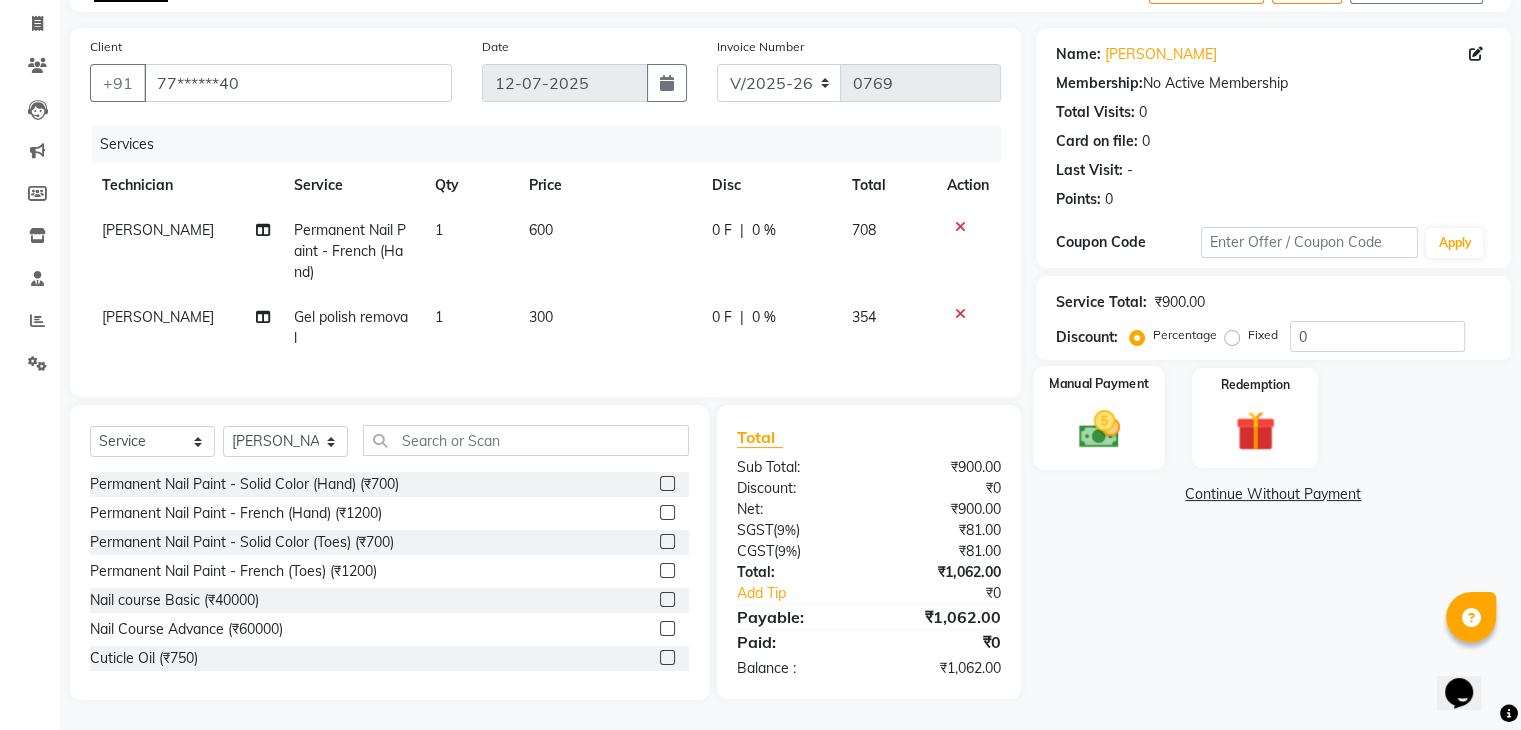 click on "Manual Payment" 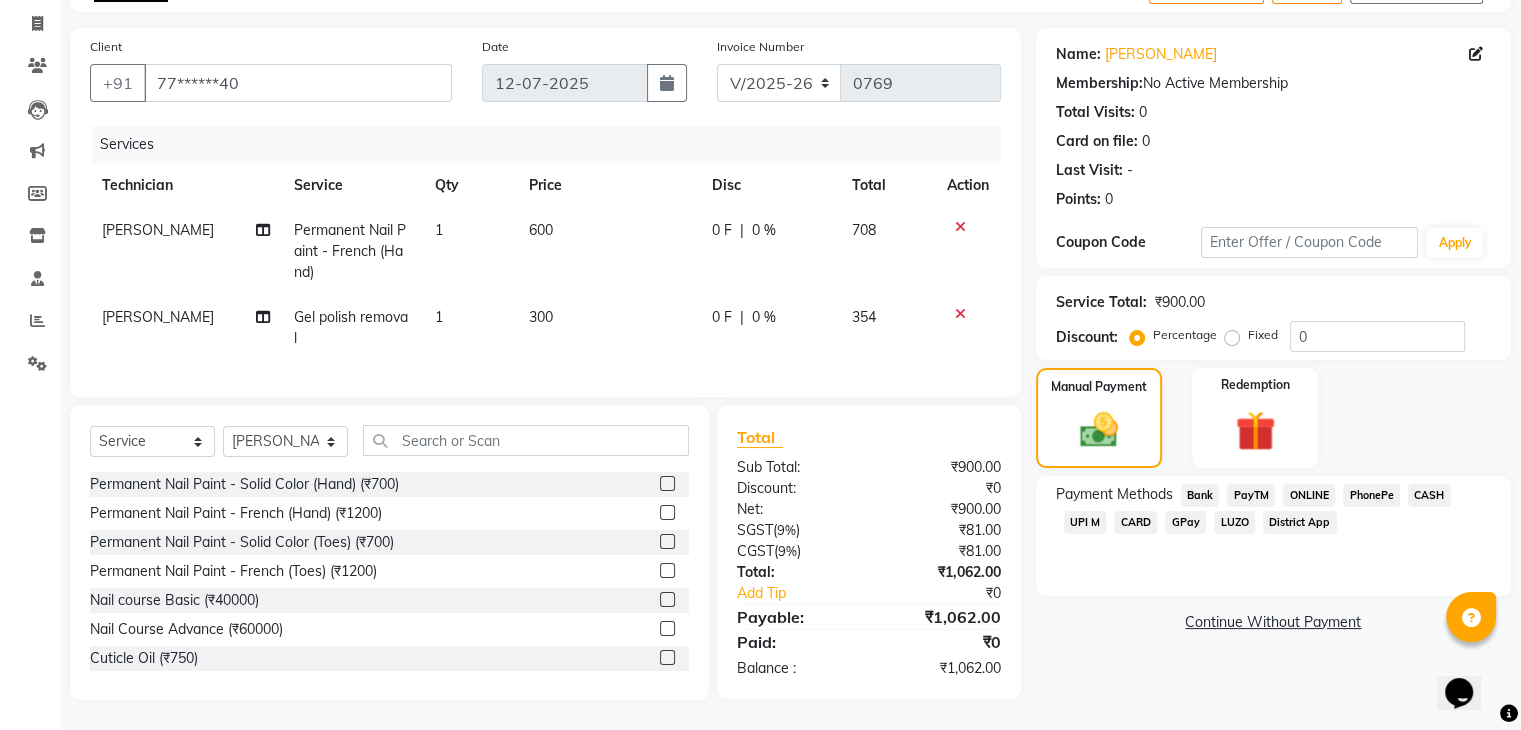 click on "UPI M" 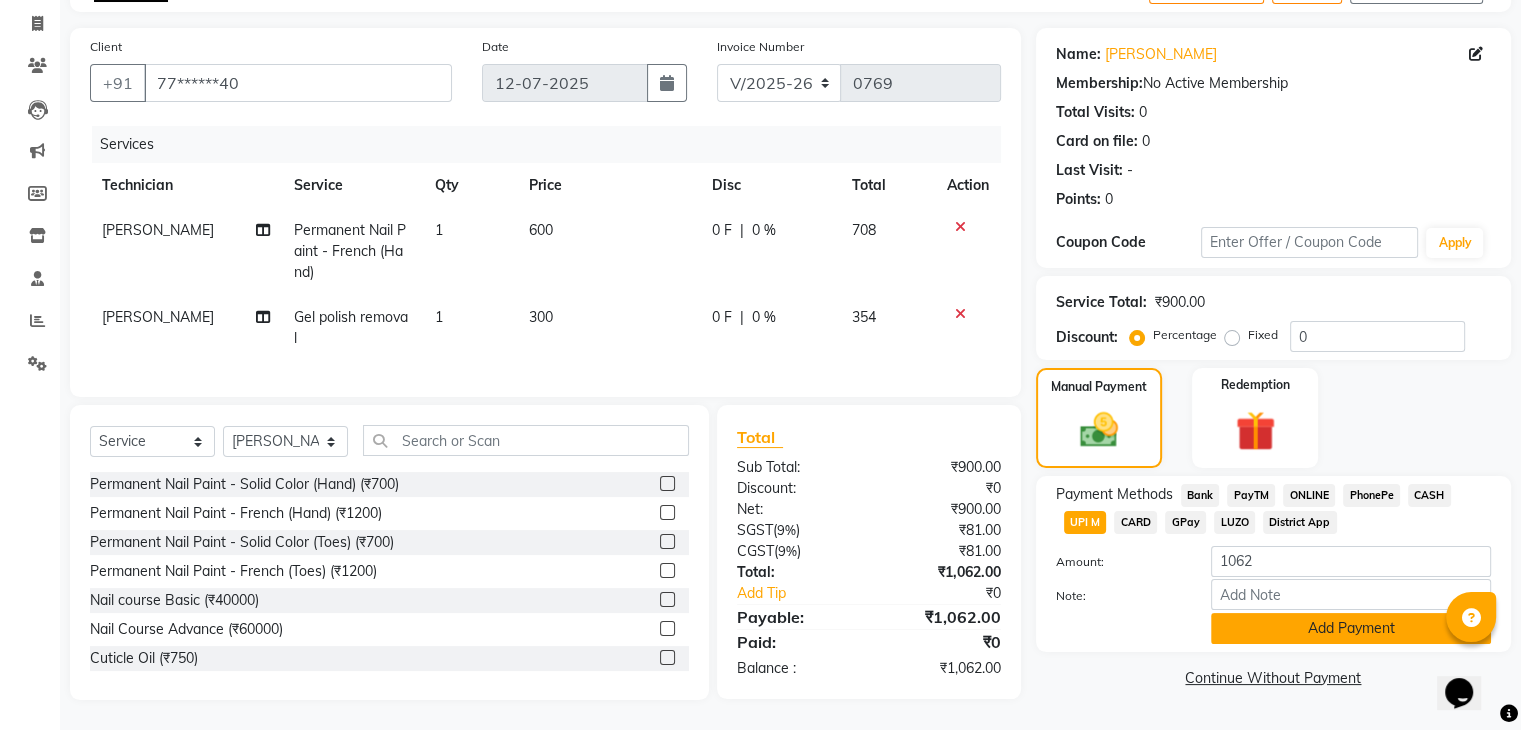 click on "Add Payment" 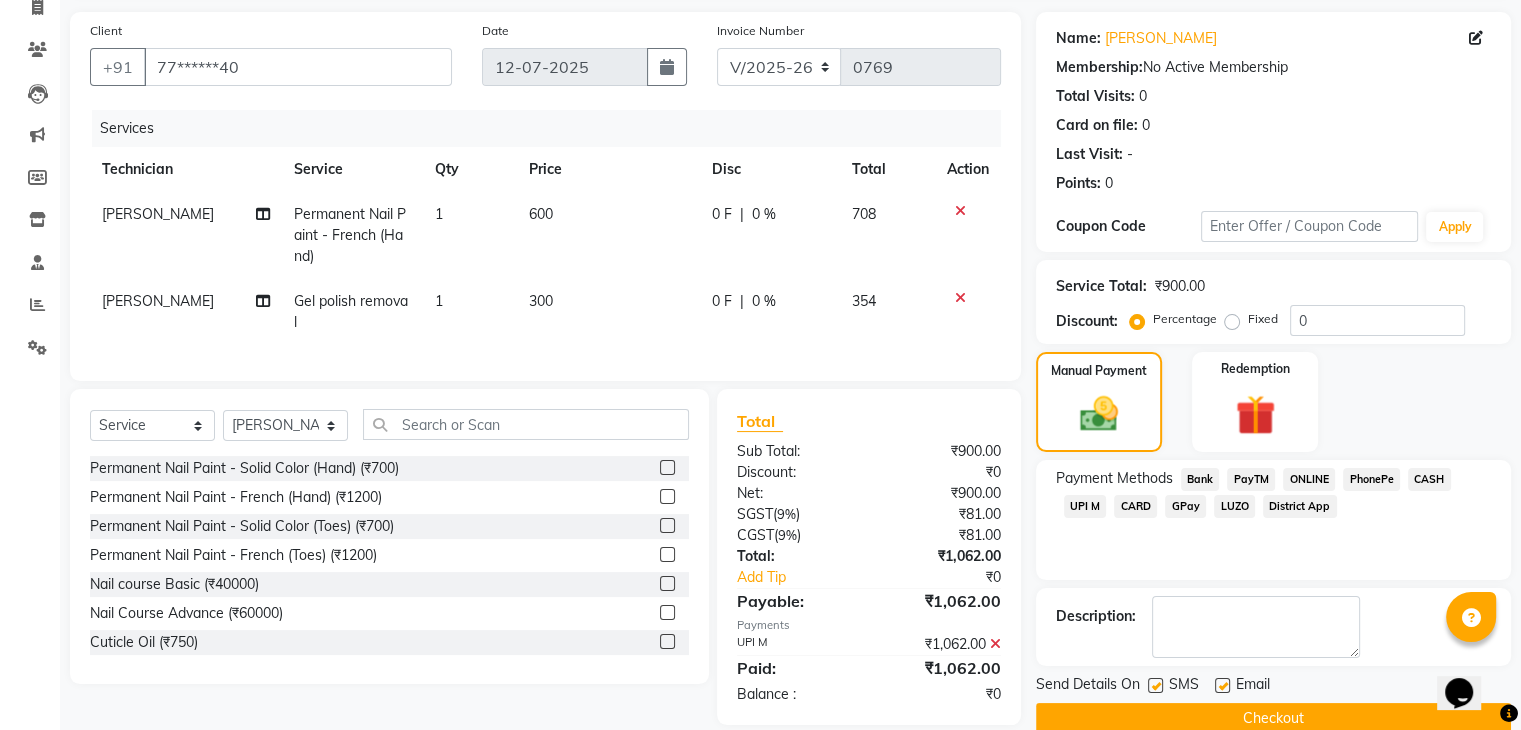 scroll, scrollTop: 179, scrollLeft: 0, axis: vertical 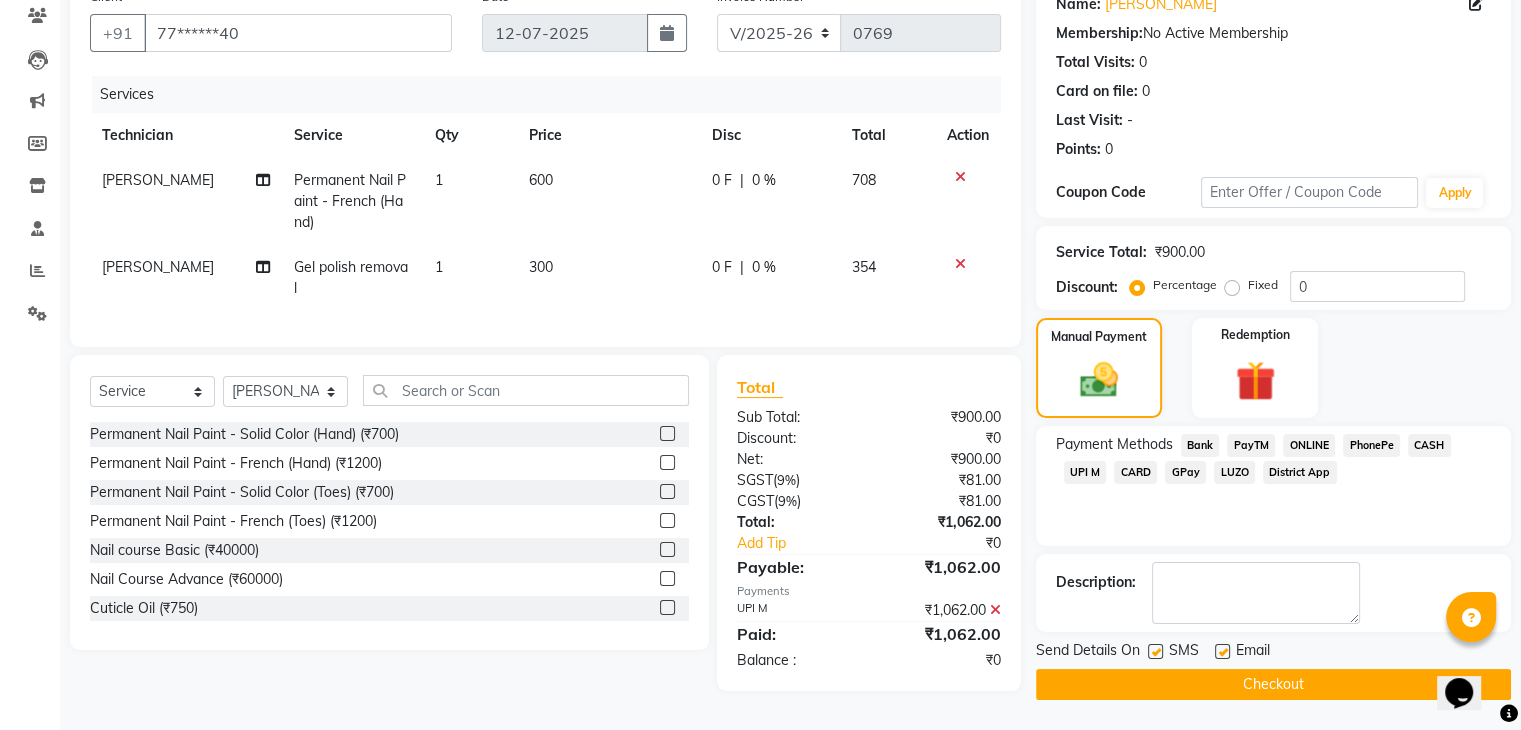 click on "Checkout" 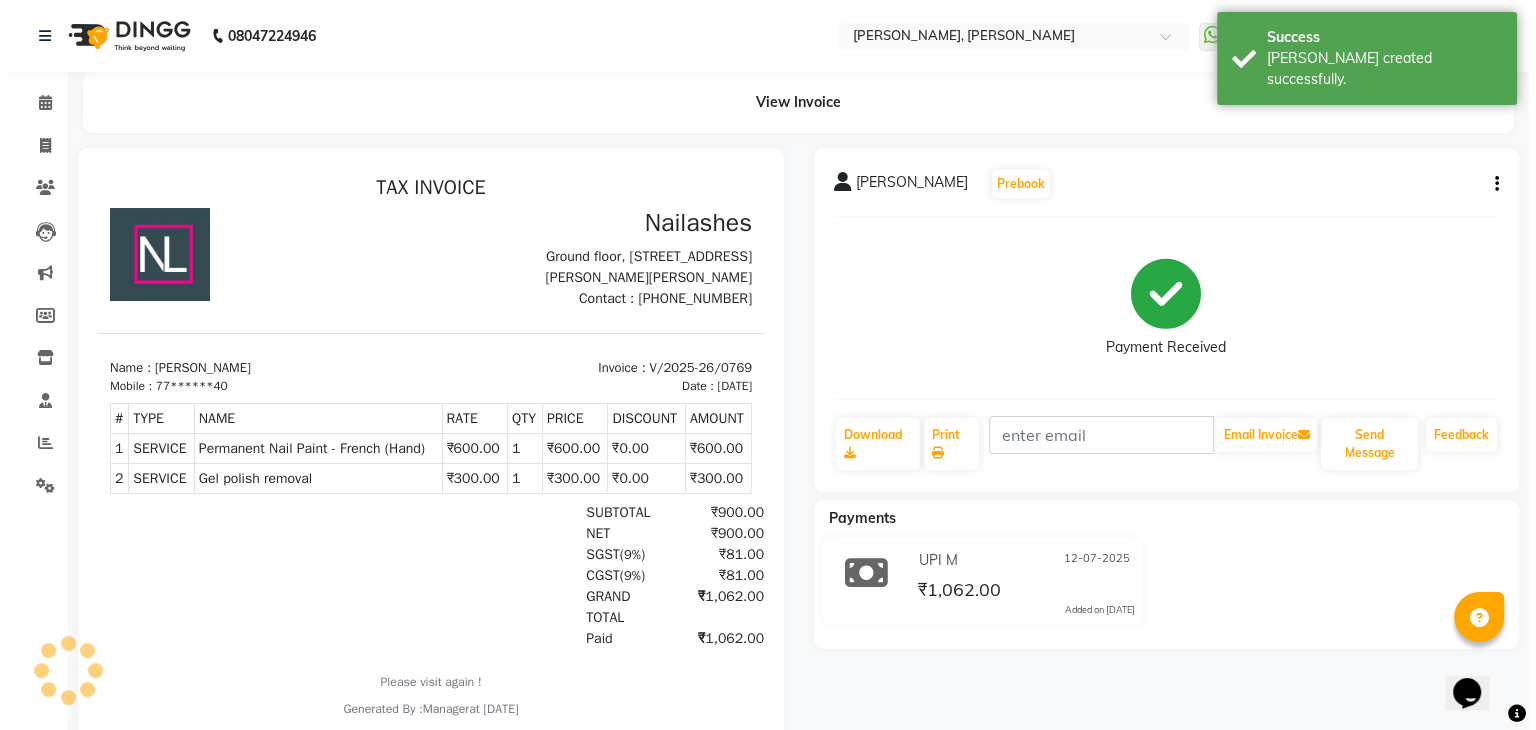 scroll, scrollTop: 0, scrollLeft: 0, axis: both 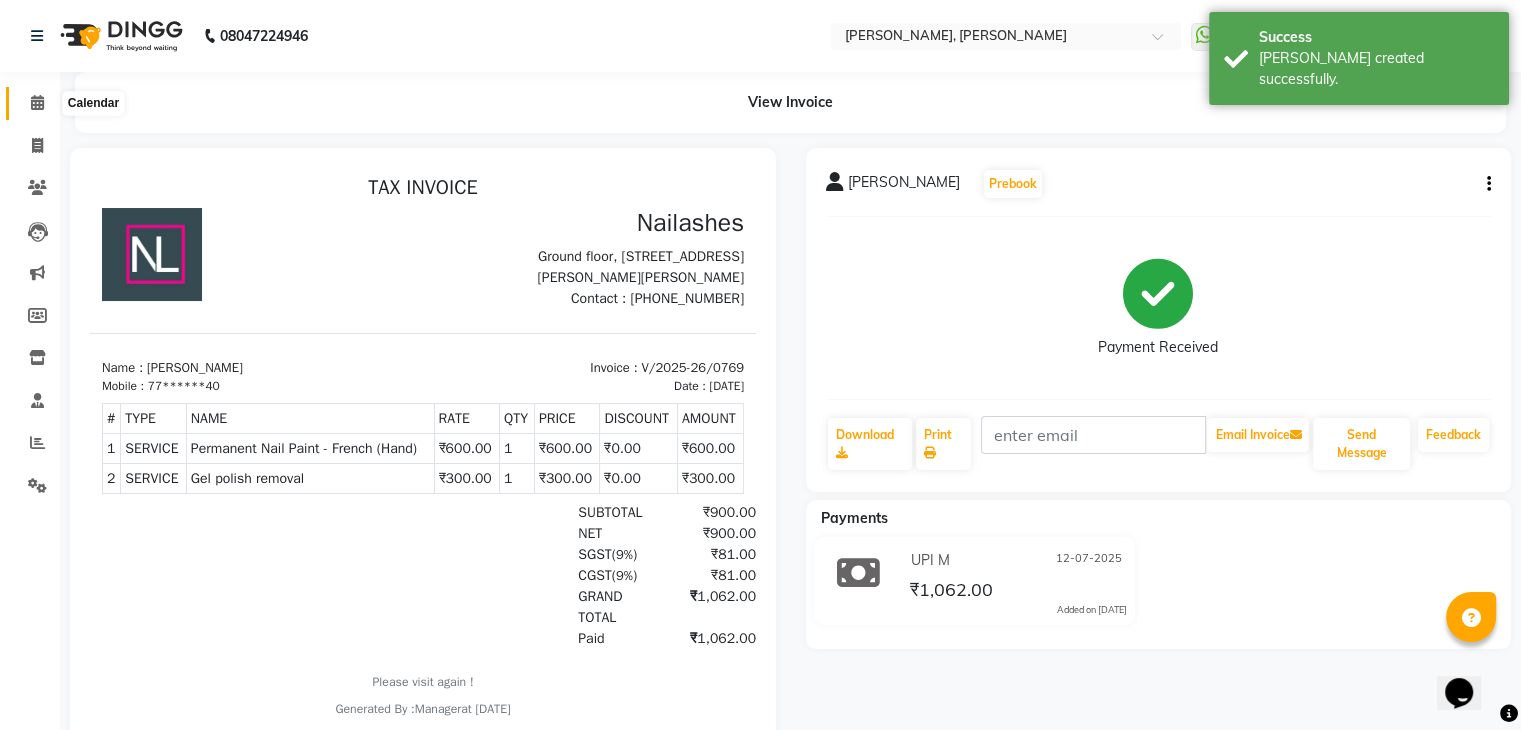 click 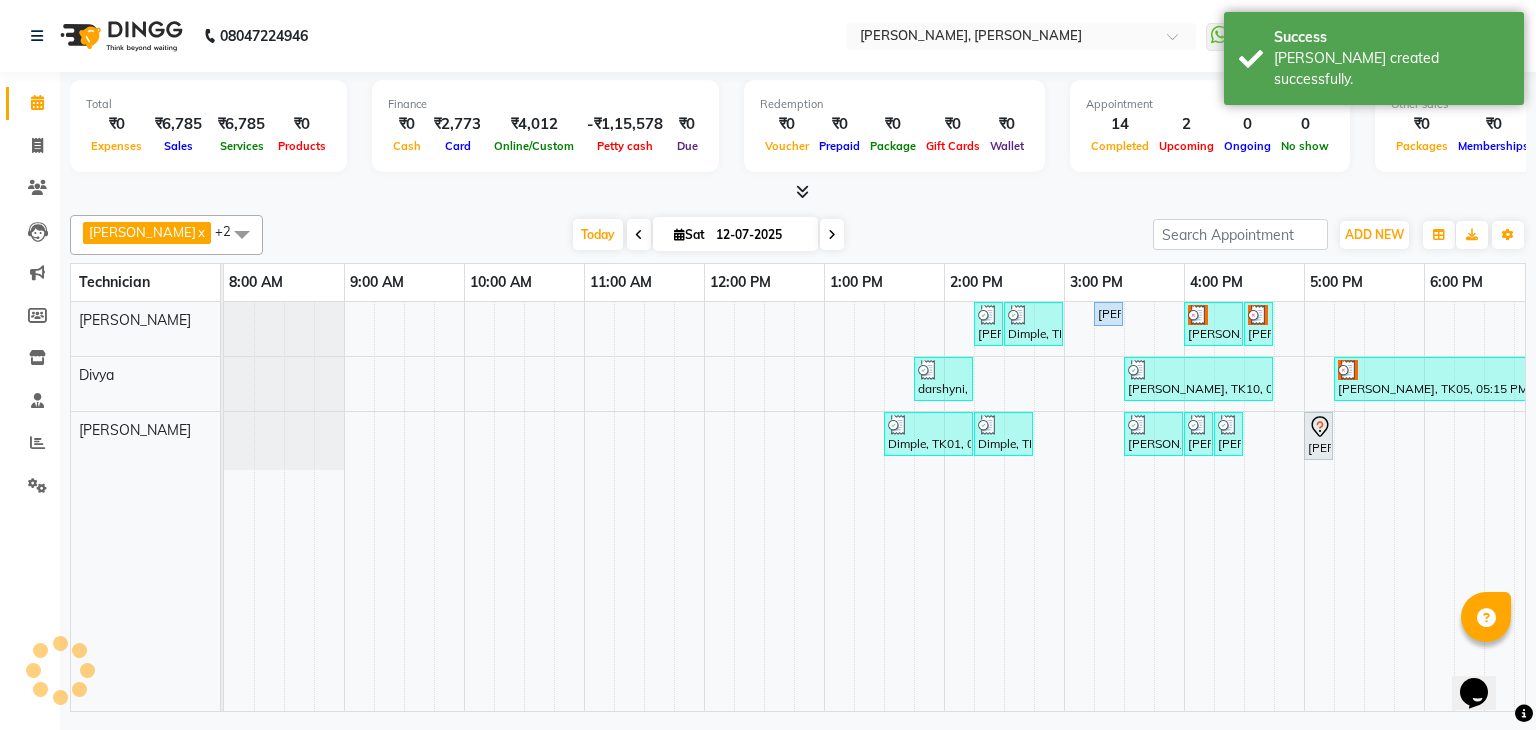 scroll, scrollTop: 0, scrollLeft: 0, axis: both 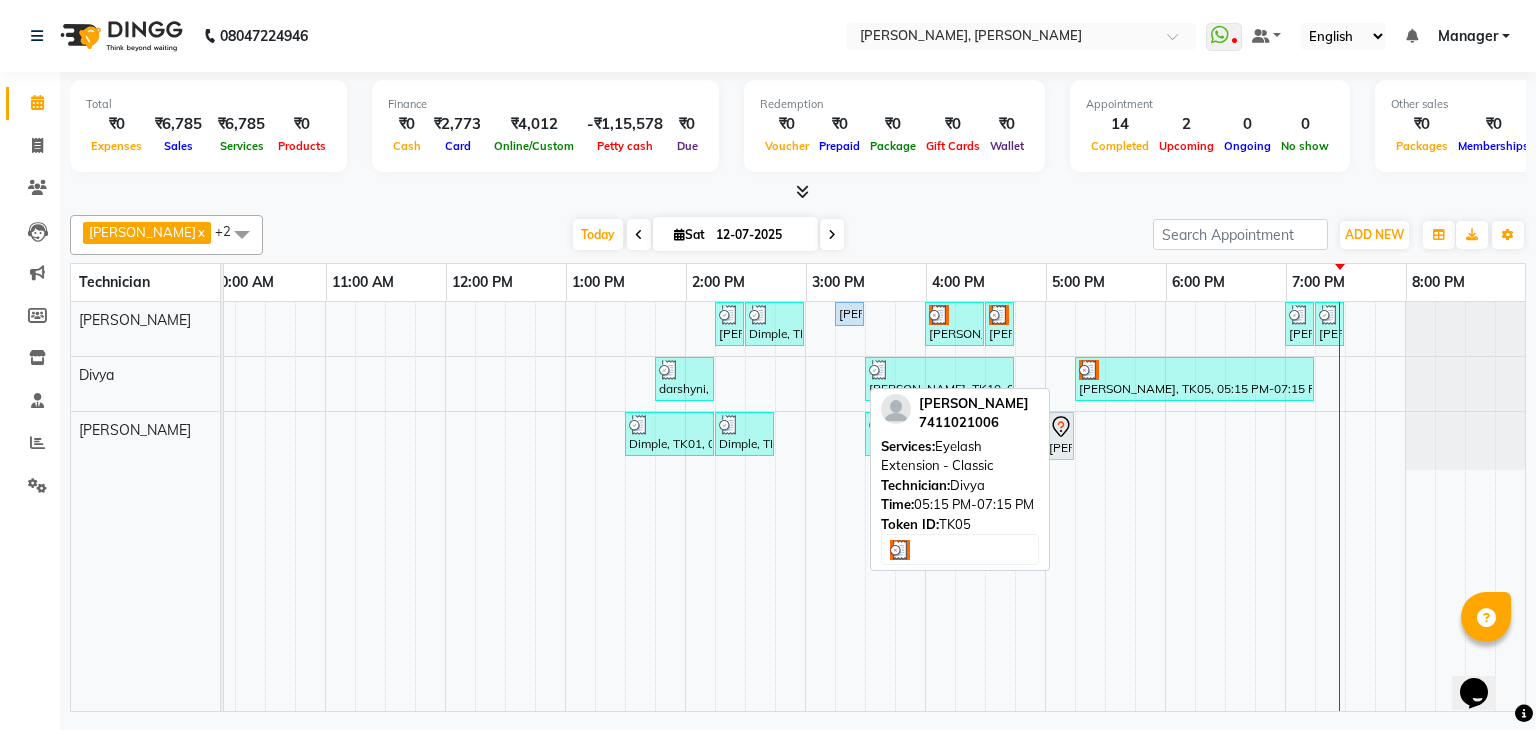 click at bounding box center [1194, 370] 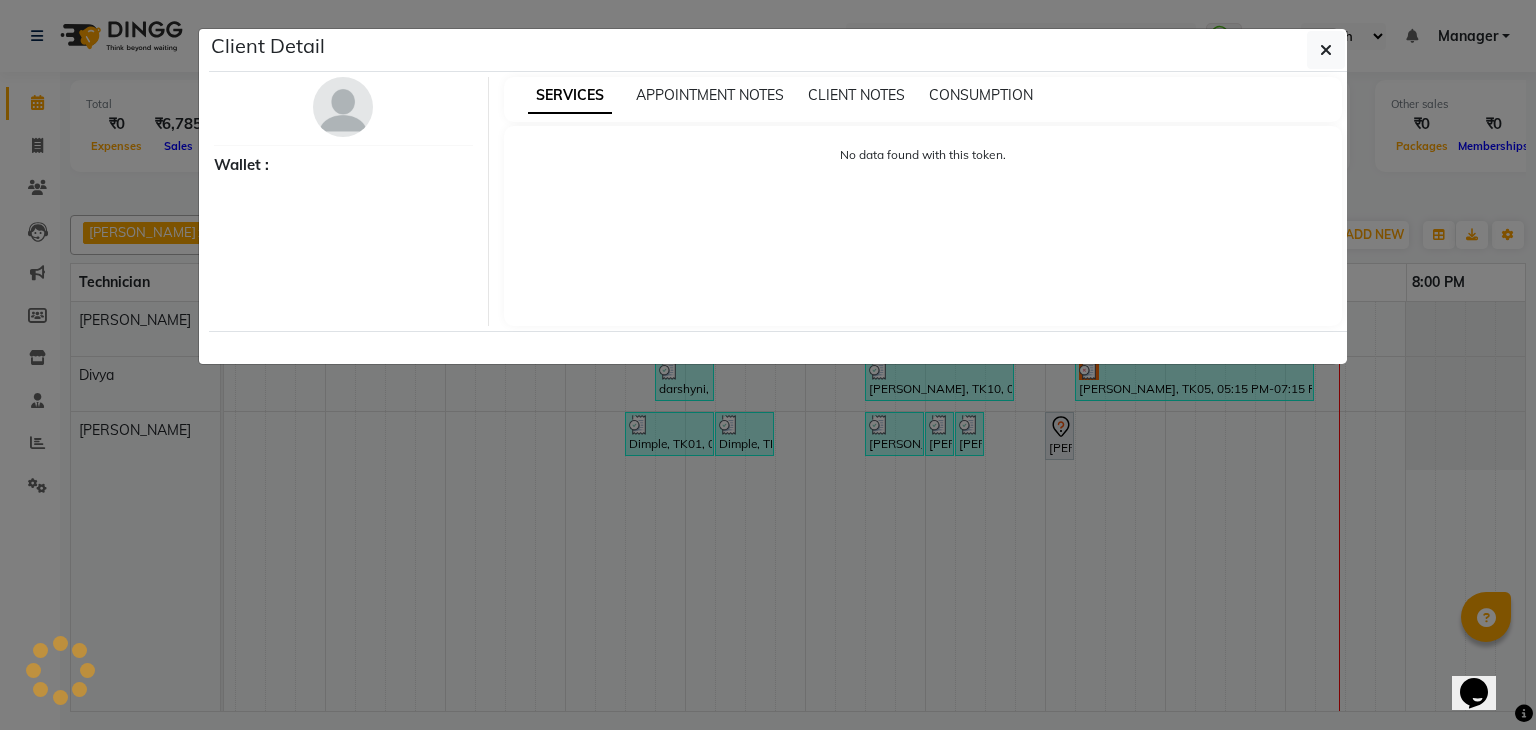 select on "3" 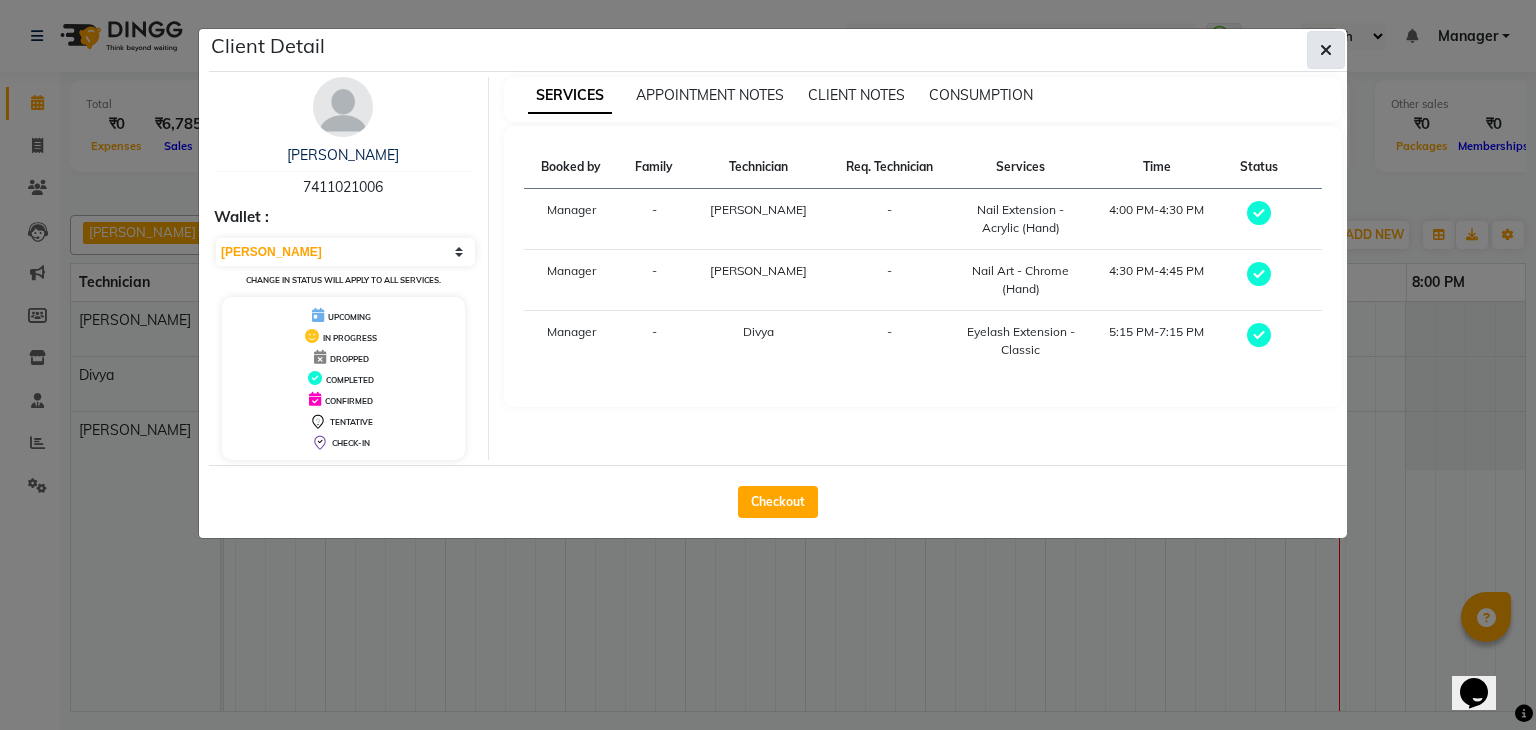 click 